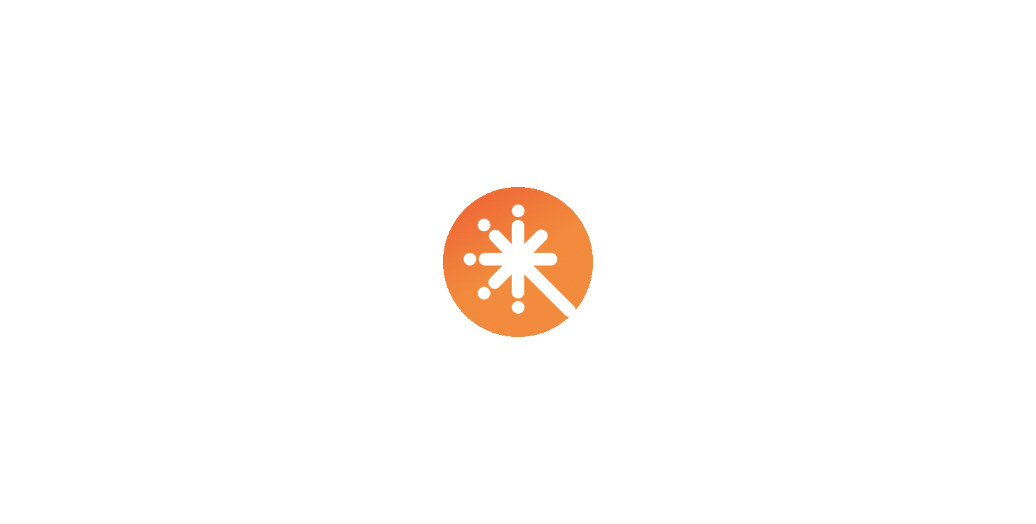 scroll, scrollTop: 0, scrollLeft: 0, axis: both 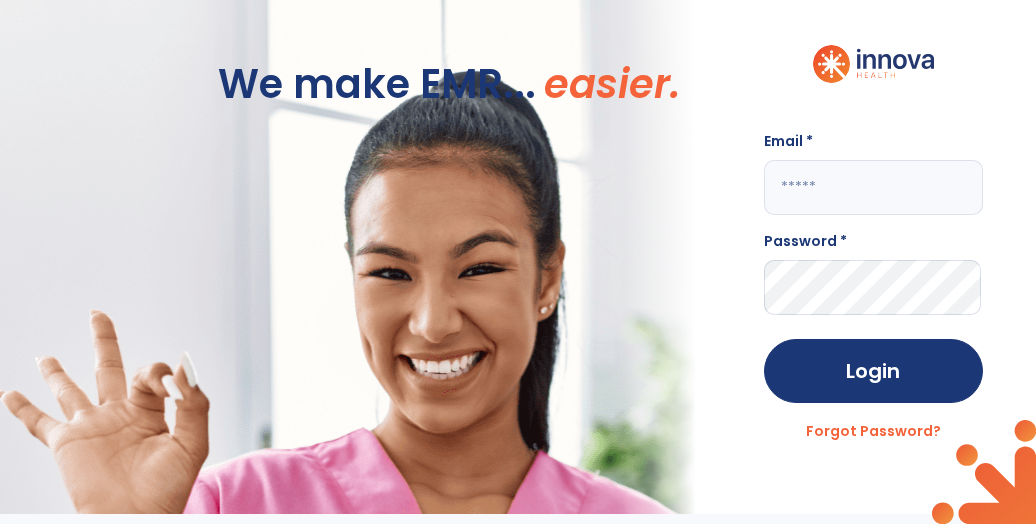 click 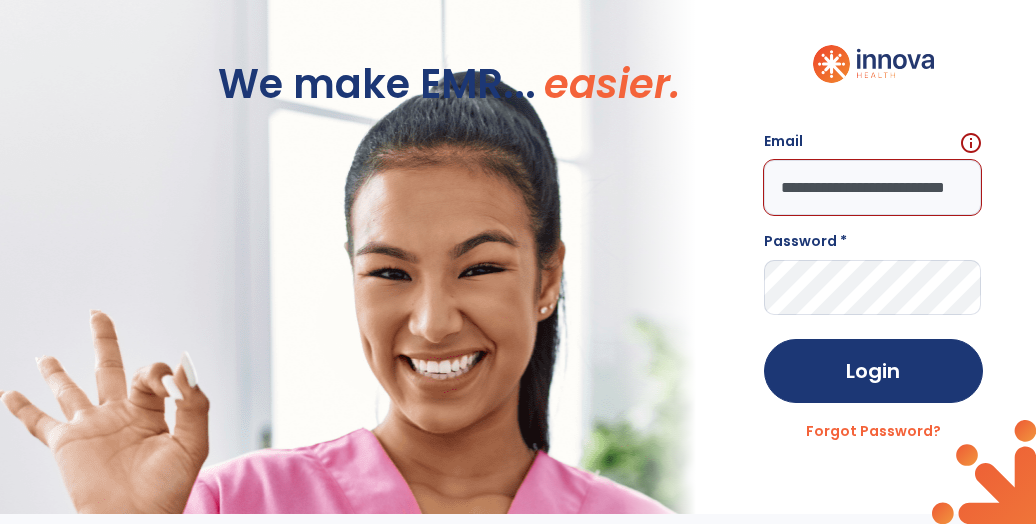 scroll, scrollTop: 0, scrollLeft: 56, axis: horizontal 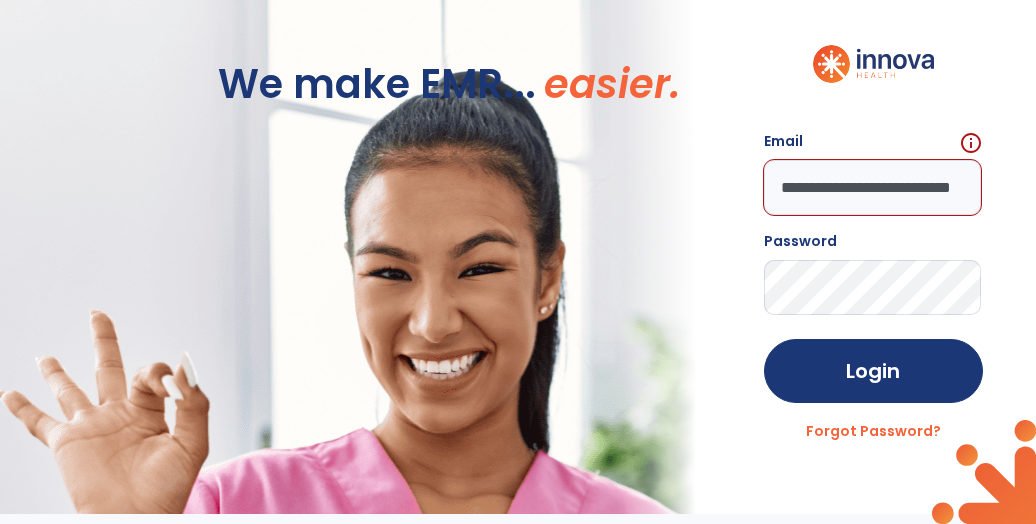 click on "Login" 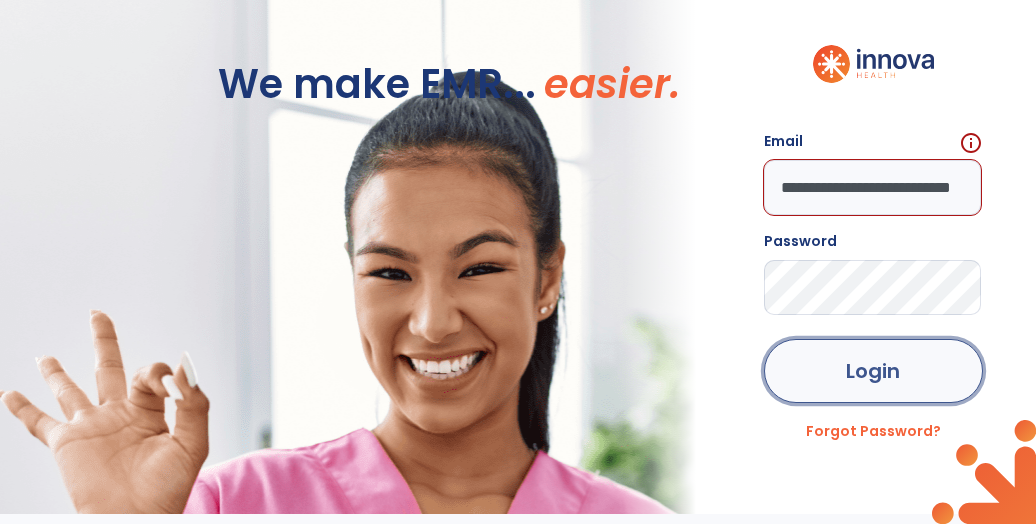 click on "Login" 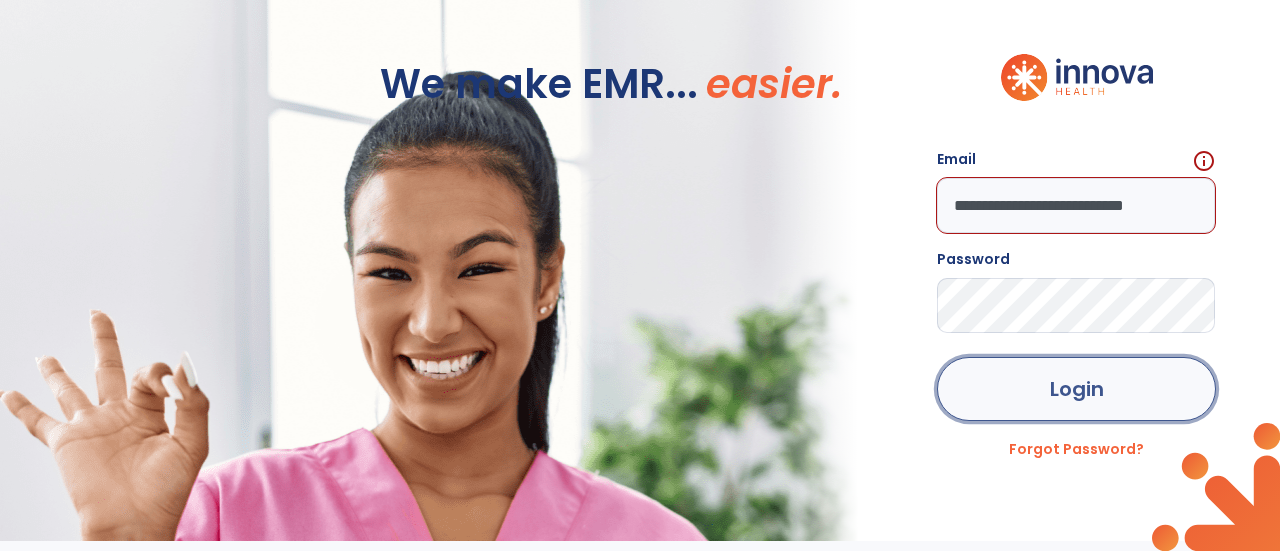 click on "Login" 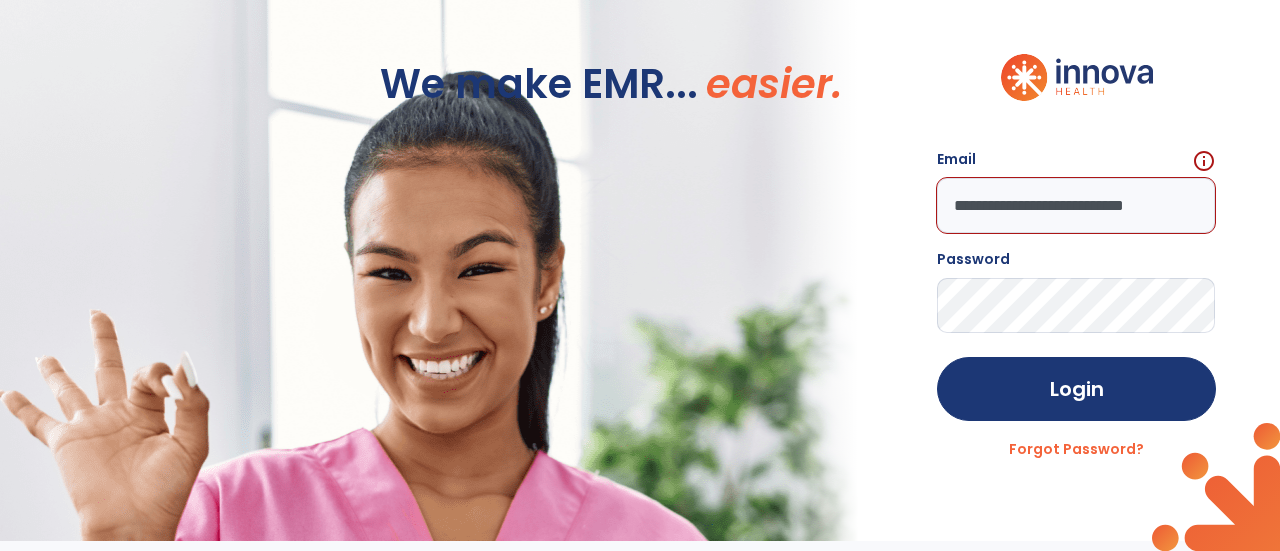 click on "**********" 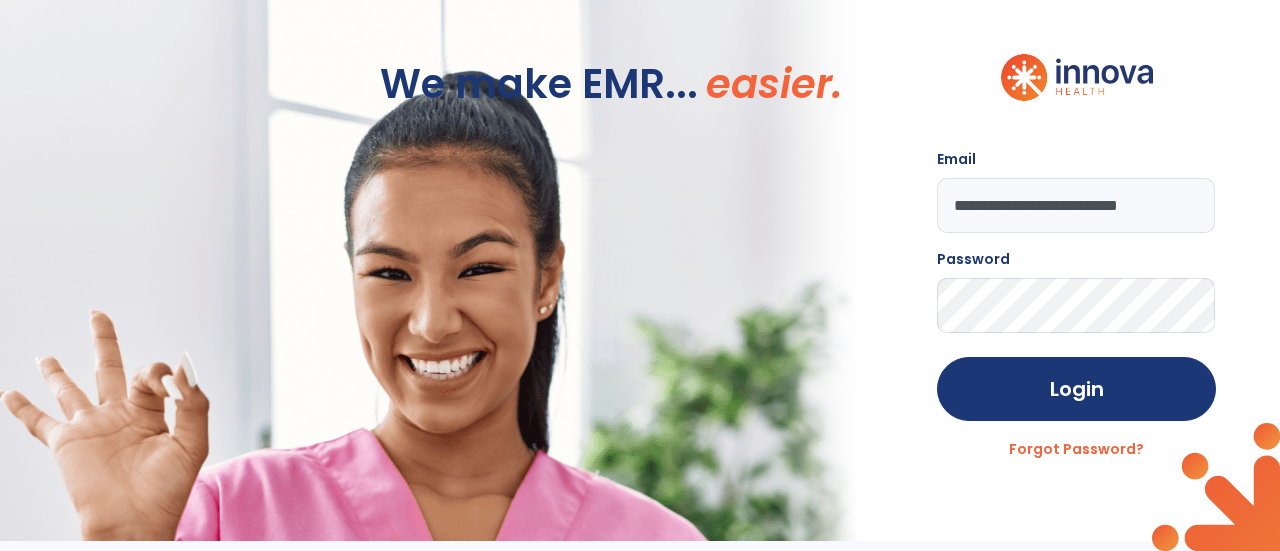 type on "**********" 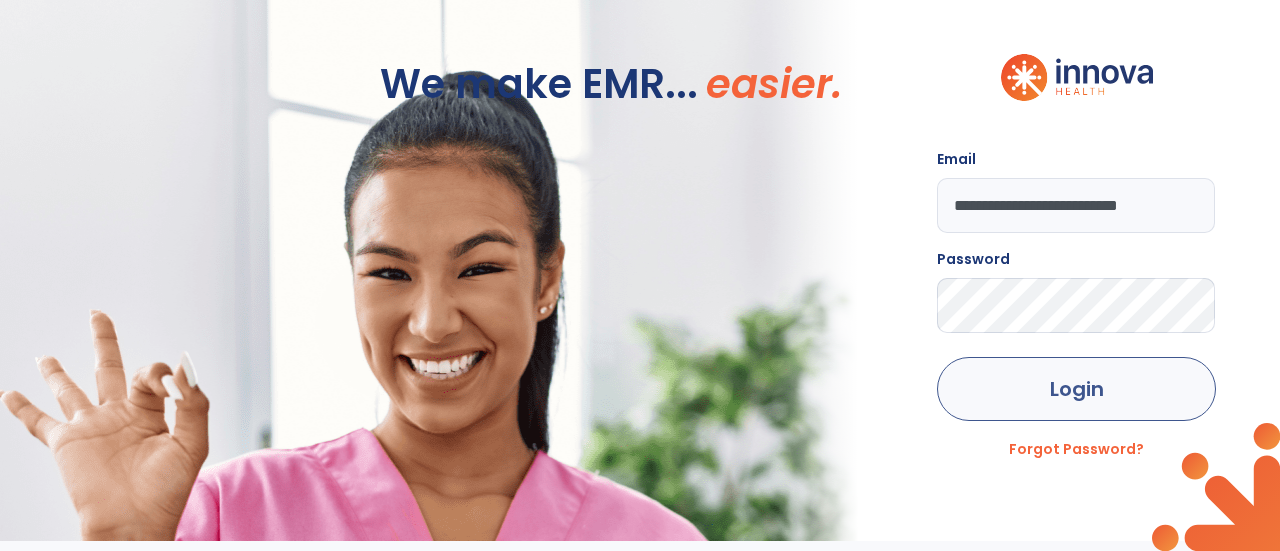 click on "Login" 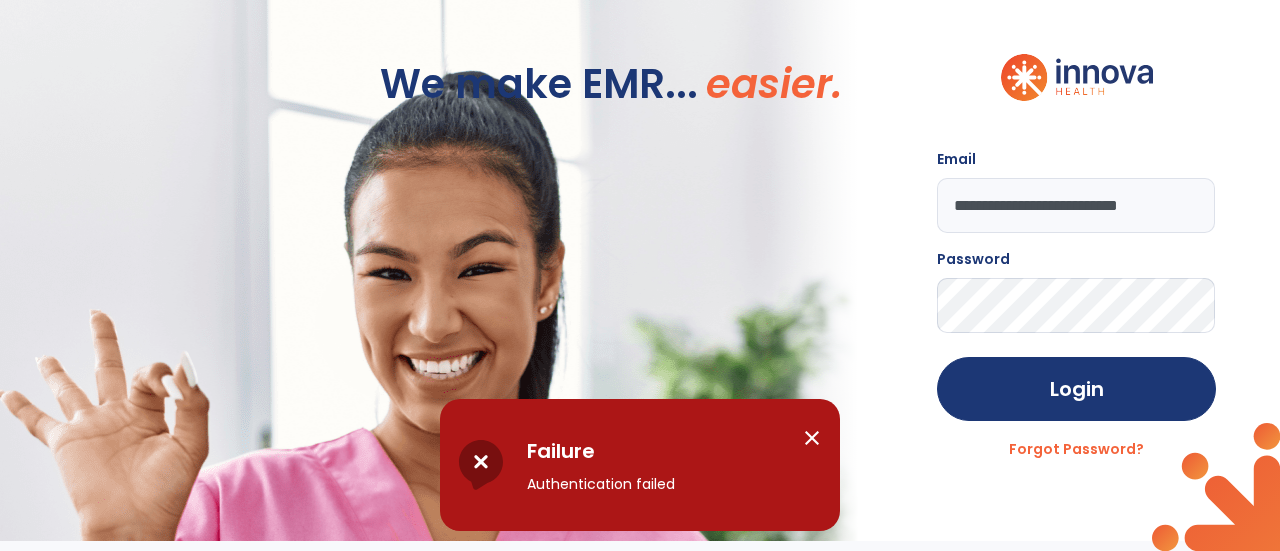 click on "close" at bounding box center (812, 438) 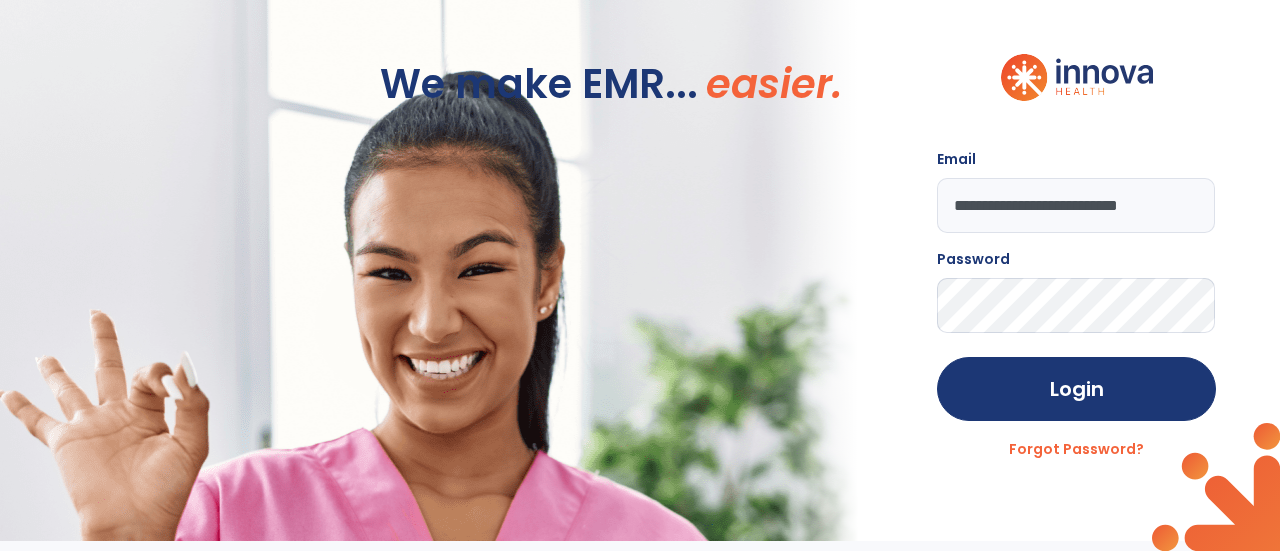 click on "Login" 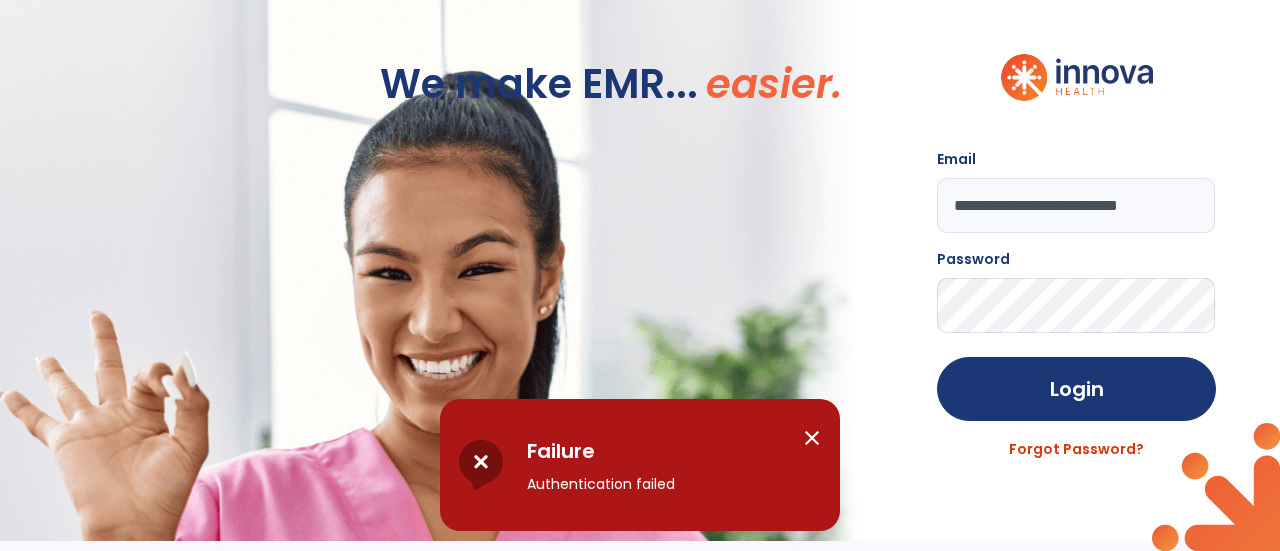 click on "Forgot Password?" 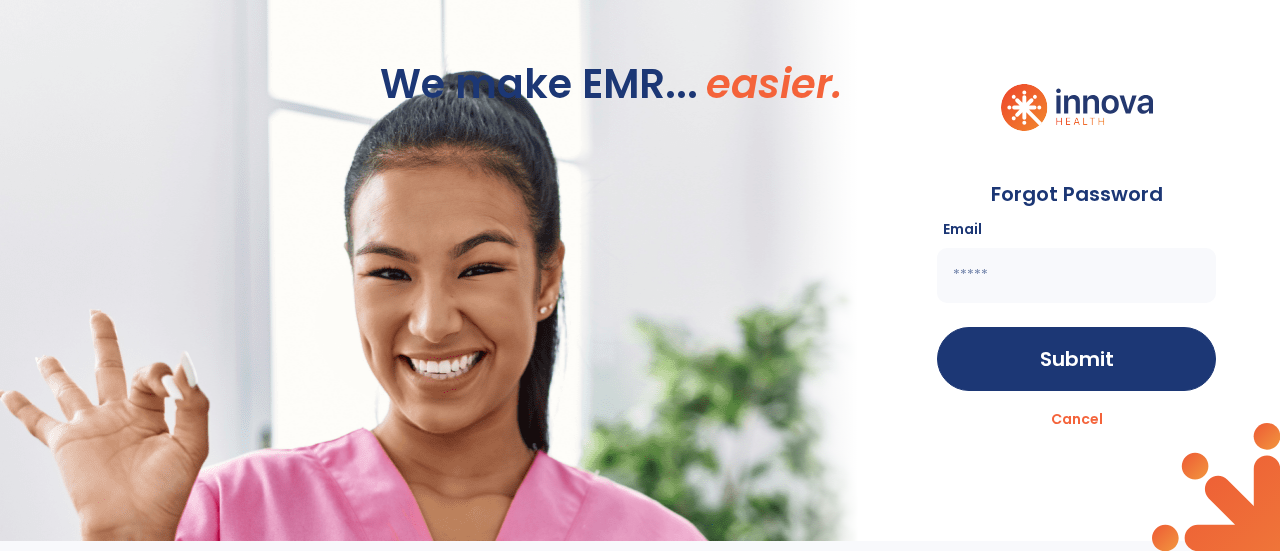 click 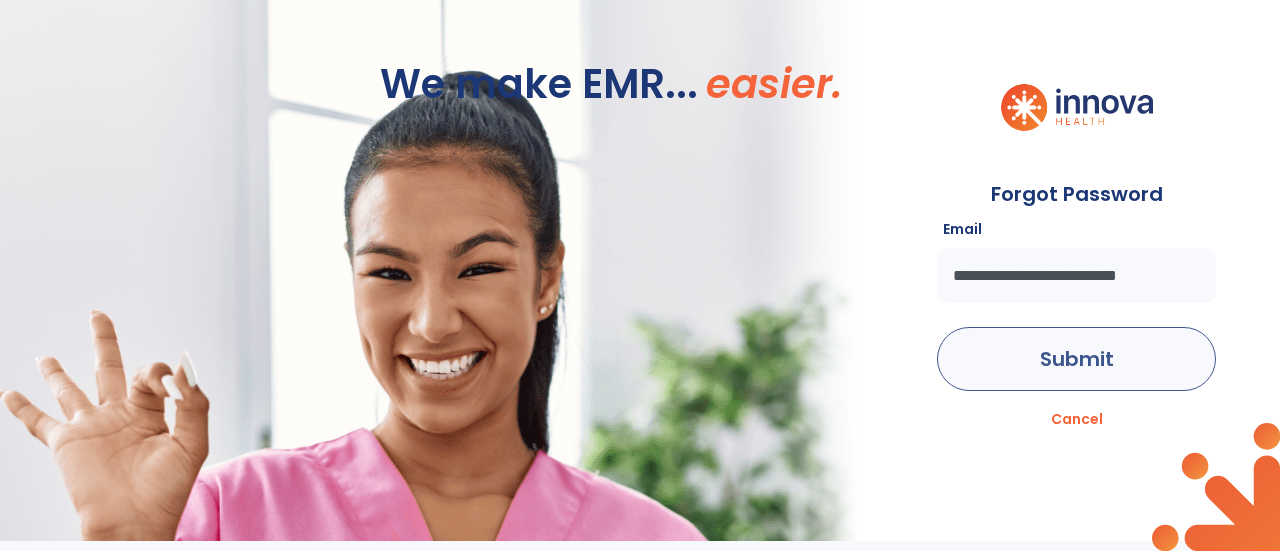 type on "**********" 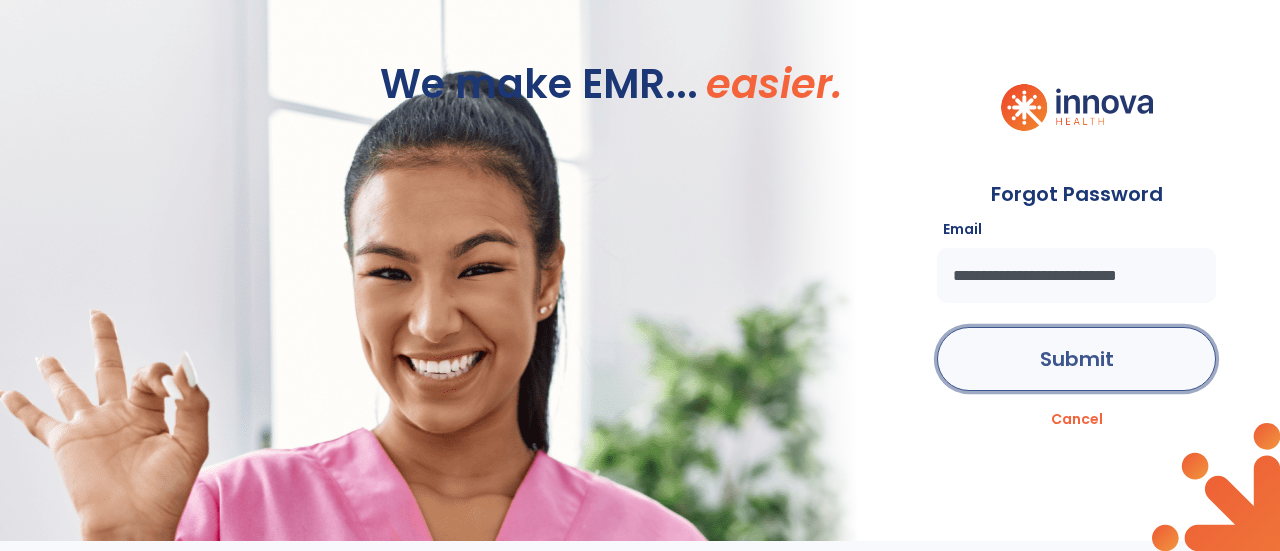 click on "Submit" 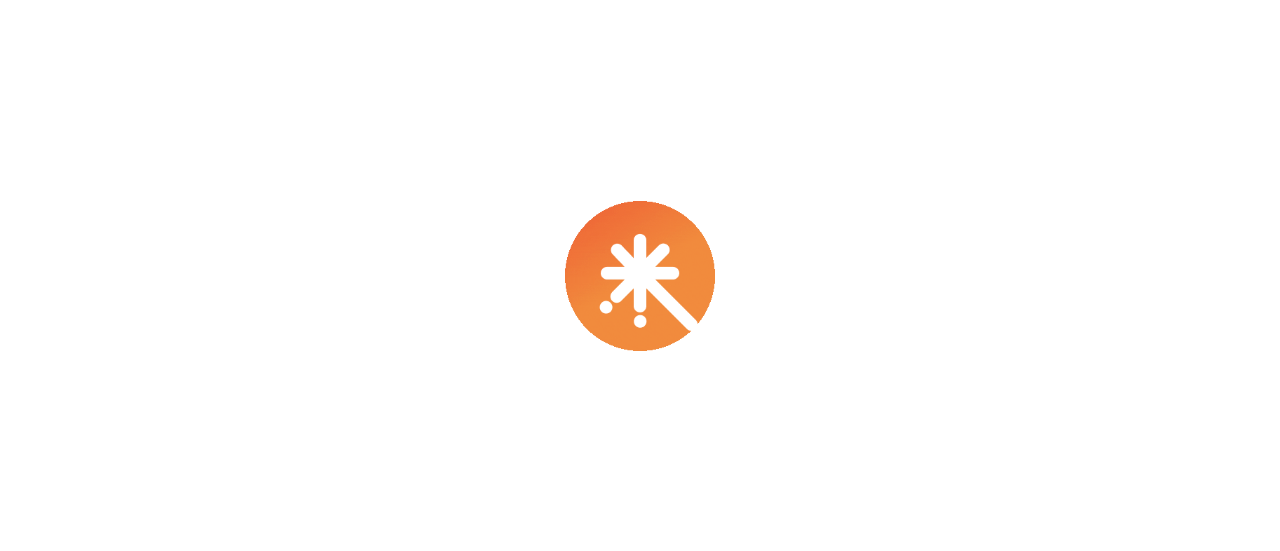 scroll, scrollTop: 0, scrollLeft: 0, axis: both 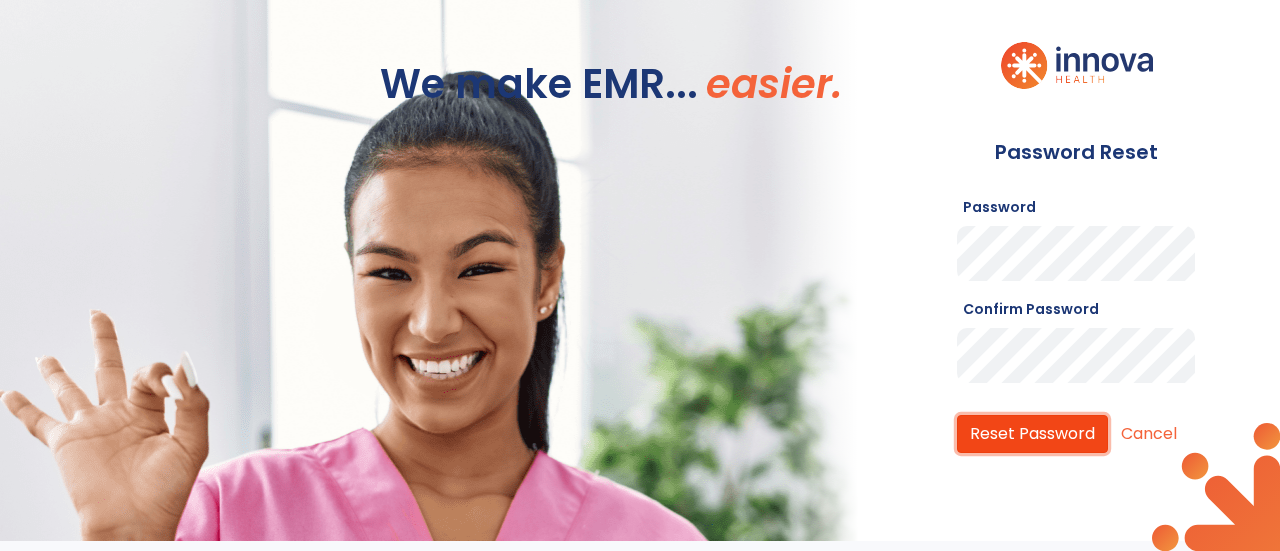 click on "Reset Password" 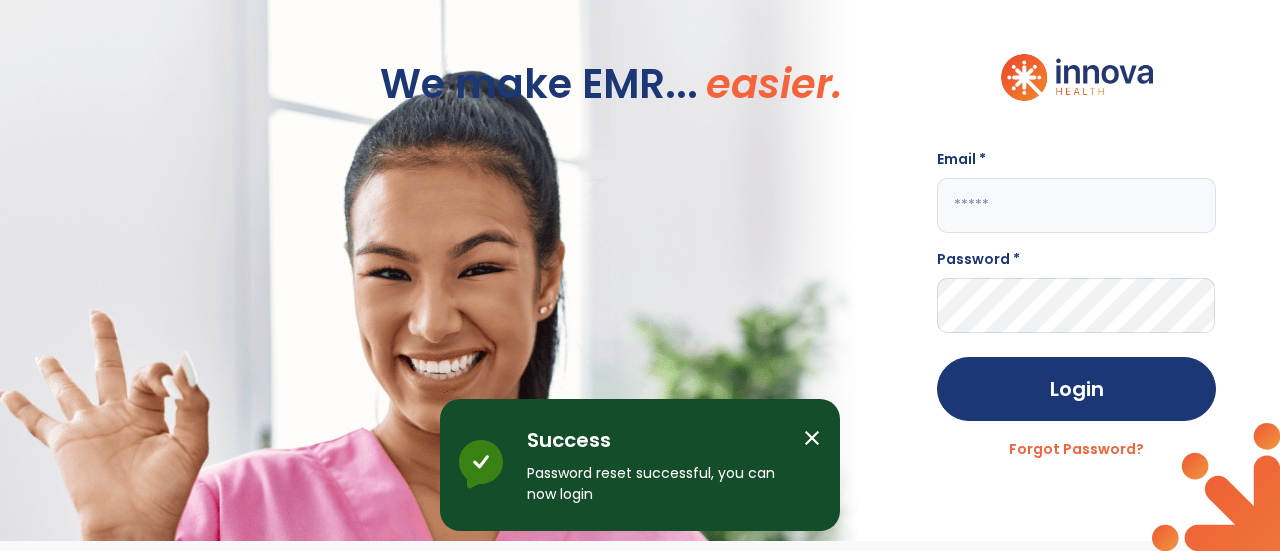 click 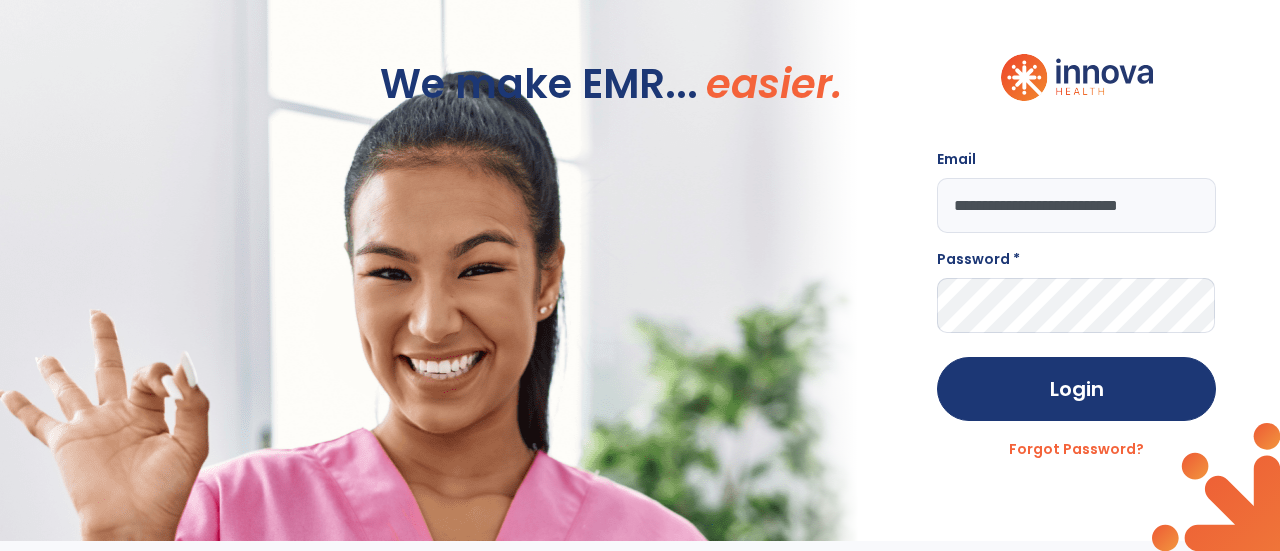 type on "**********" 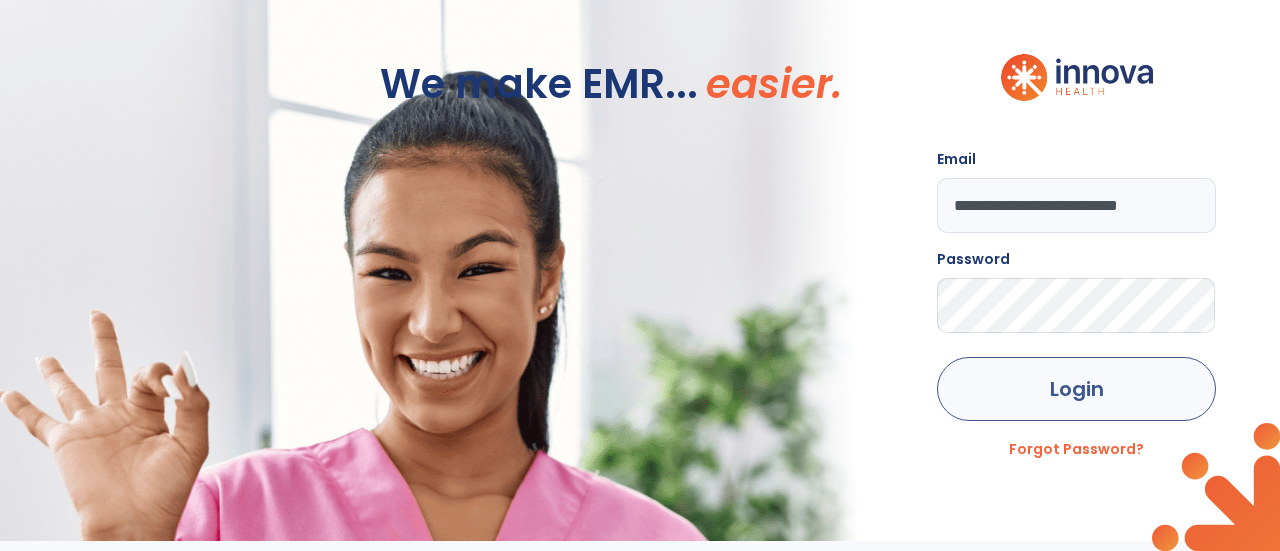 click on "Login" 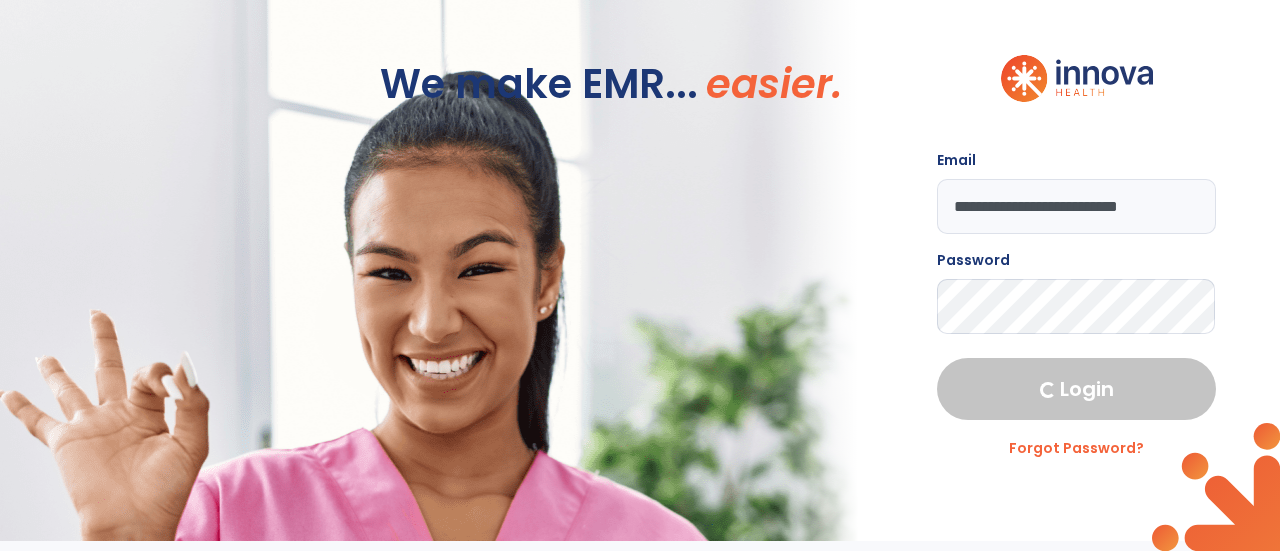 select on "****" 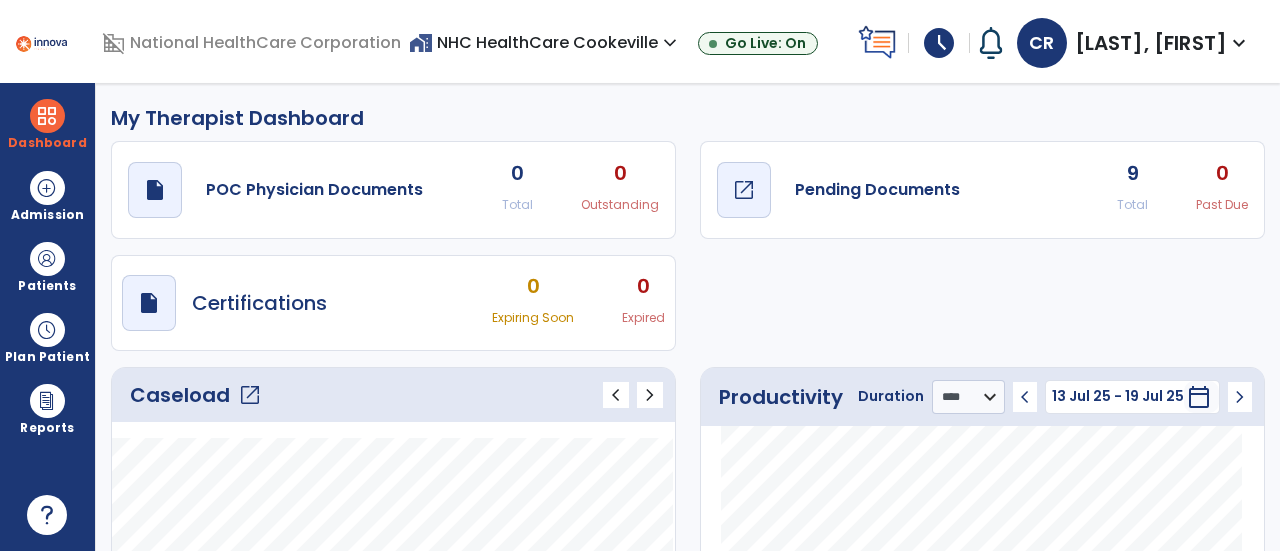 click on "Pending Documents" 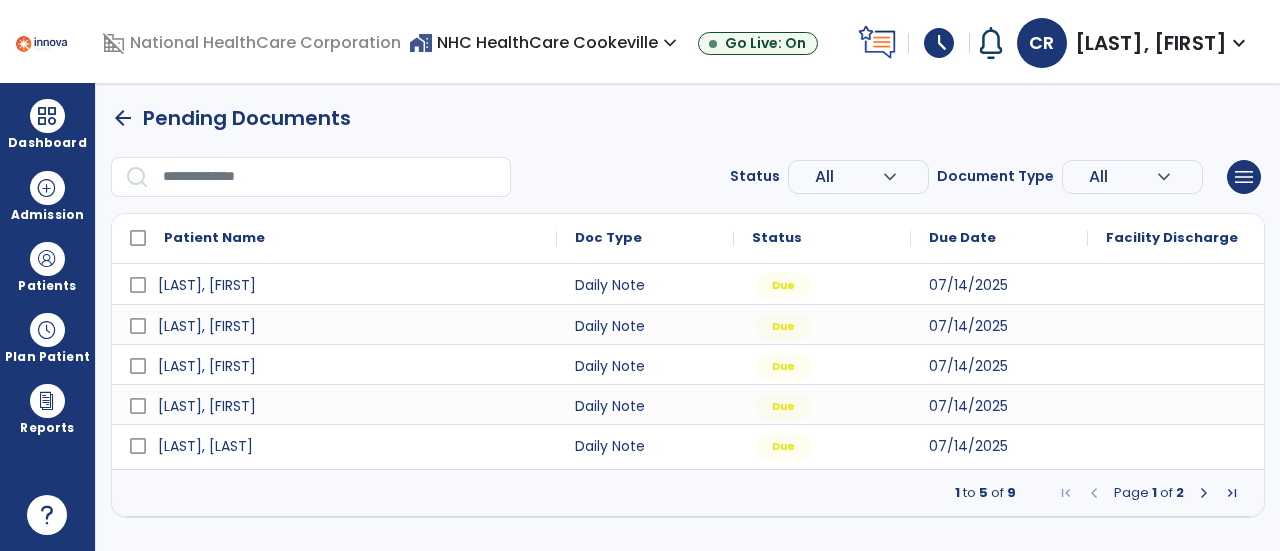 click on "arrow_back   Pending Documents  Status All  expand_more  ALL Due Past Due Incomplete Document Type All  expand_more  ALL Daily Note Progress Note Evaluation Discharge Note Recertification  menu   Export List   Print List
Patient Name
Doc Type
Status 1" at bounding box center (688, 310) 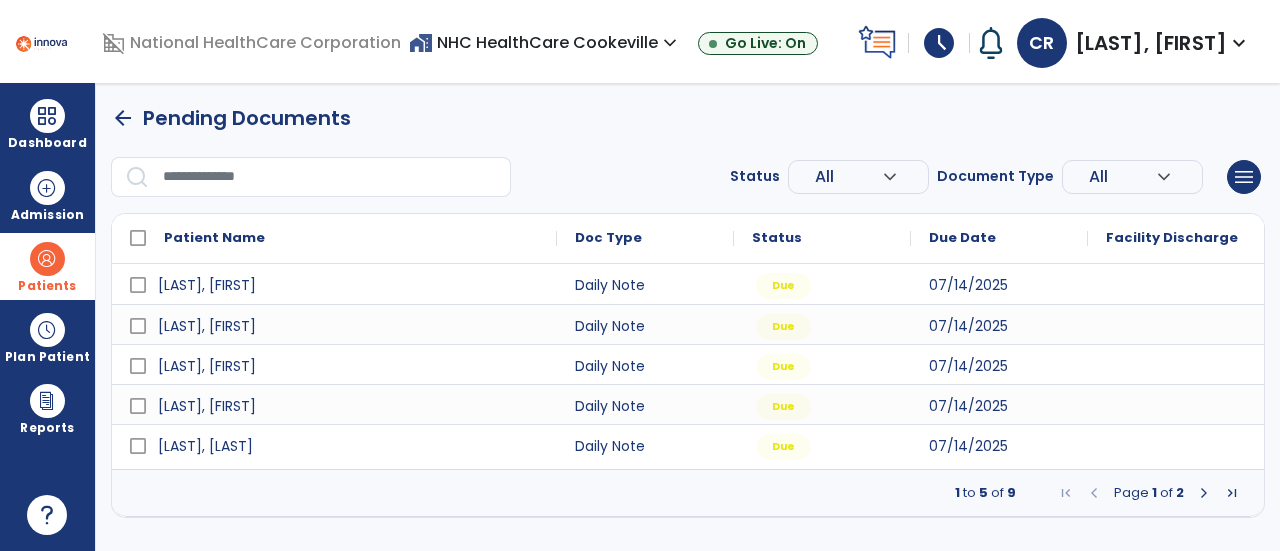 click on "Patients" at bounding box center [47, 266] 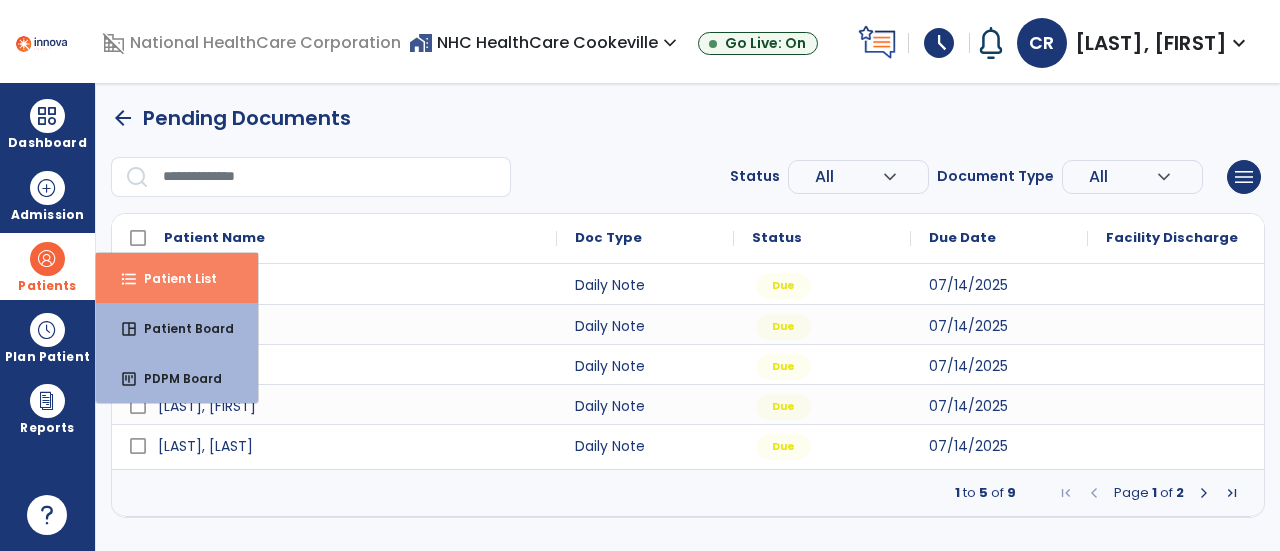 click on "Patient List" at bounding box center [172, 278] 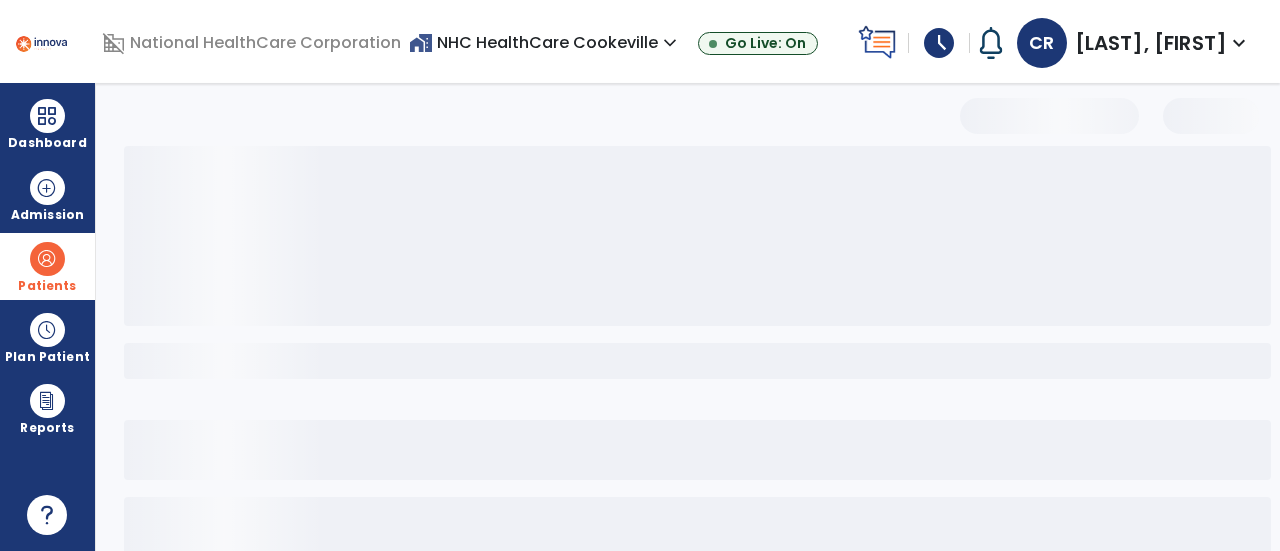 select on "***" 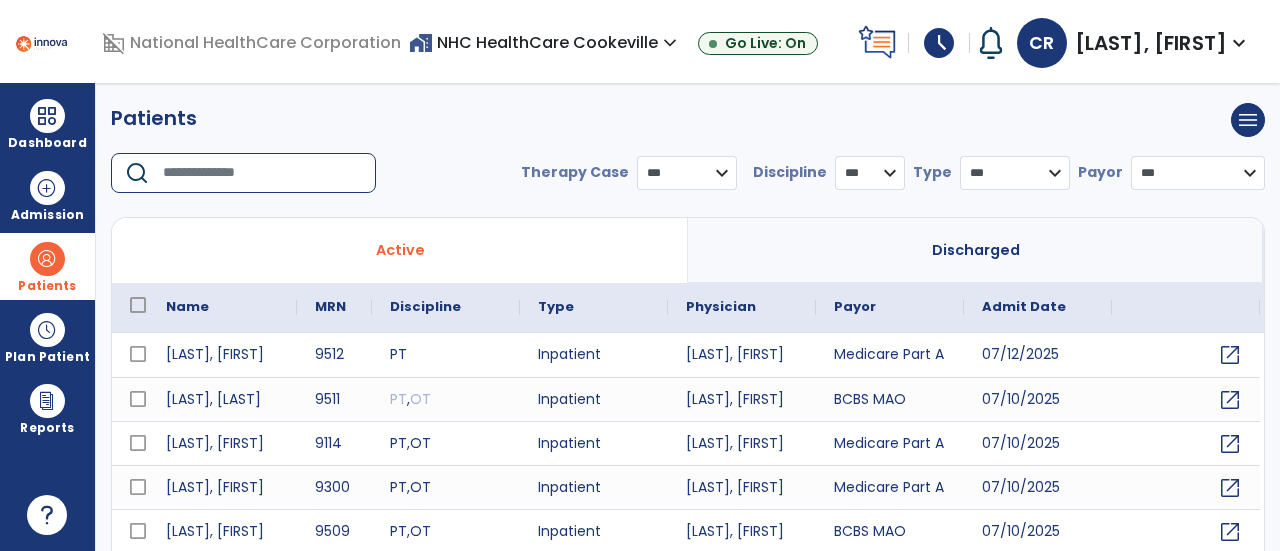 click at bounding box center (262, 173) 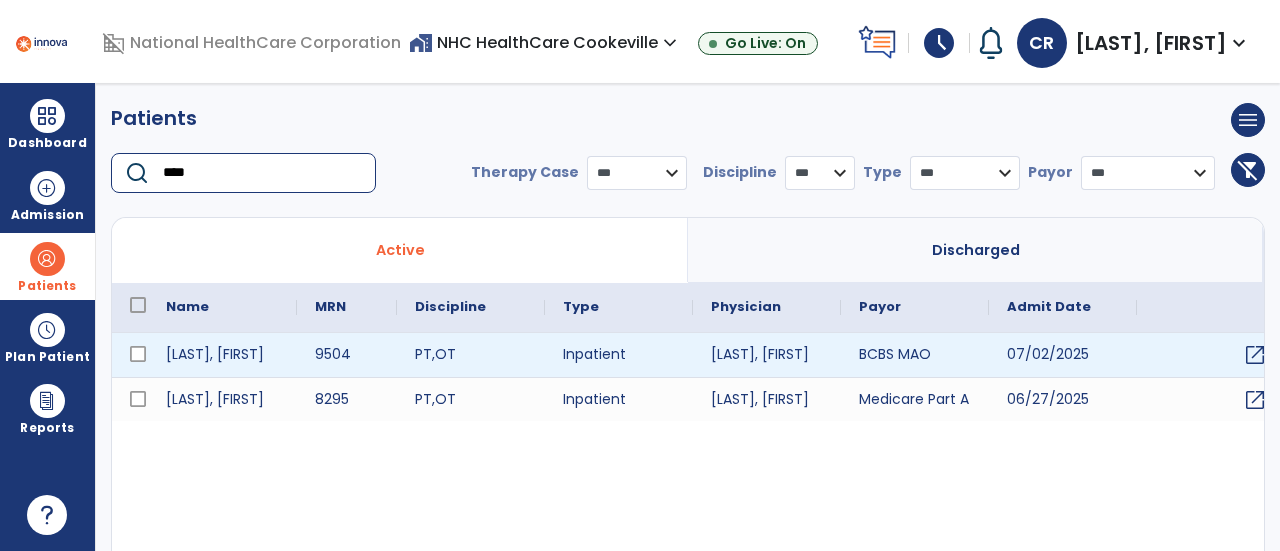type on "****" 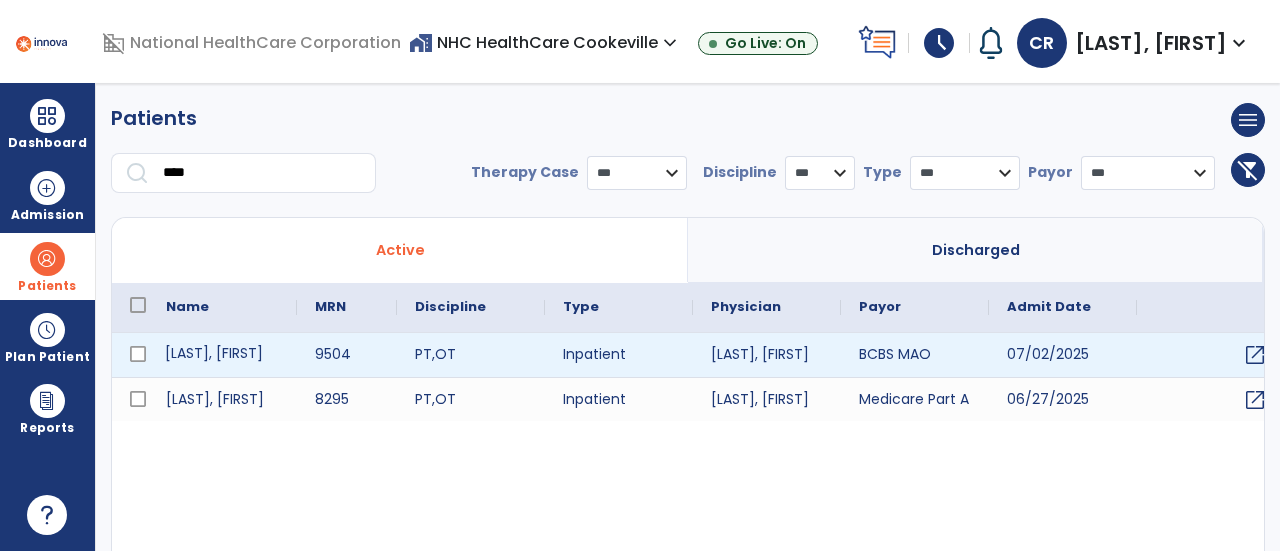 click on "[LAST], [FIRST]" at bounding box center [222, 355] 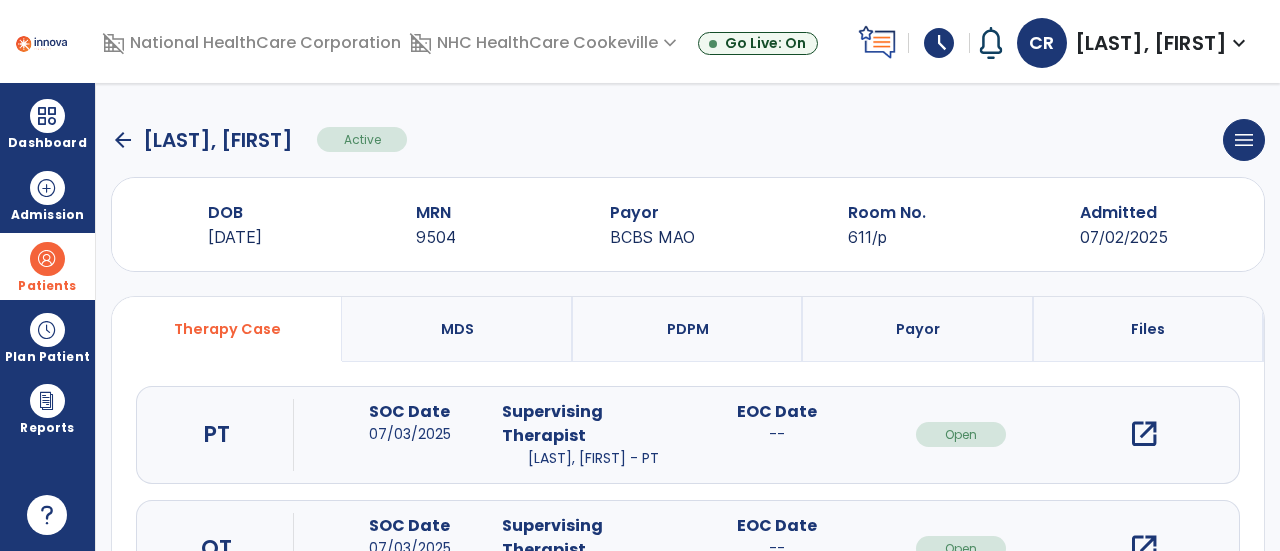 click on "EOC Date   --" at bounding box center (777, 434) 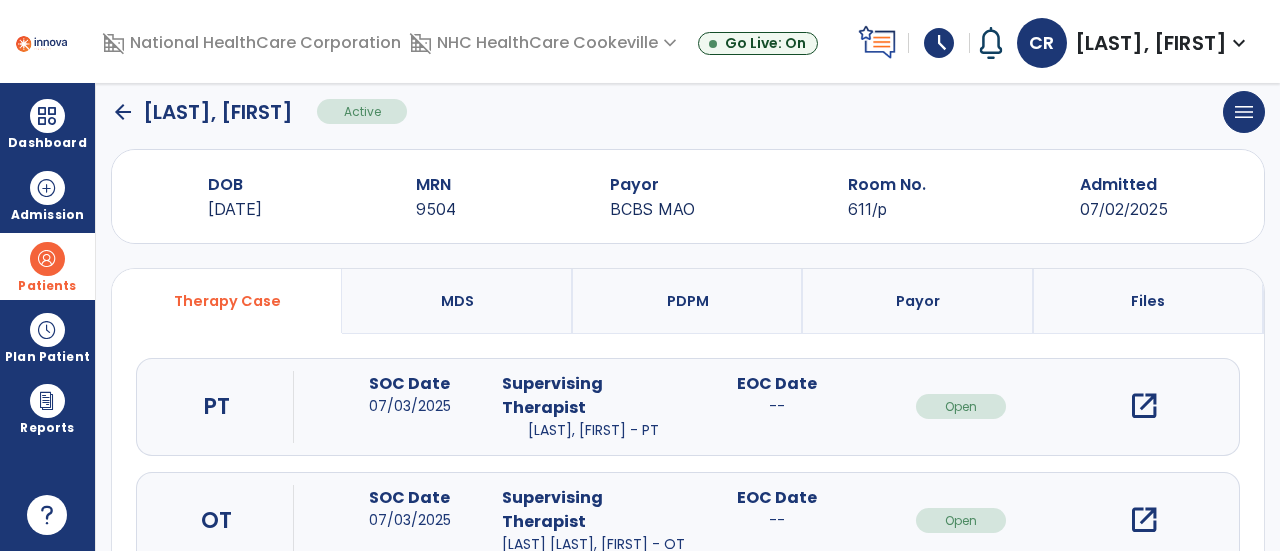 scroll, scrollTop: 28, scrollLeft: 0, axis: vertical 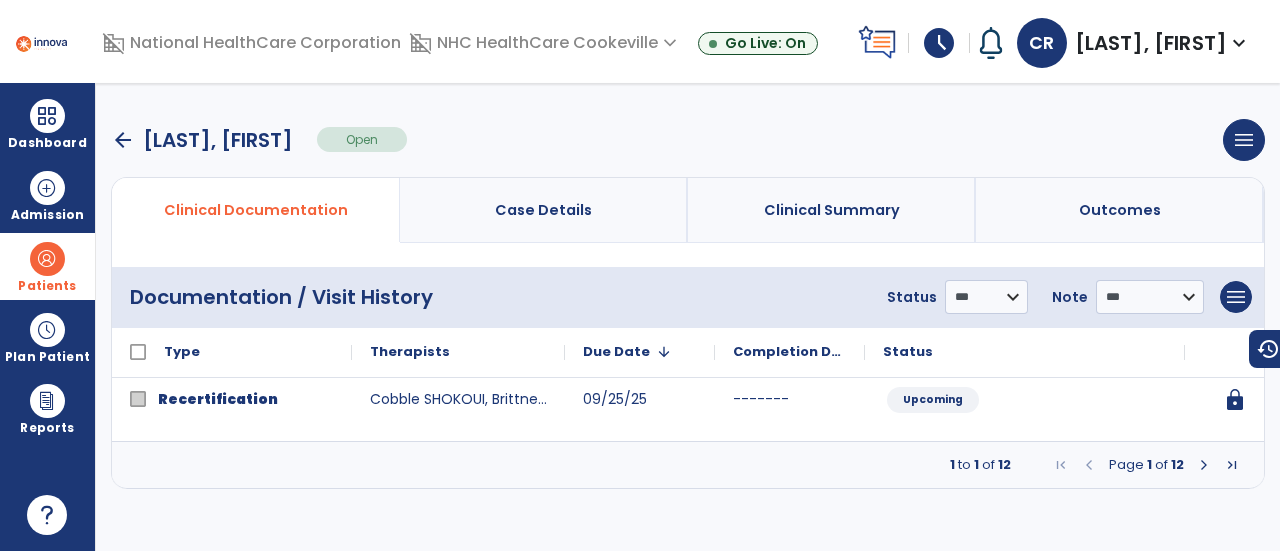 click at bounding box center (1204, 465) 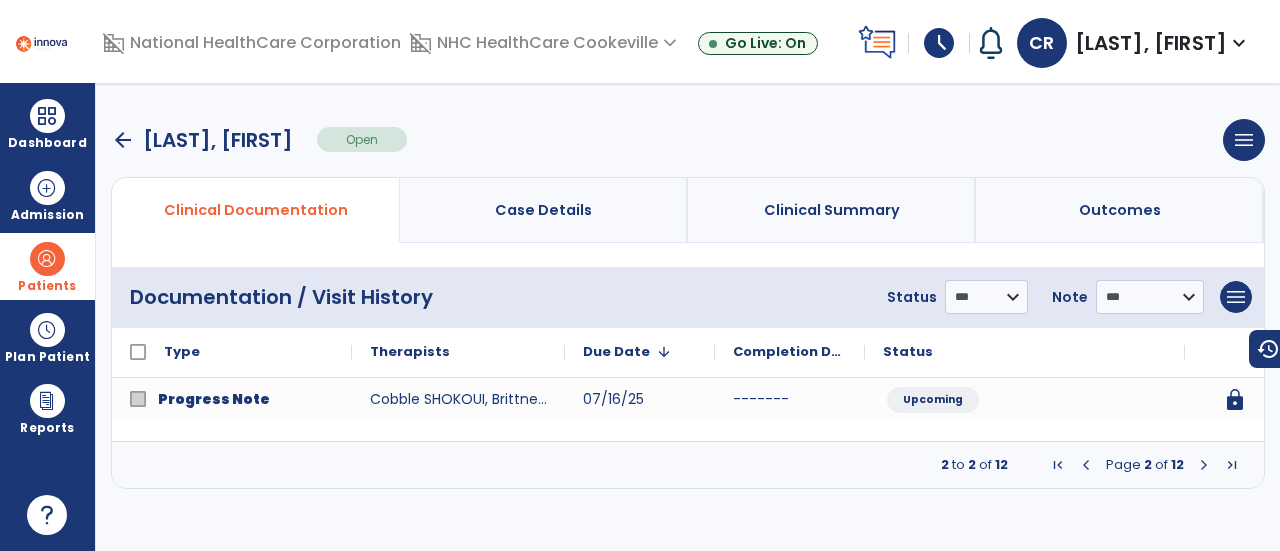 click at bounding box center [1204, 465] 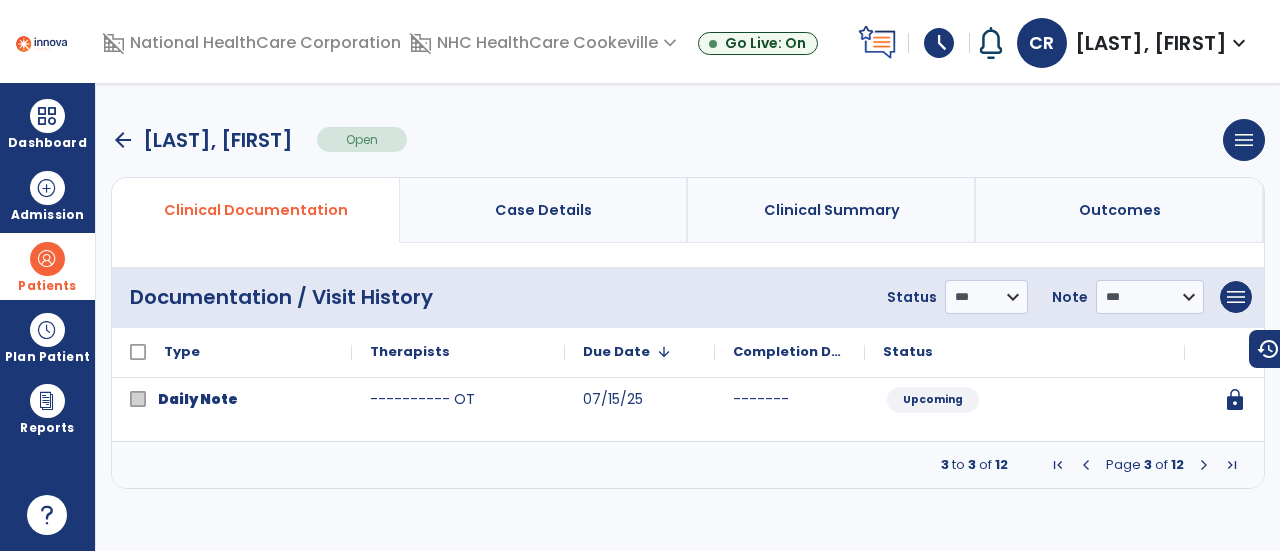 click at bounding box center (1204, 465) 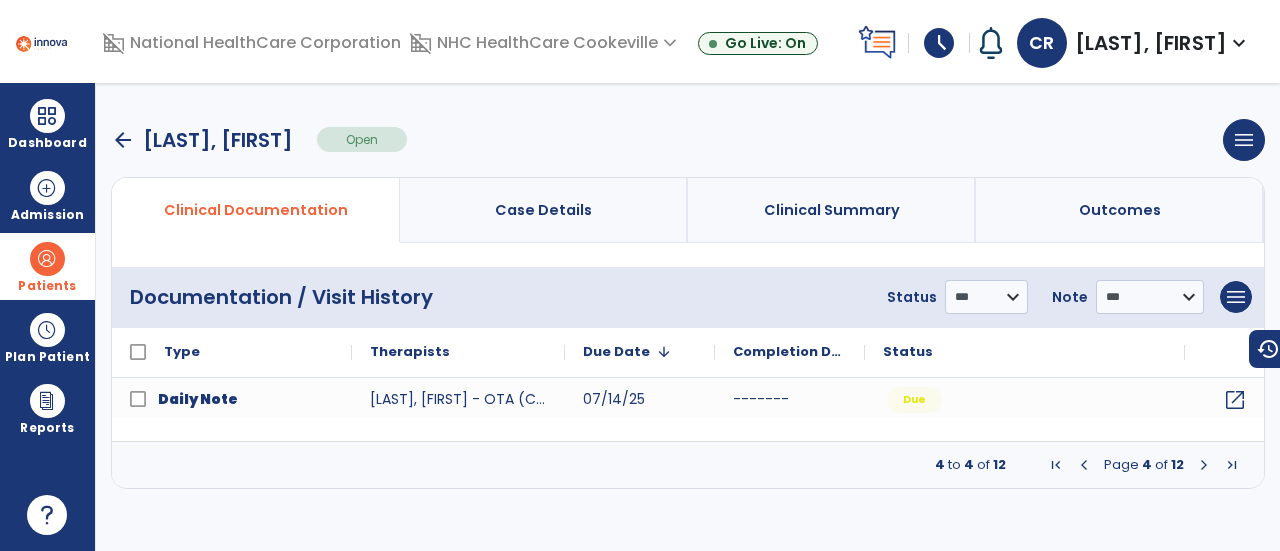 click at bounding box center [1204, 465] 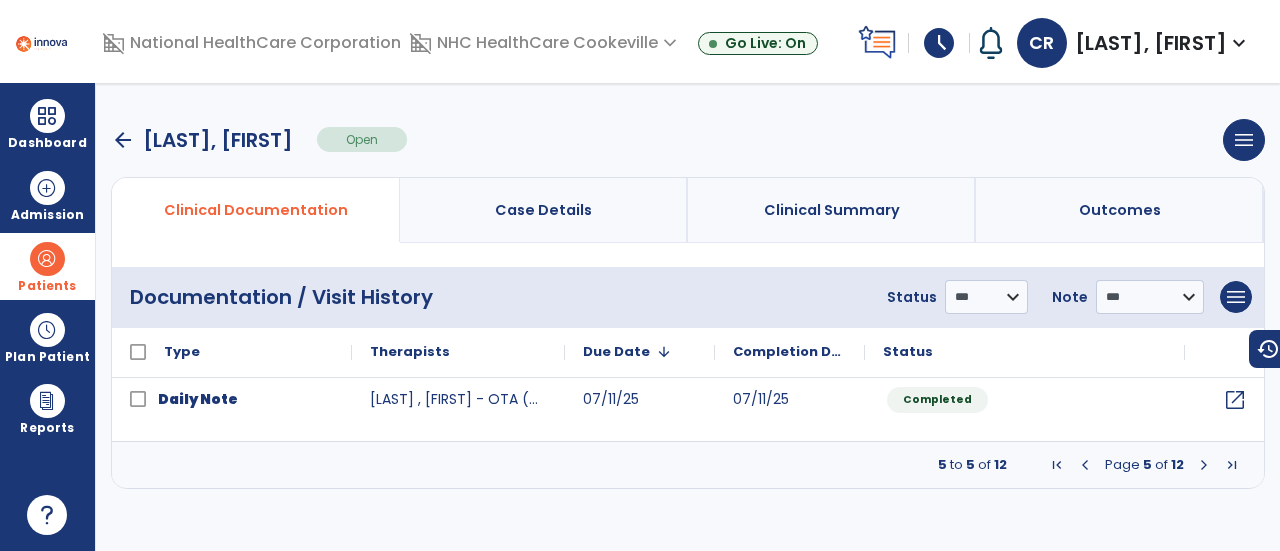 click at bounding box center (1204, 465) 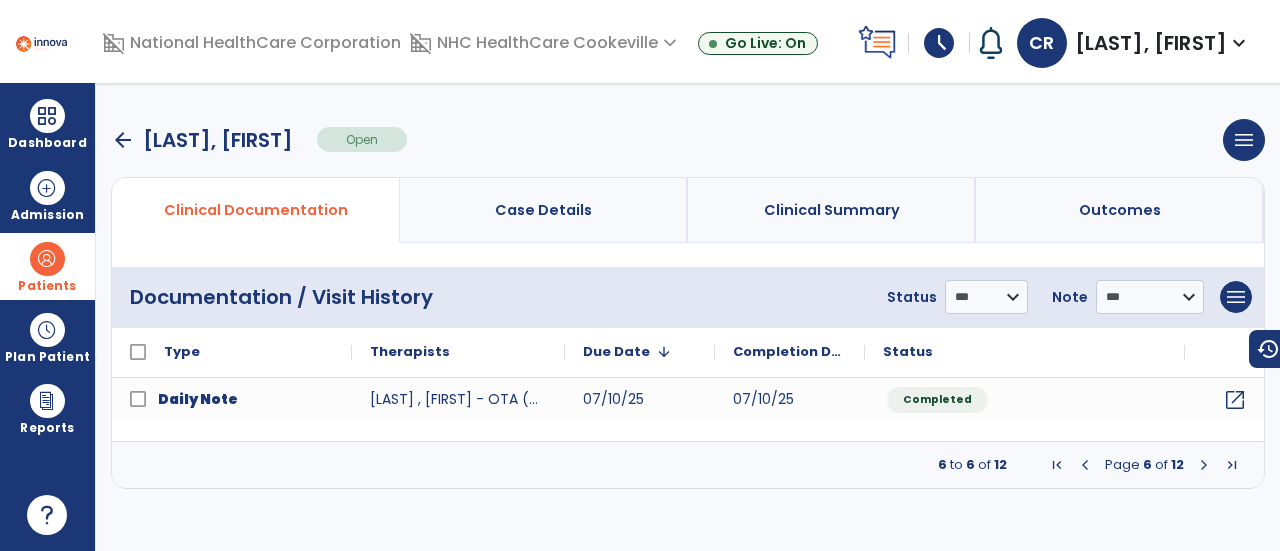 click at bounding box center (1204, 465) 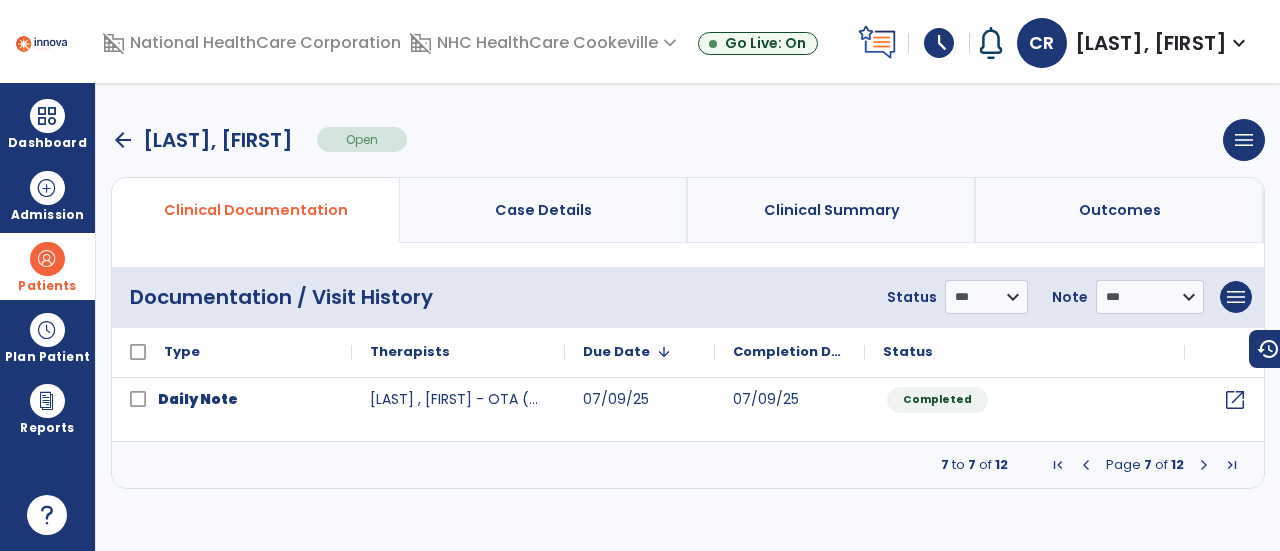 click at bounding box center (1204, 465) 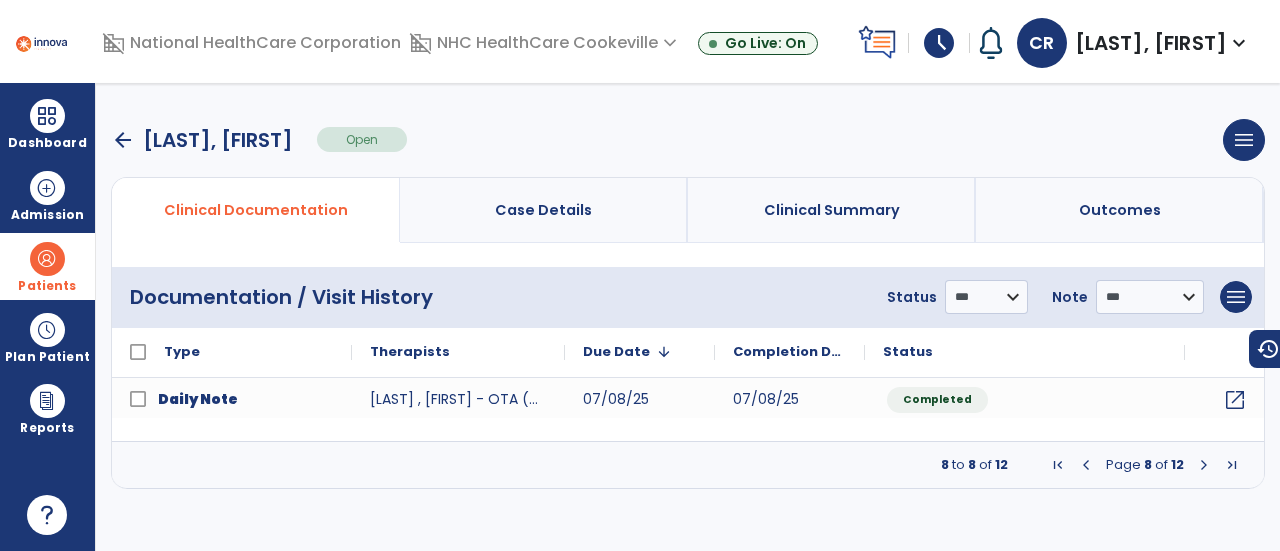 click at bounding box center (1204, 465) 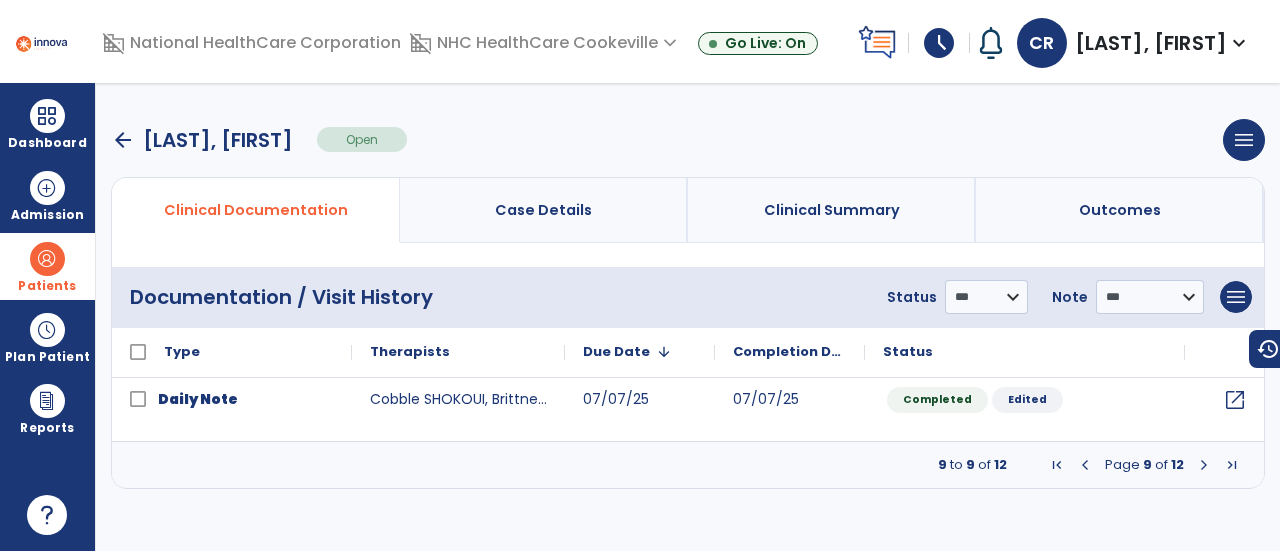 click at bounding box center [1204, 465] 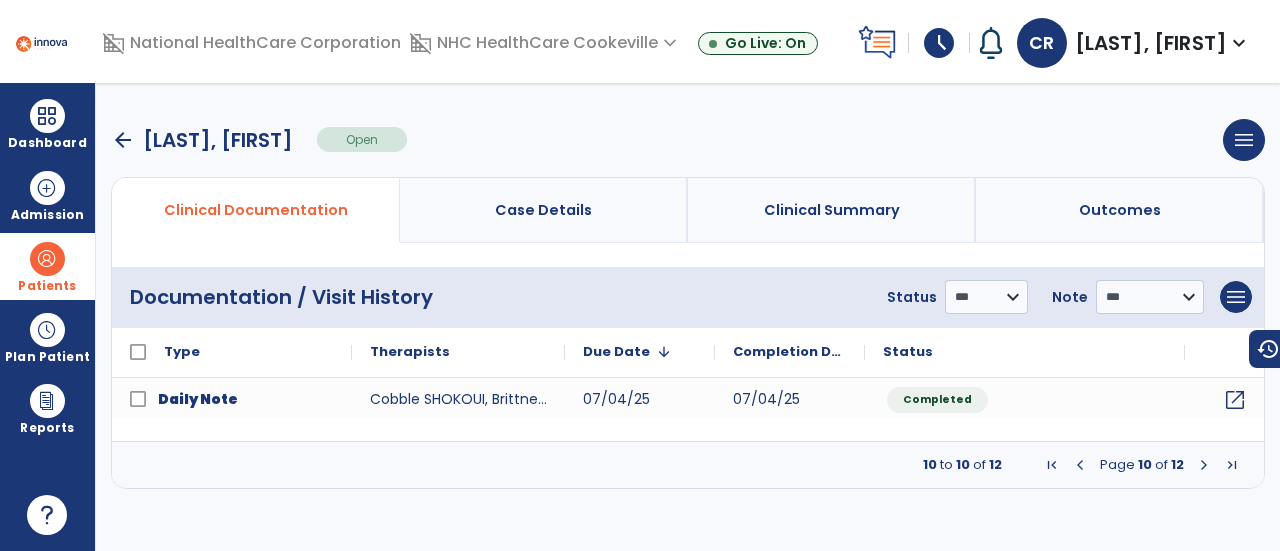 click at bounding box center (1204, 465) 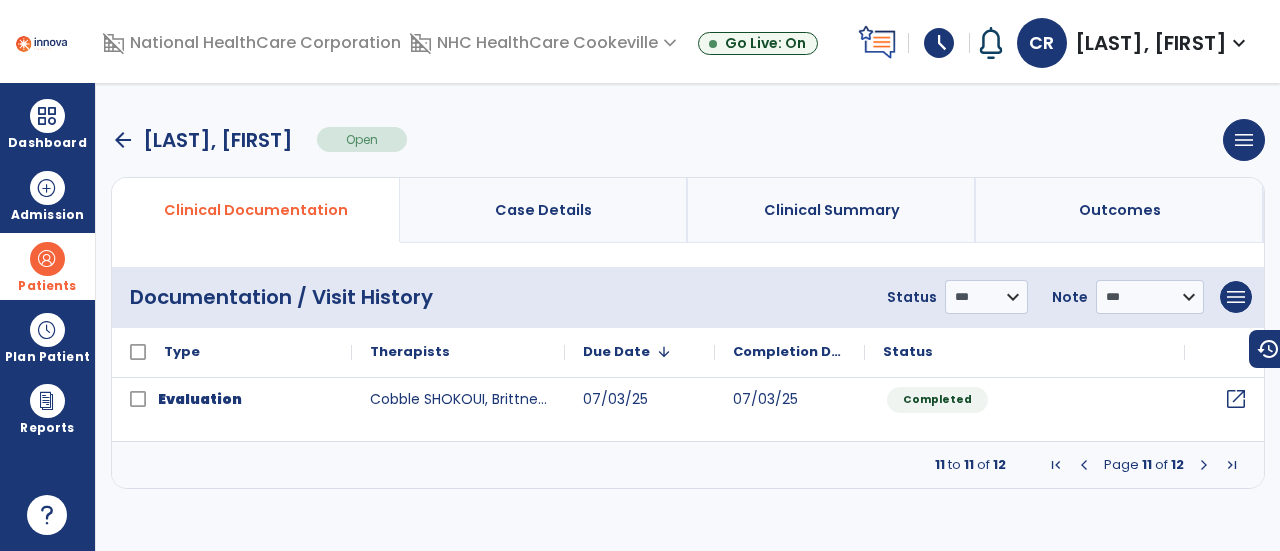 click on "open_in_new" 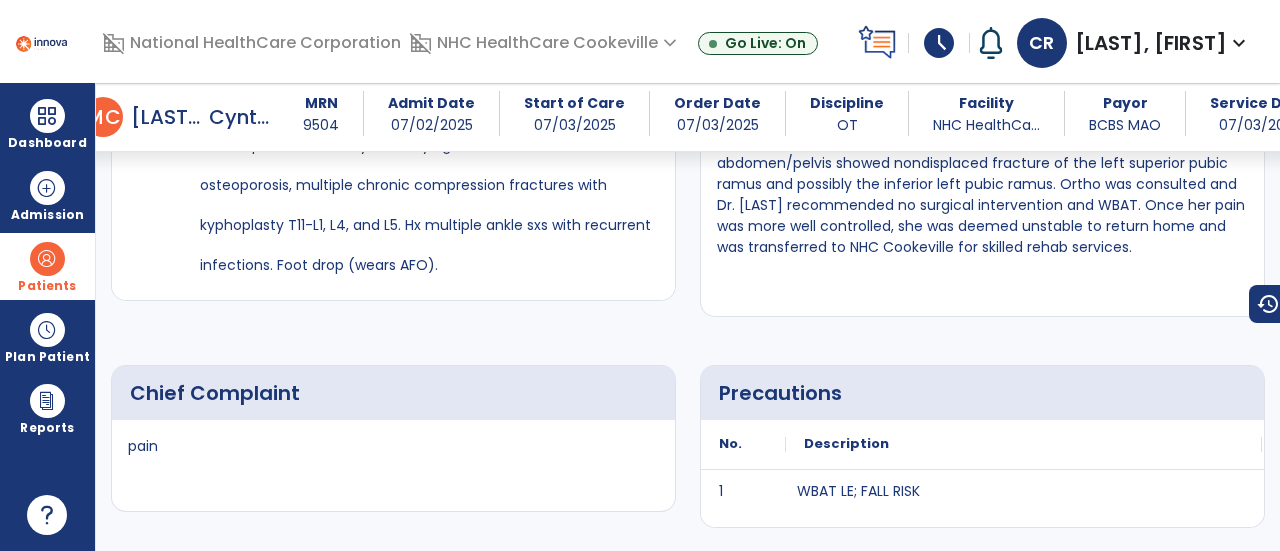 scroll, scrollTop: 884, scrollLeft: 0, axis: vertical 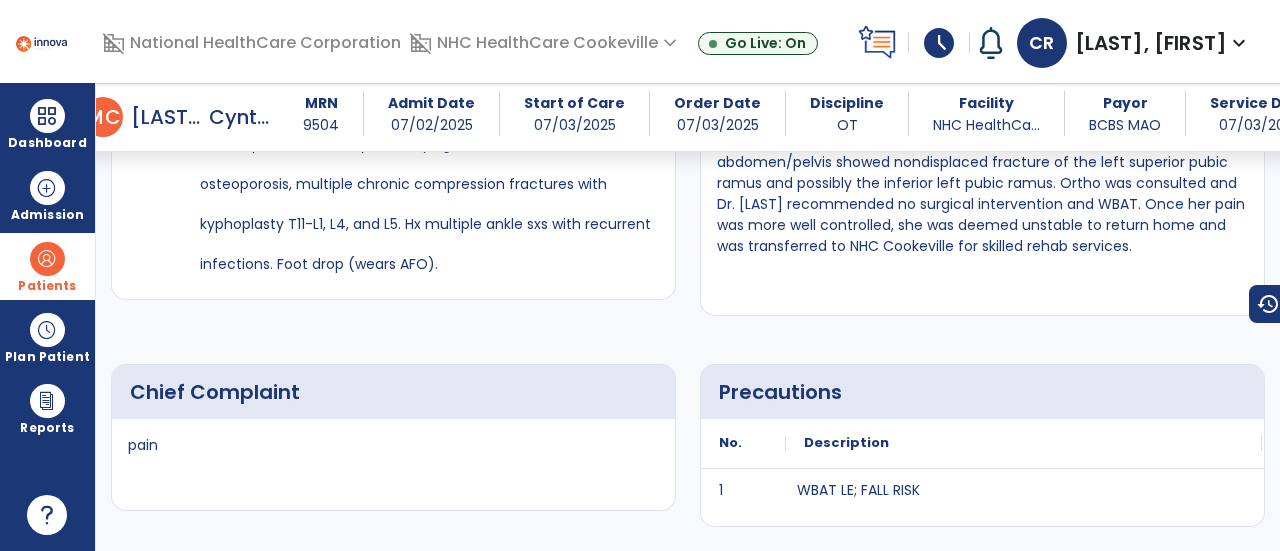 click on "Chief Complaint pain Precautions No. Description 1 WBAT LE; FALL RISK" 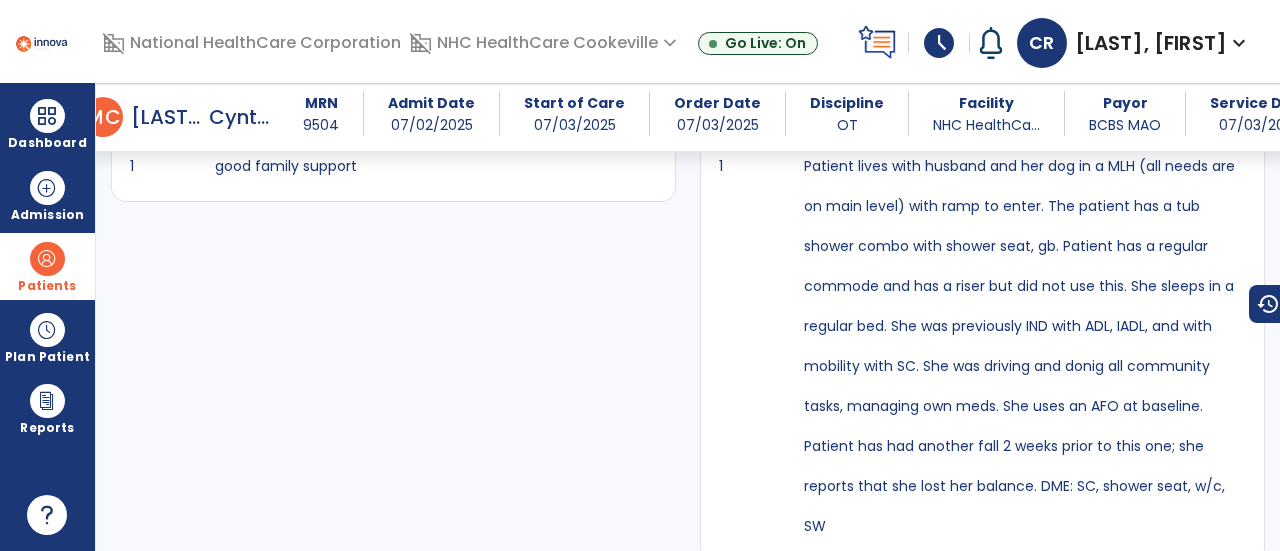 scroll, scrollTop: 1894, scrollLeft: 0, axis: vertical 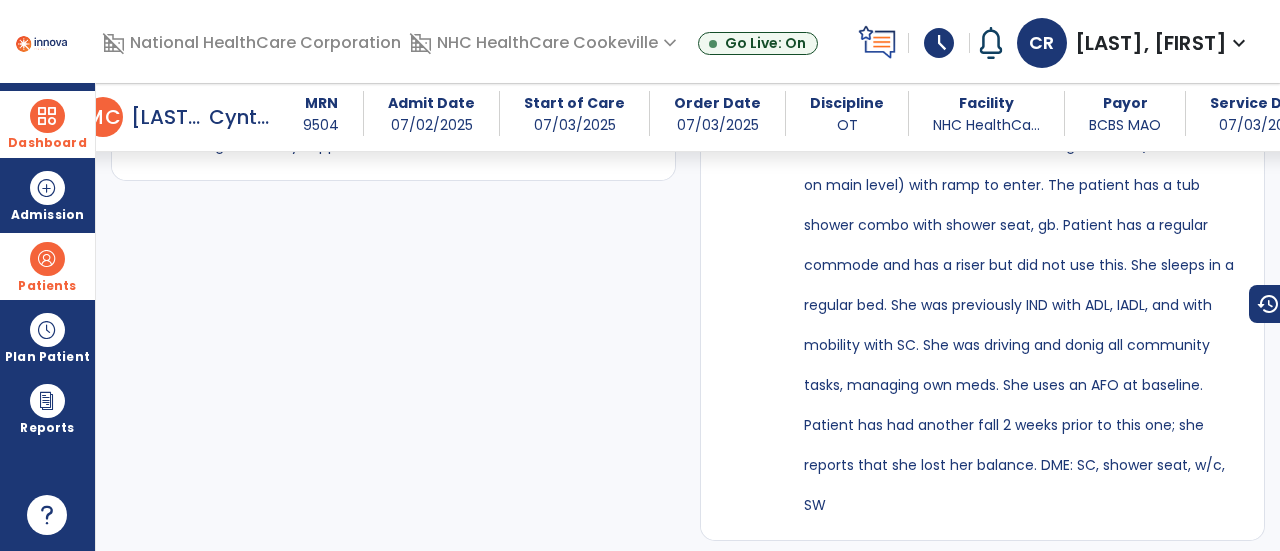click at bounding box center [47, 116] 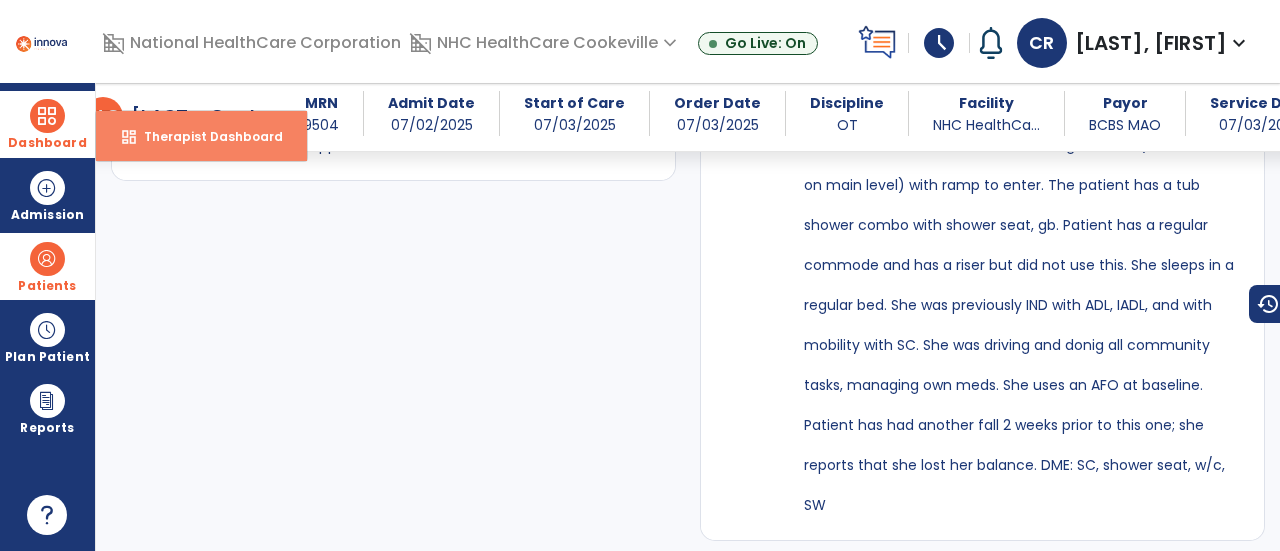 click on "Therapist Dashboard" at bounding box center (205, 136) 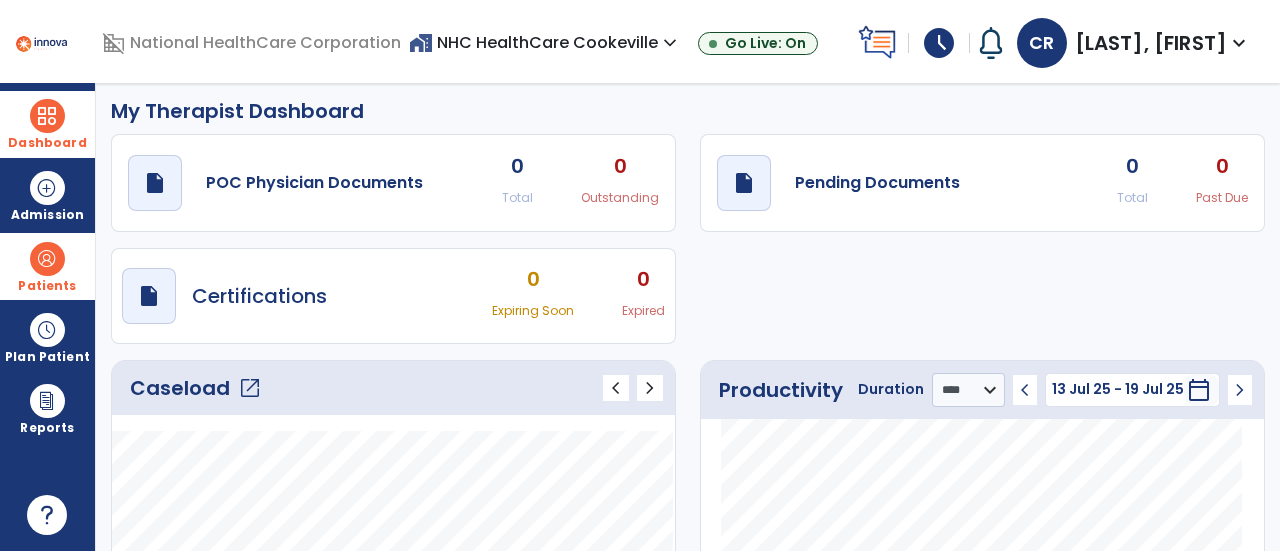 scroll, scrollTop: 0, scrollLeft: 0, axis: both 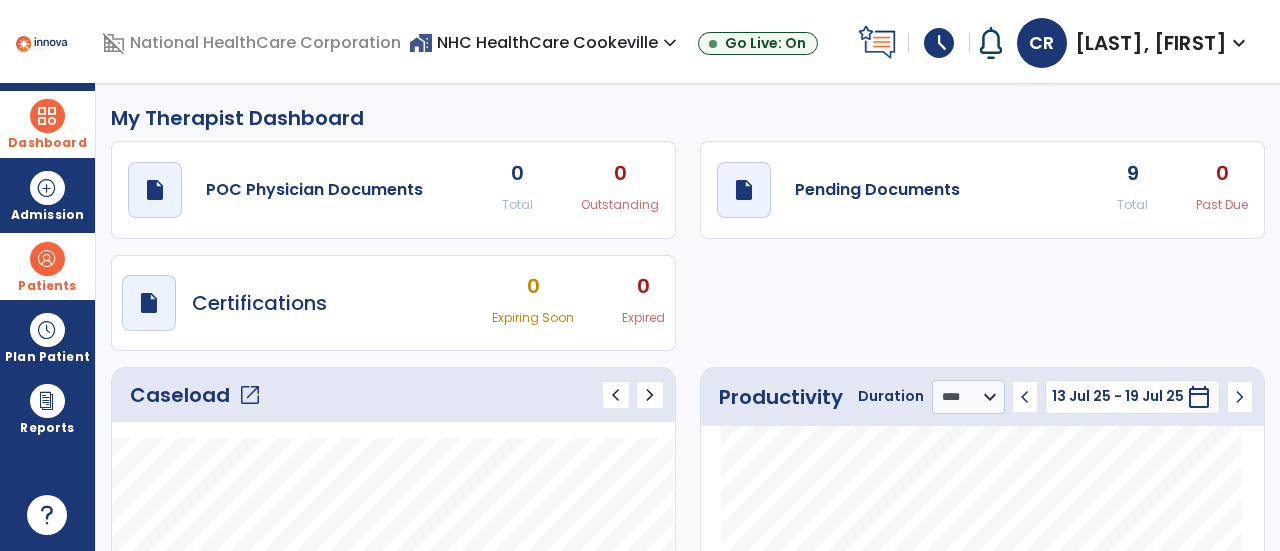 click on "9" 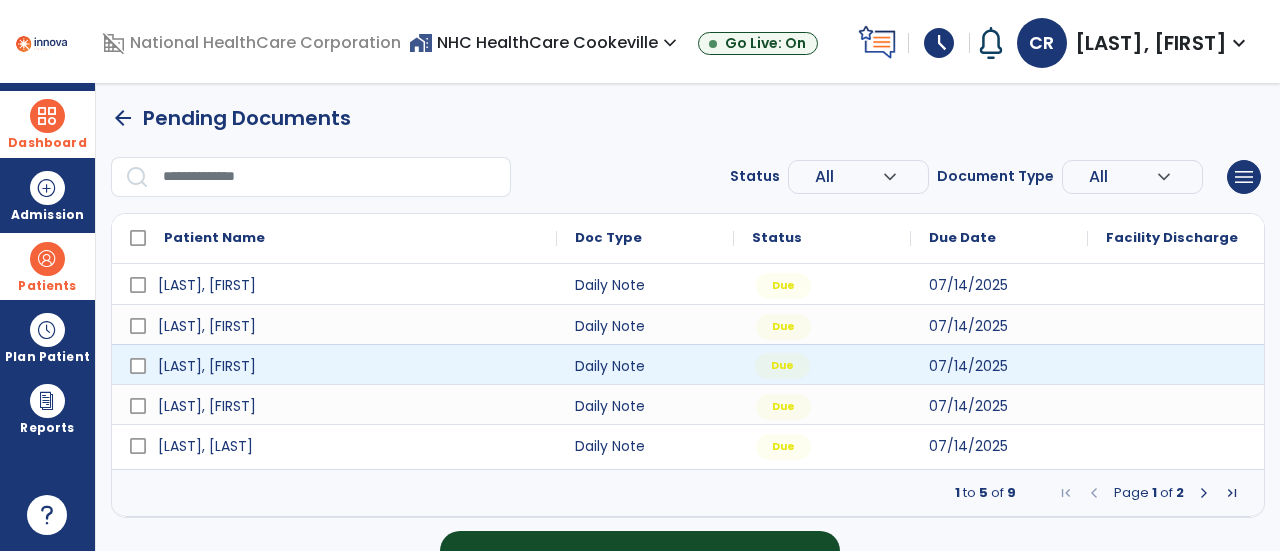 click on "Due" at bounding box center [822, 364] 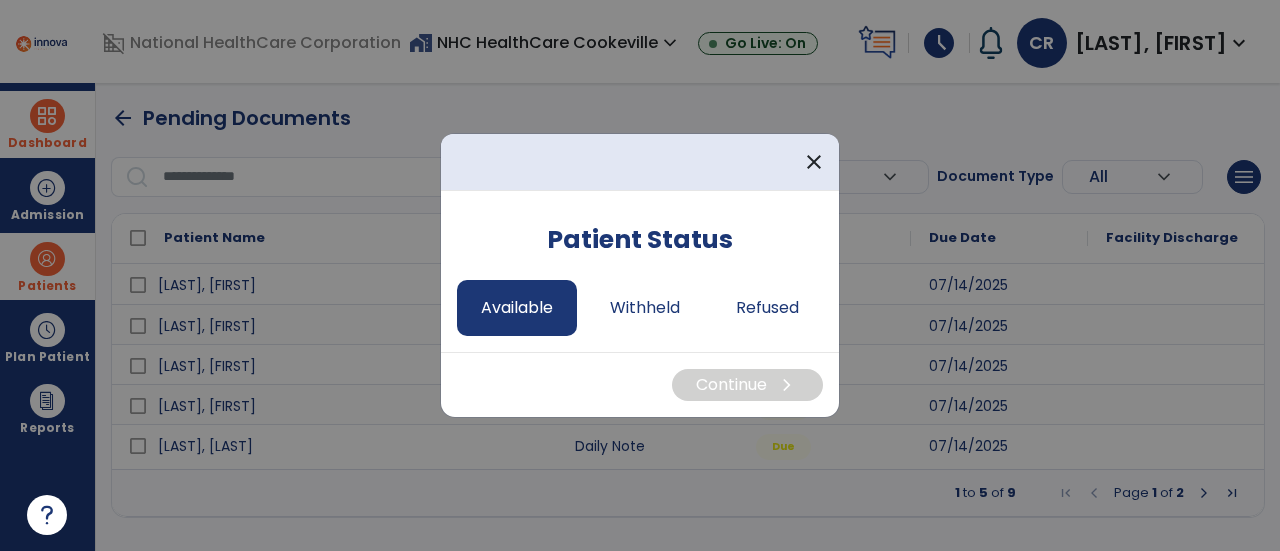 click on "Available" at bounding box center [517, 308] 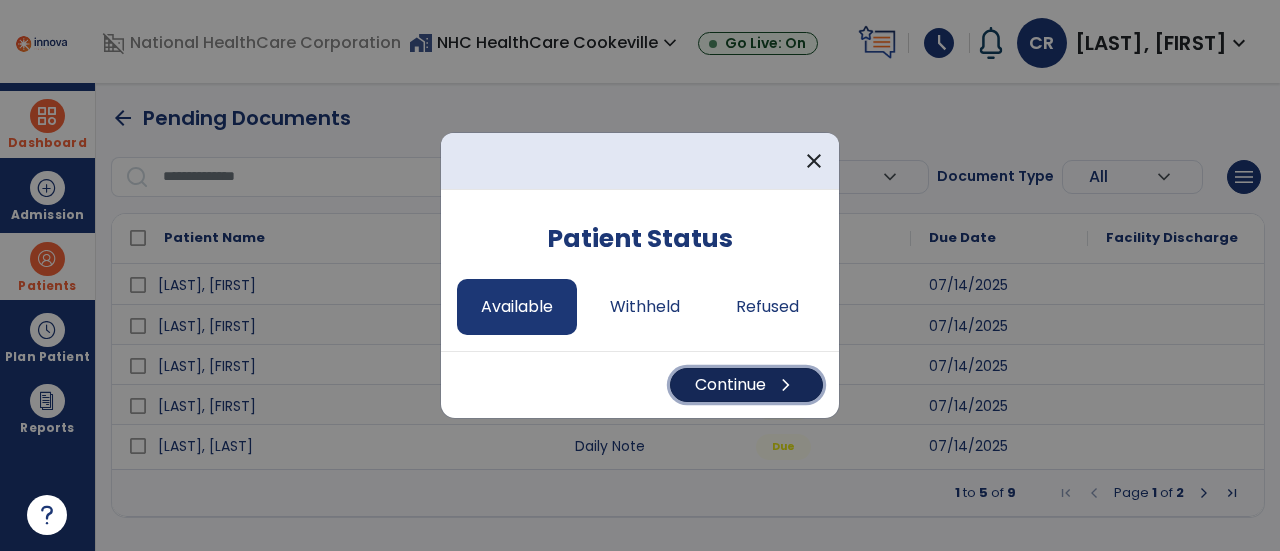 click on "Continue   chevron_right" at bounding box center (746, 385) 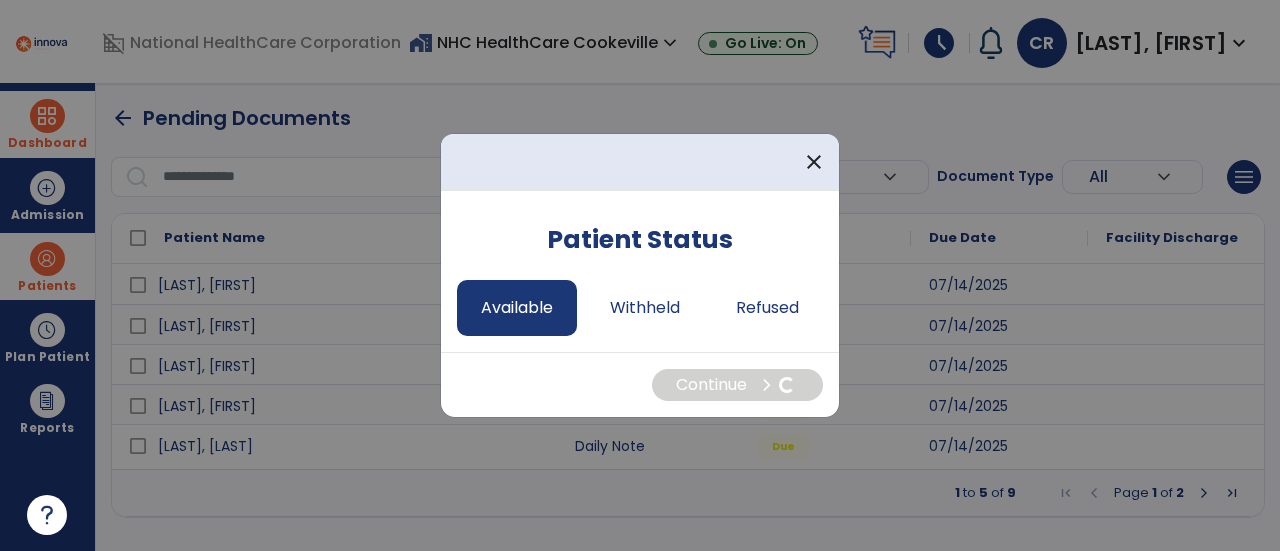 select on "*" 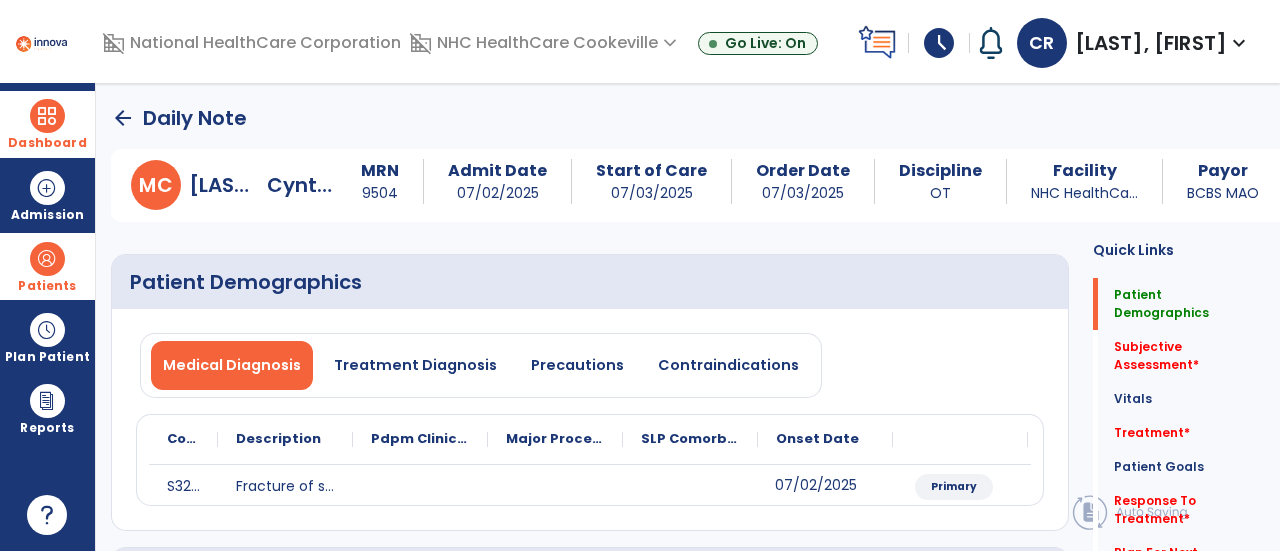click on "07/02/2025" 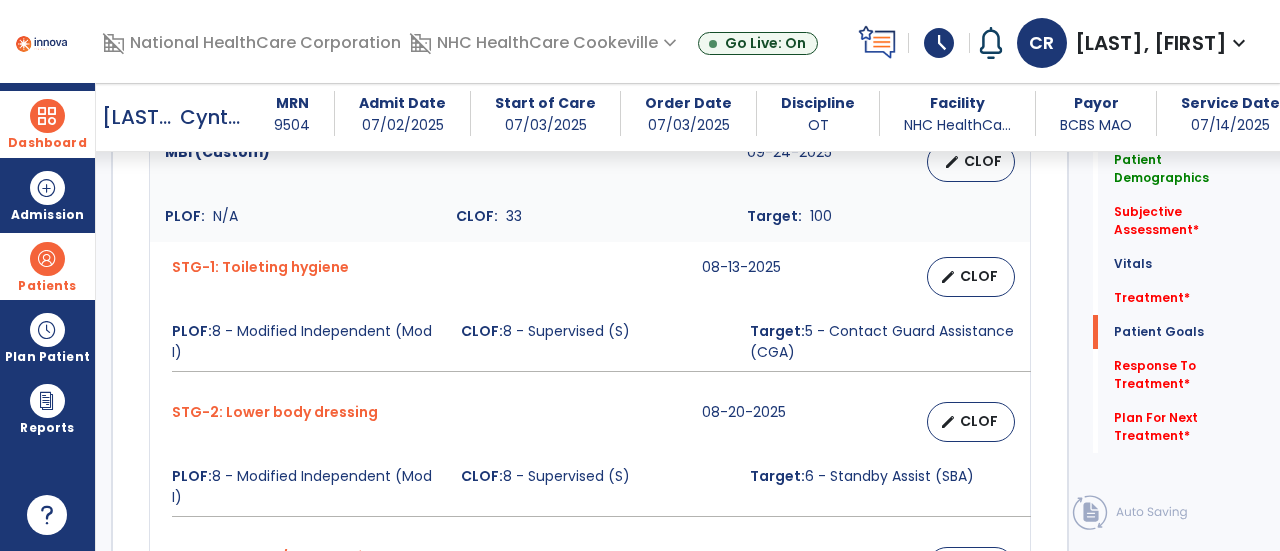 scroll, scrollTop: 1498, scrollLeft: 0, axis: vertical 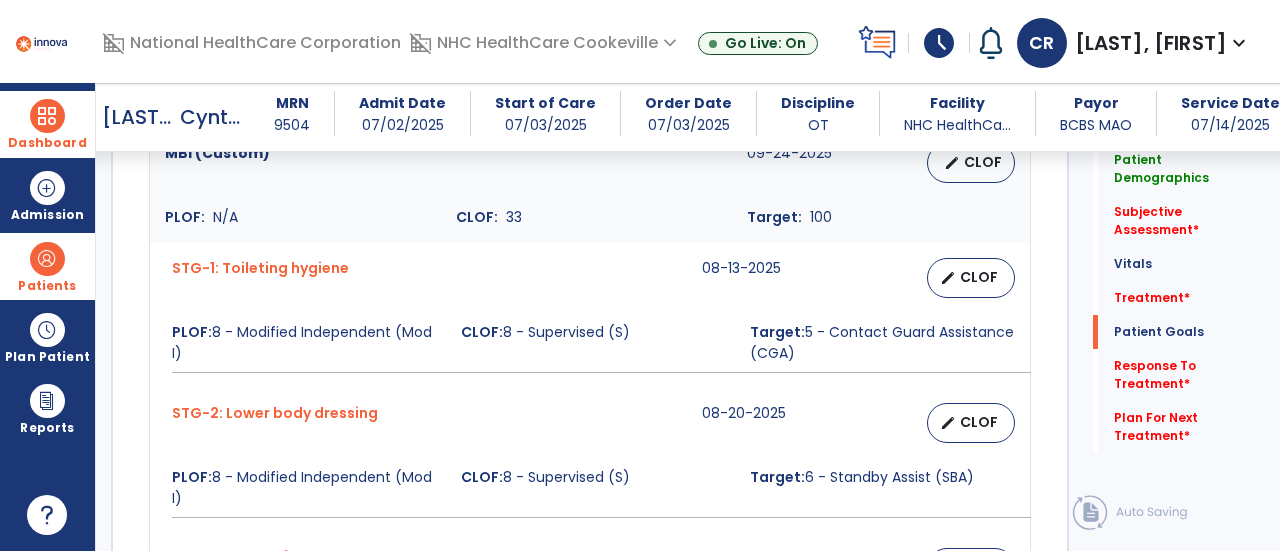 click on "STG-1: Toileting hygiene" at bounding box center (425, 278) 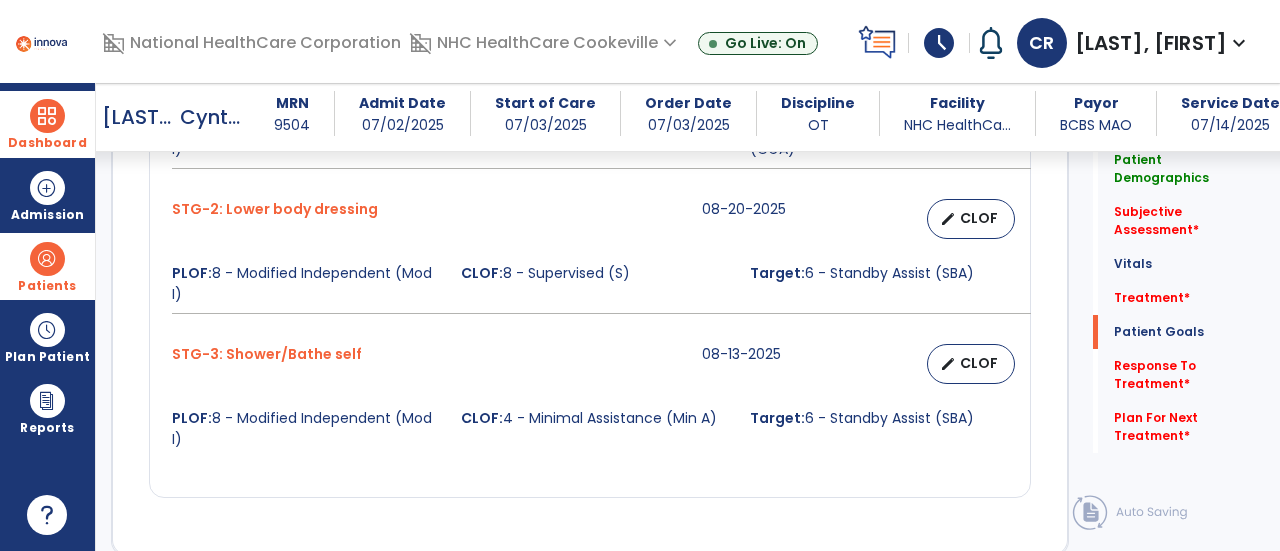scroll, scrollTop: 1706, scrollLeft: 0, axis: vertical 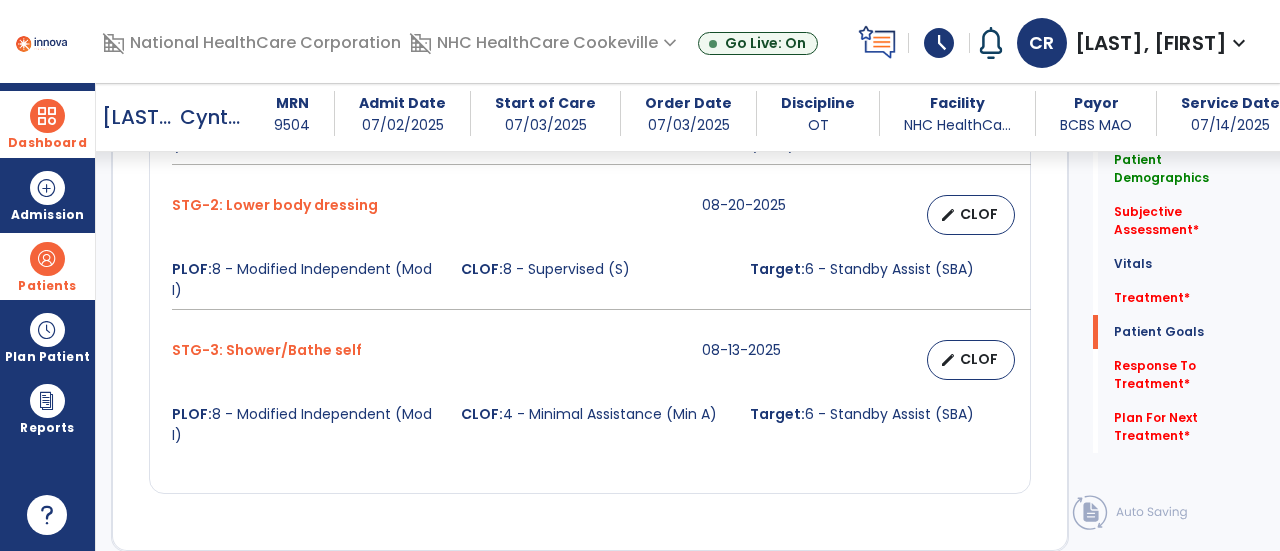 click on "STG-3: Shower/Bathe self [DATE] edit CLOF PLOF: 8 - Modified Independent (Mod I) CLOF: 4 - Minimal Assistance (Min A) Target: 6 - Standby Assist (SBA)" at bounding box center [590, 393] 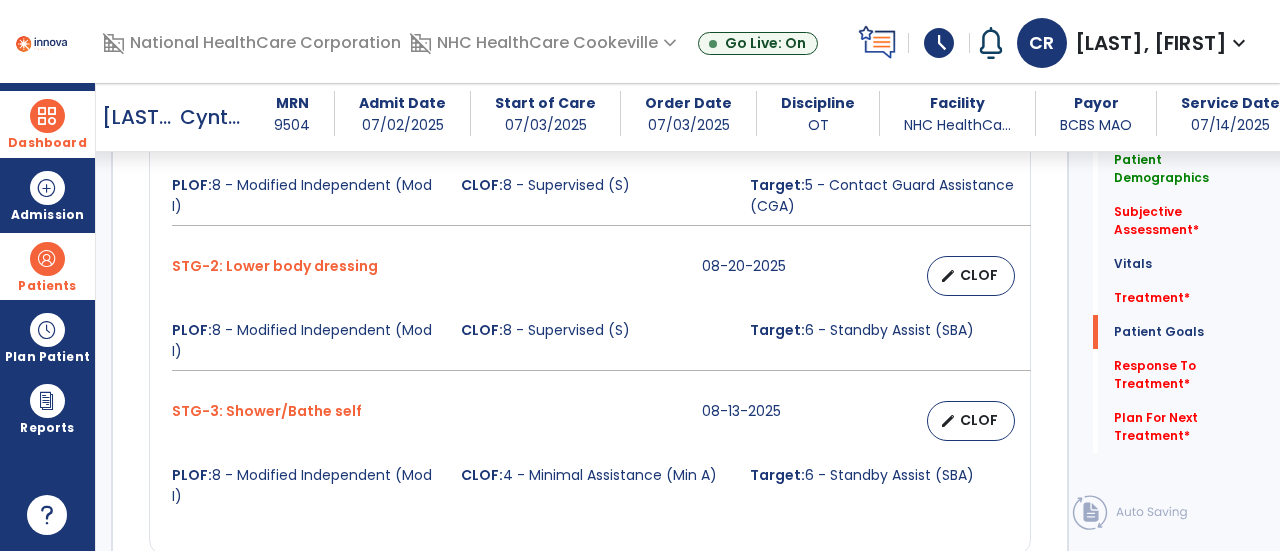 scroll, scrollTop: 1658, scrollLeft: 0, axis: vertical 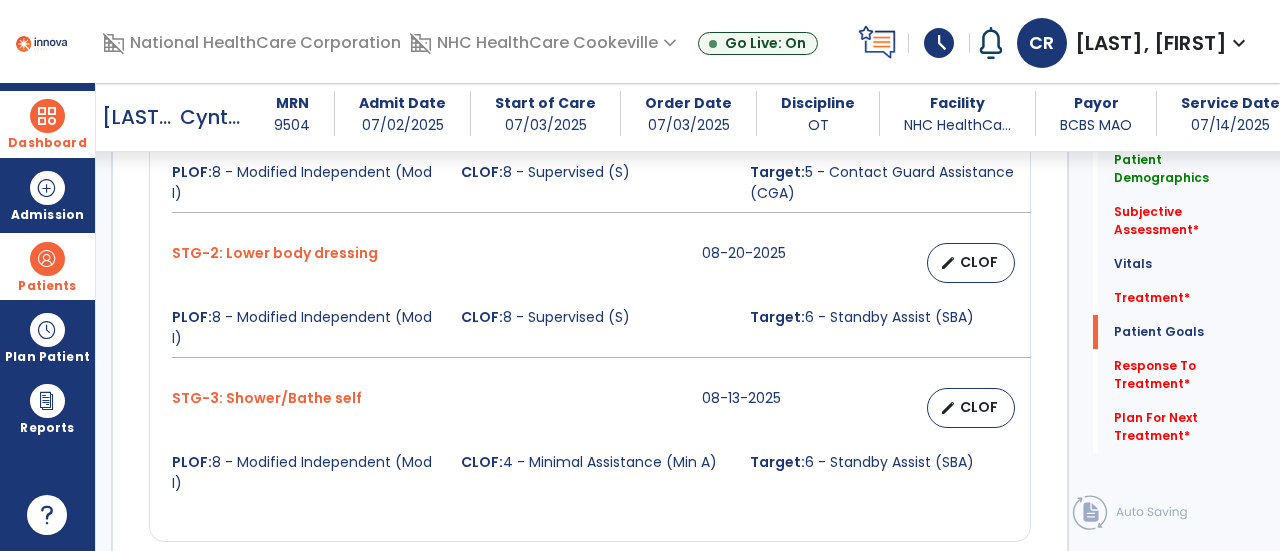 click on "STG-3: Shower/Bathe self [DATE] edit CLOF PLOF: 8 - Modified Independent (Mod I) CLOF: 4 - Minimal Assistance (Min A) Target: 6 - Standby Assist (SBA)" at bounding box center [590, 441] 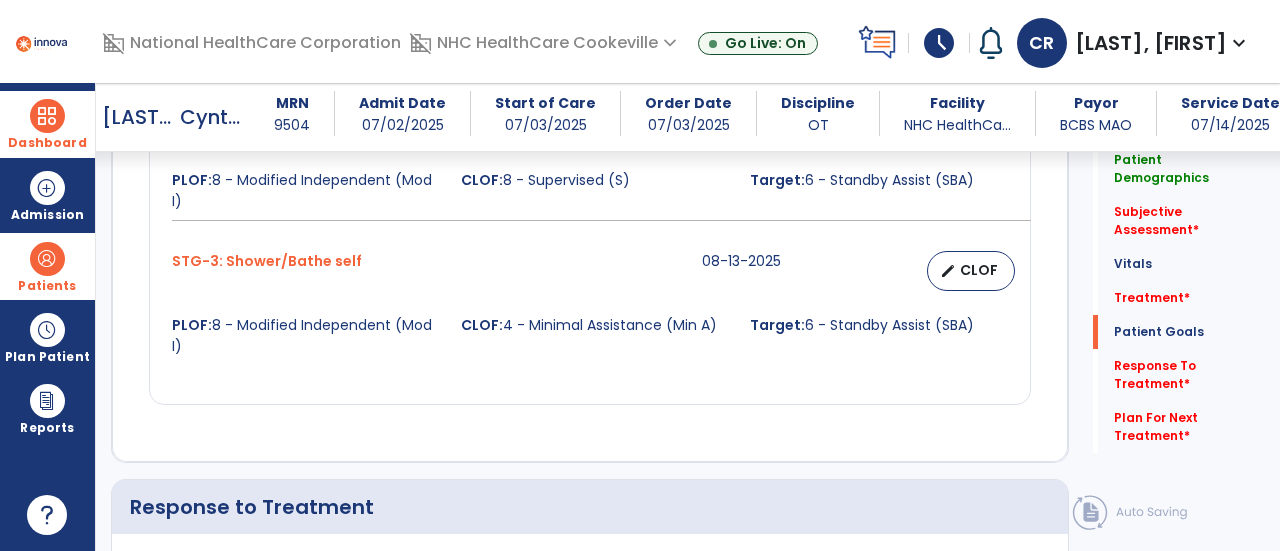 scroll, scrollTop: 1800, scrollLeft: 0, axis: vertical 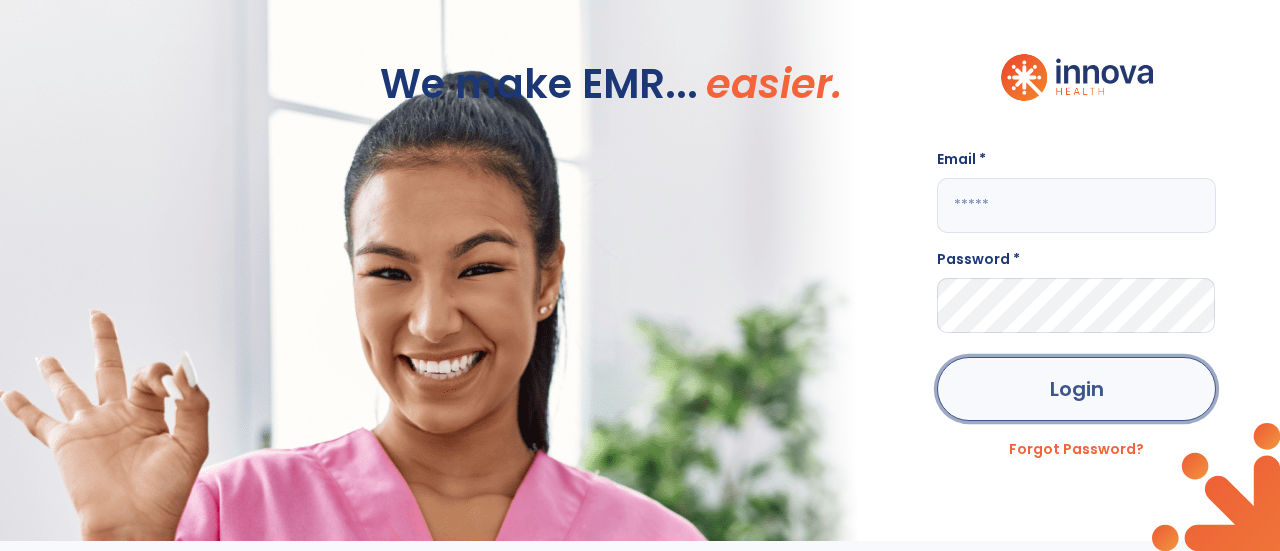 click on "Login" 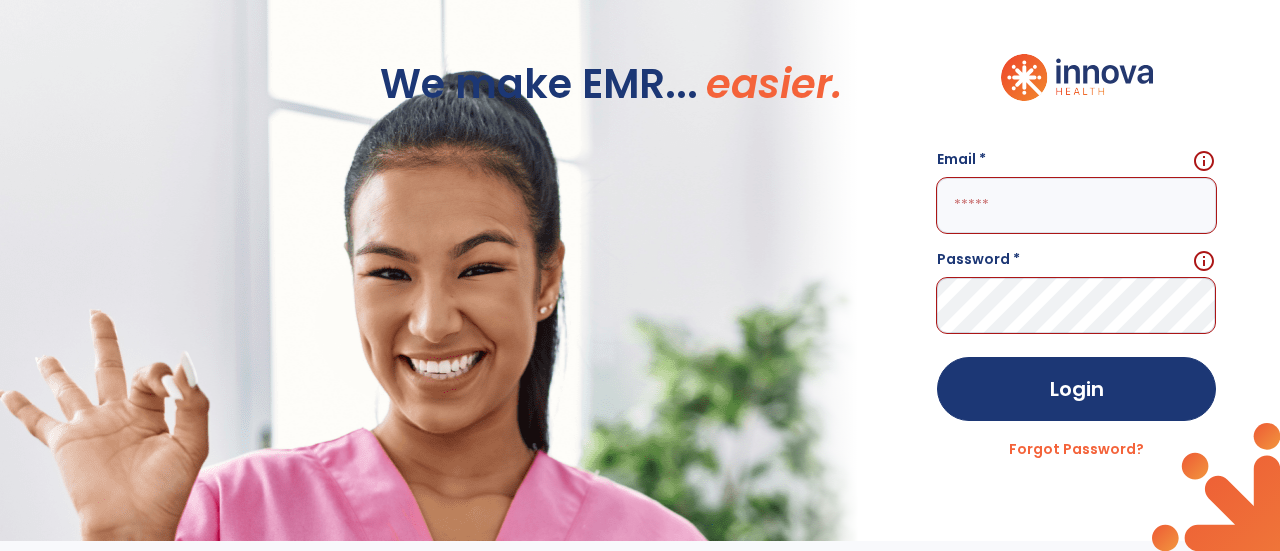 click 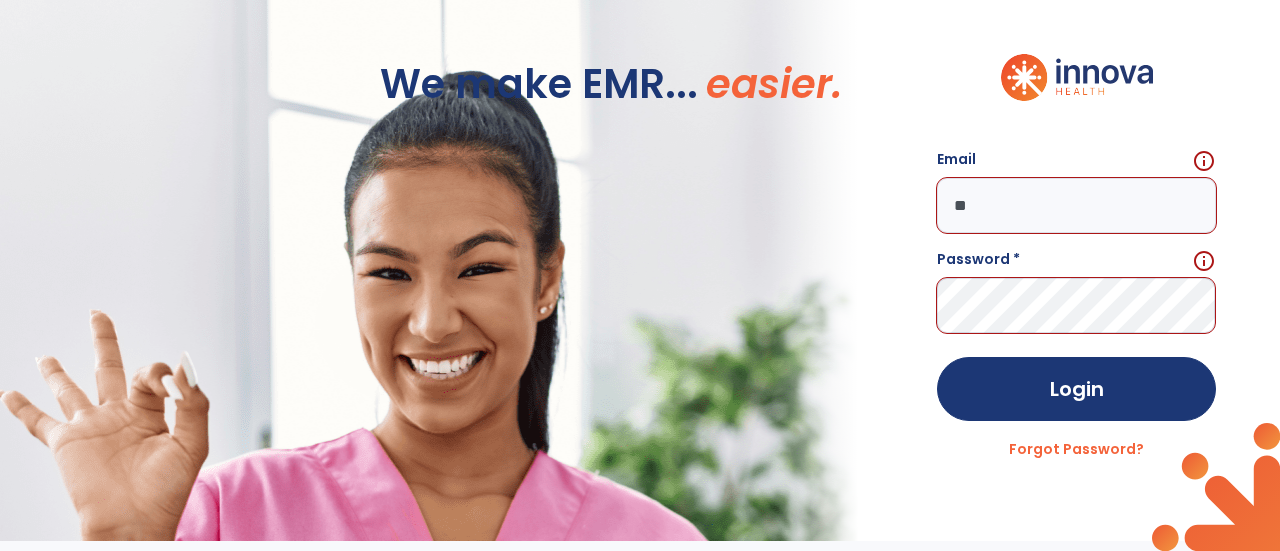 type on "*" 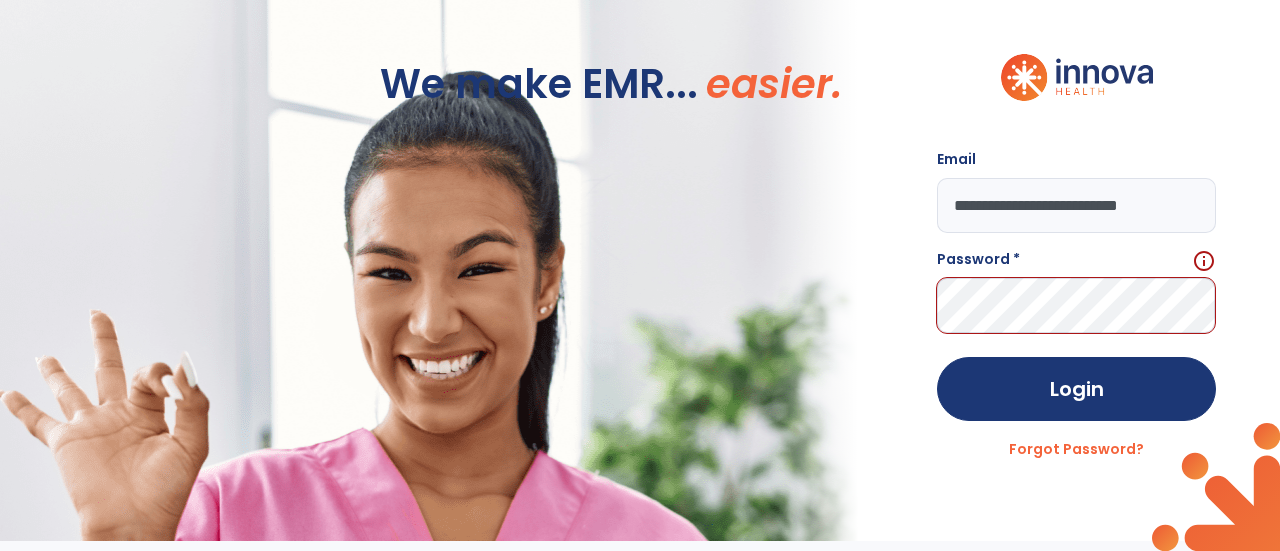 type on "**********" 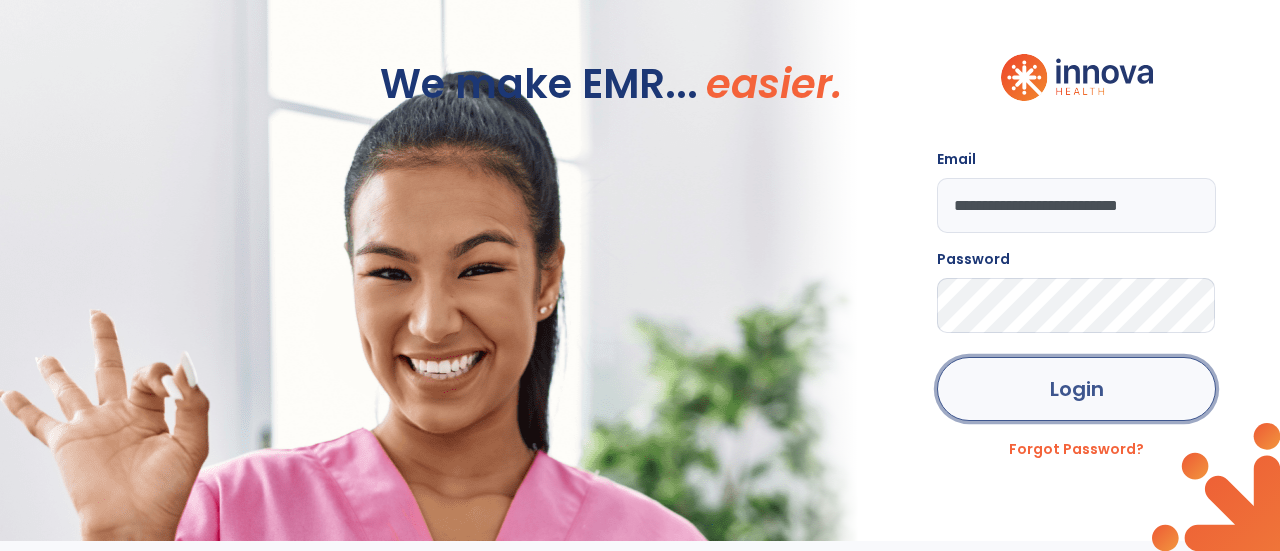 click on "Login" 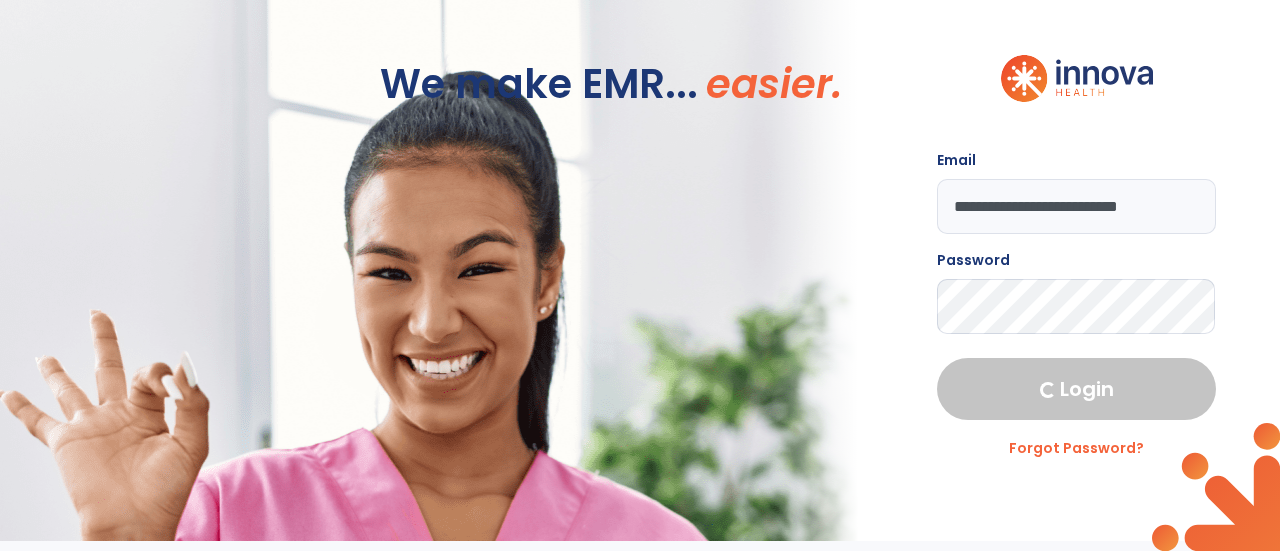 select on "****" 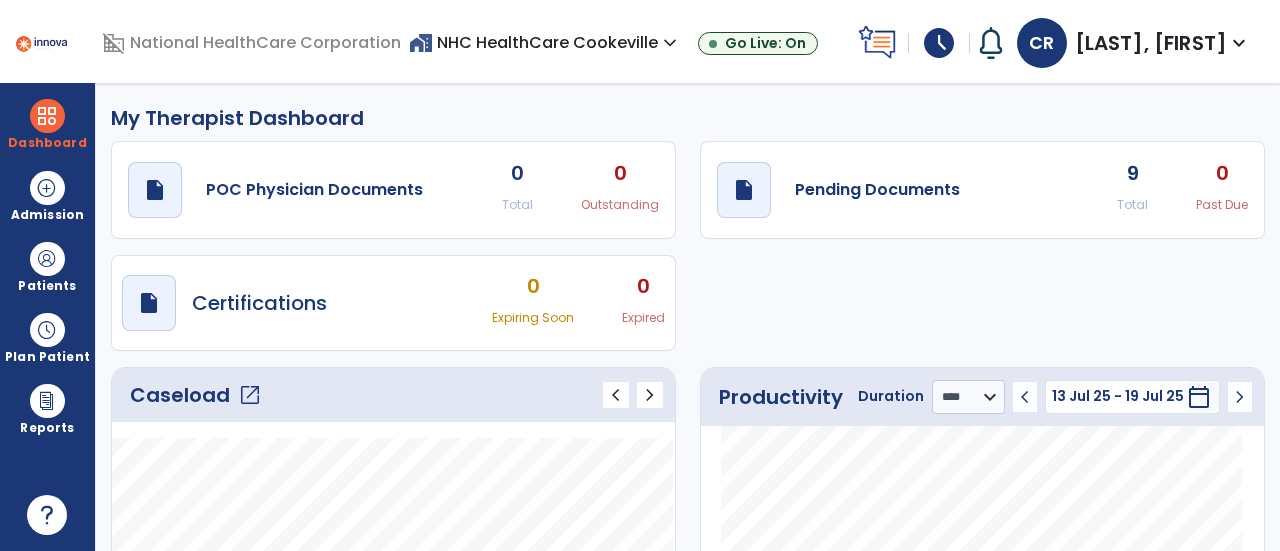 click on "draft   open_in_new  Pending Documents 9 Total 0 Past Due" 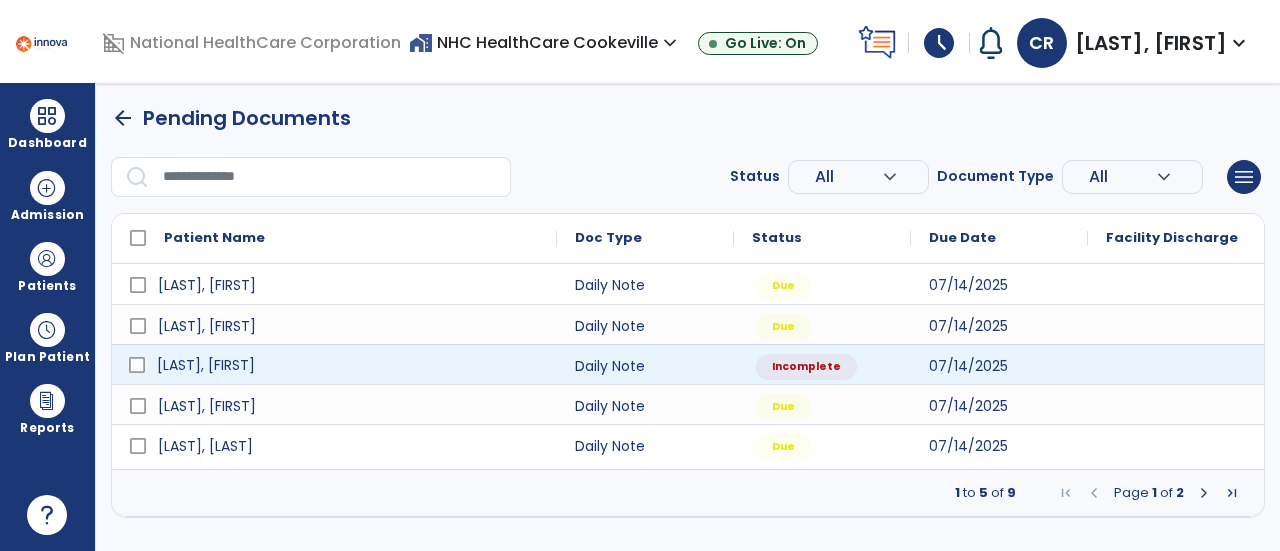 click on "[LAST], [FIRST]" at bounding box center [348, 365] 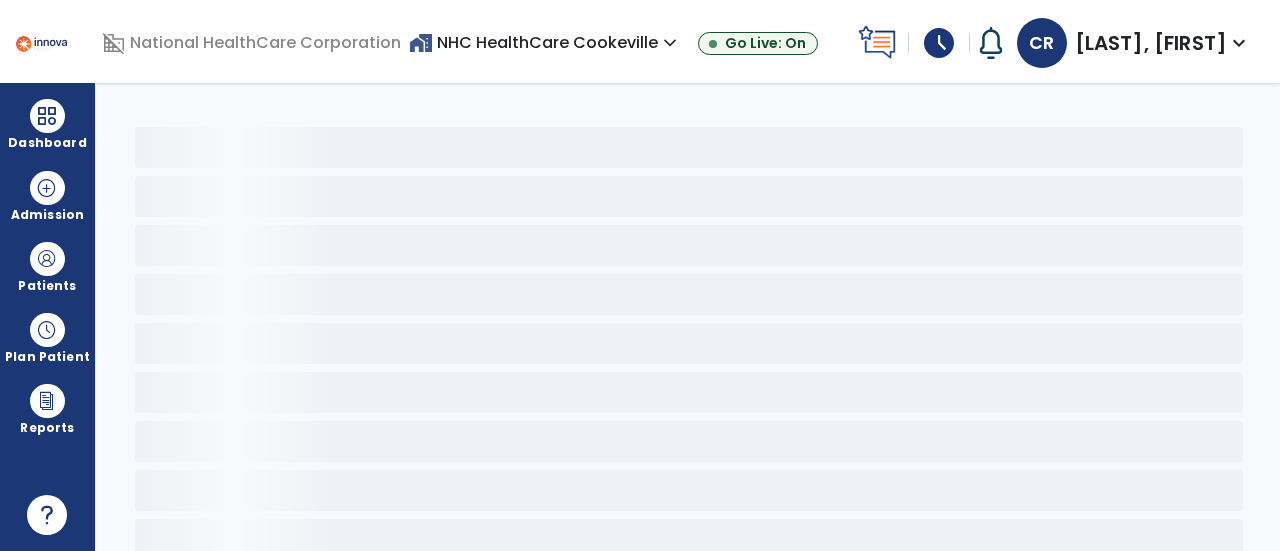 select on "*" 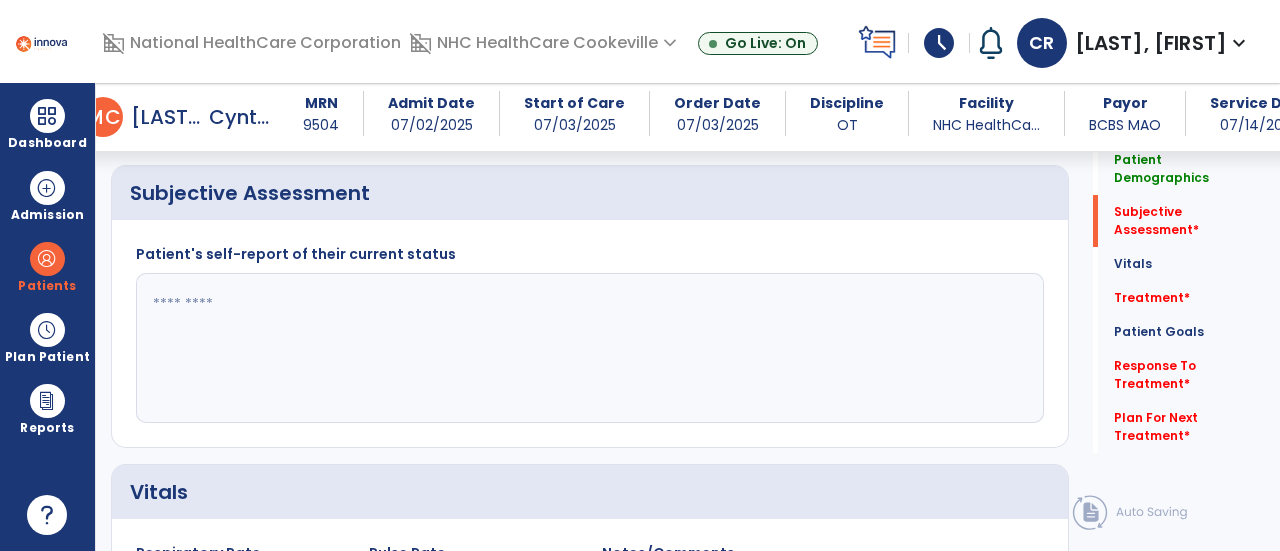 scroll, scrollTop: 378, scrollLeft: 0, axis: vertical 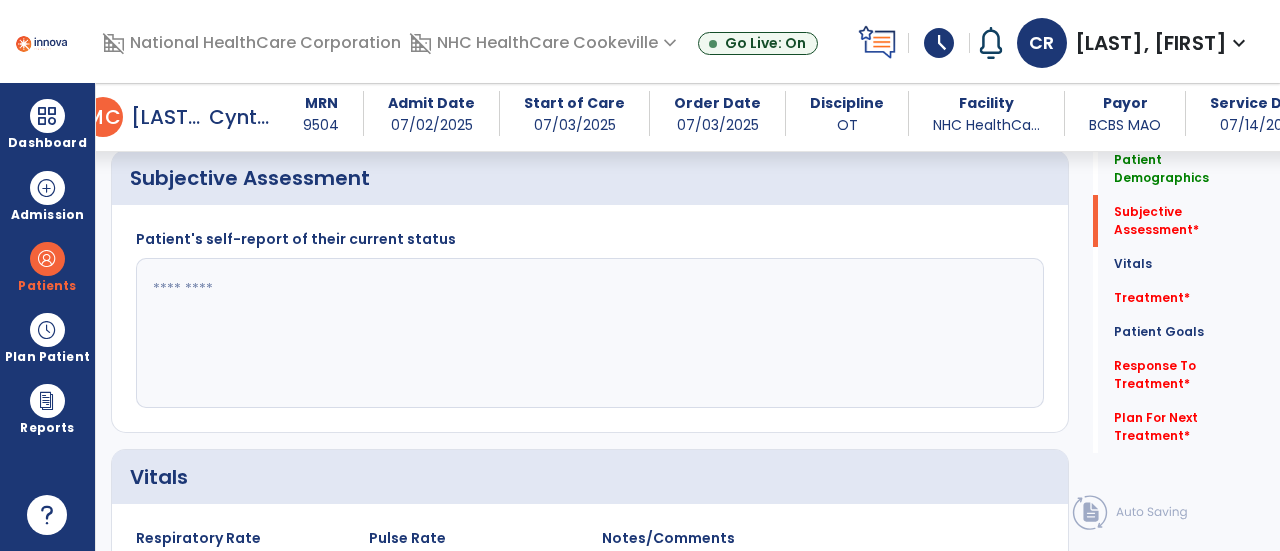 click 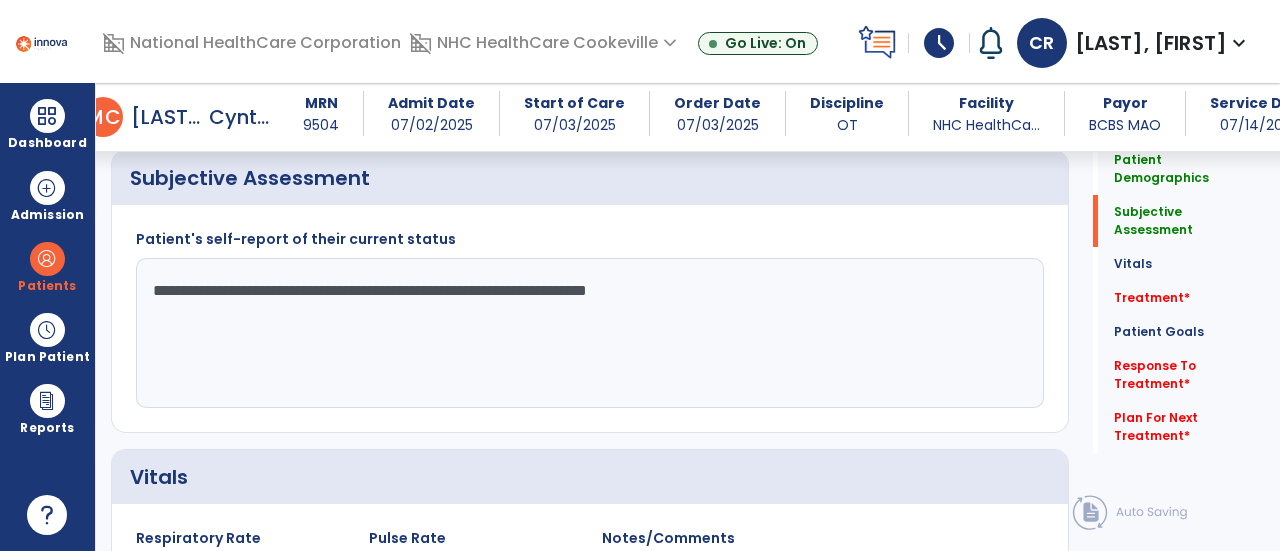click on "**********" 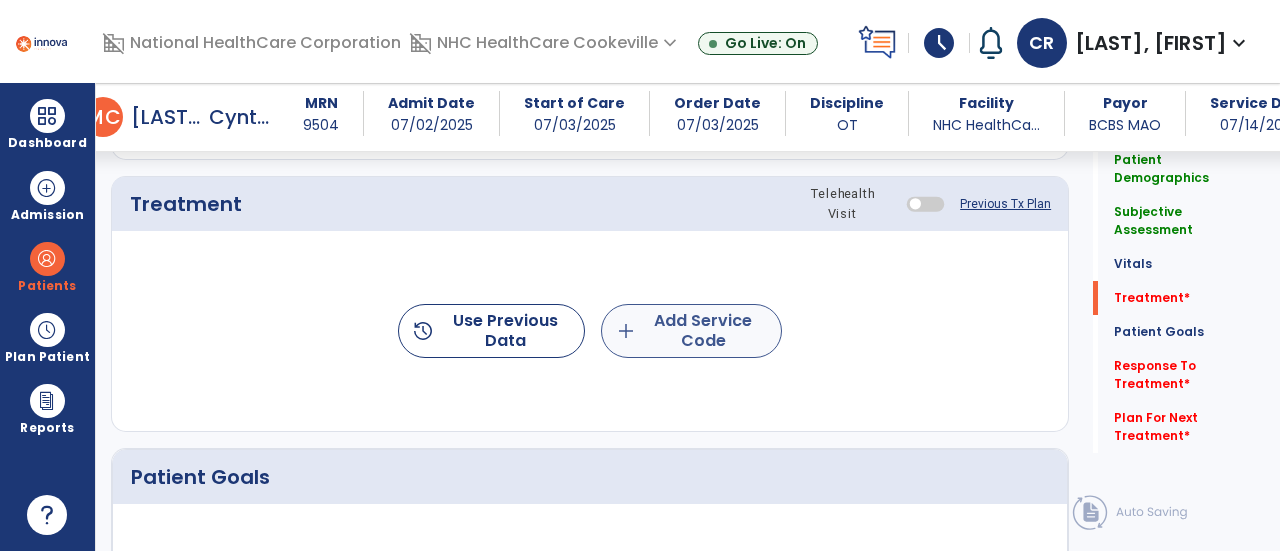 click on "add  Add Service Code" 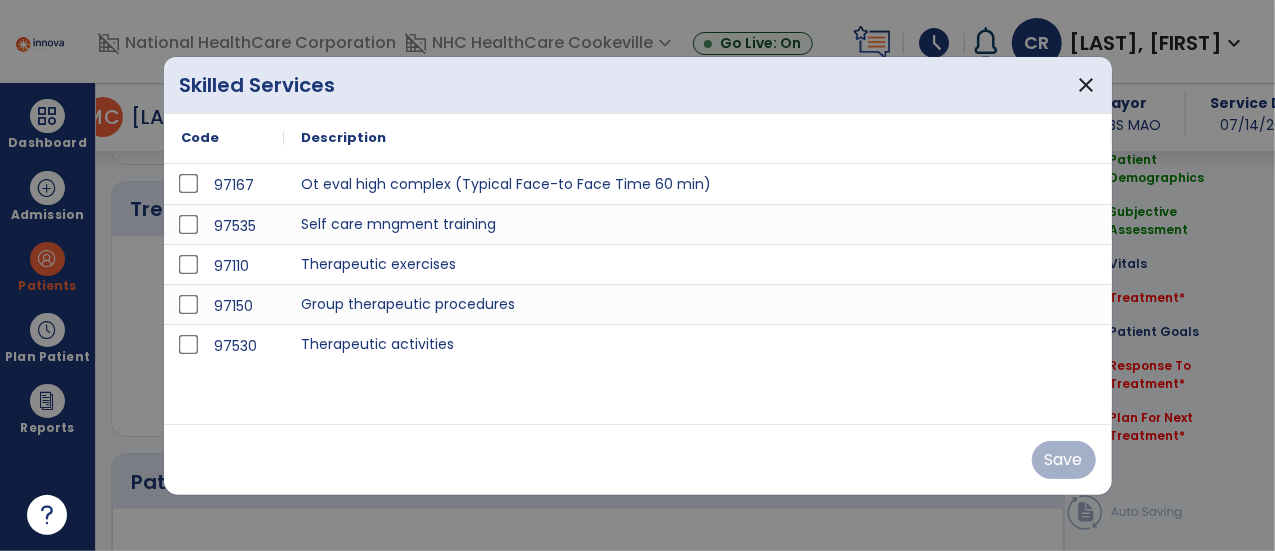 scroll, scrollTop: 1073, scrollLeft: 0, axis: vertical 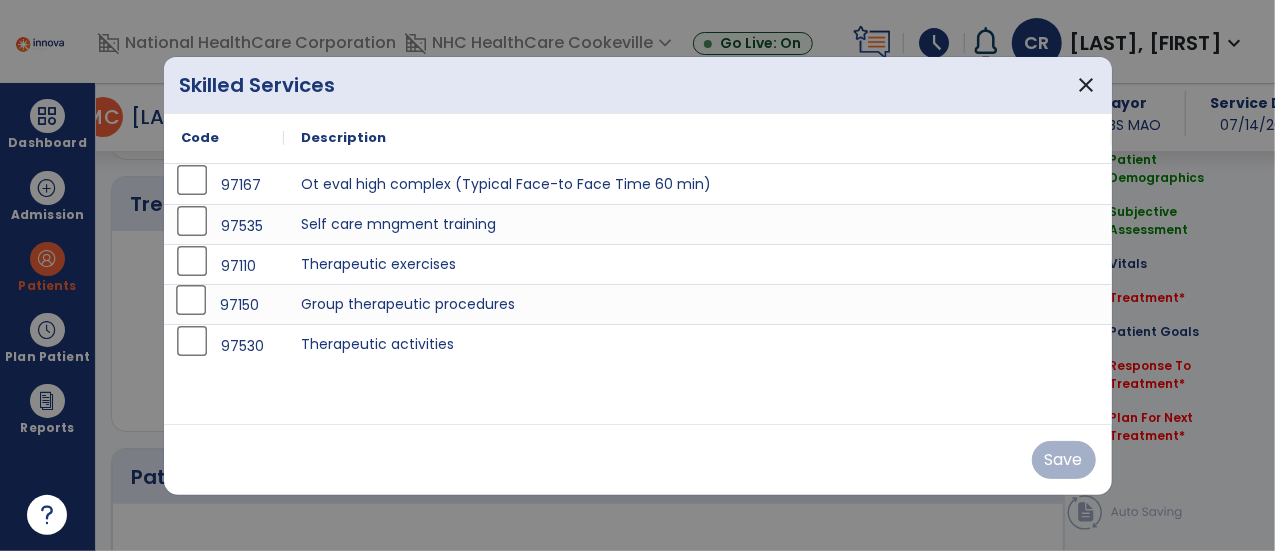 click on "97150" at bounding box center (224, 305) 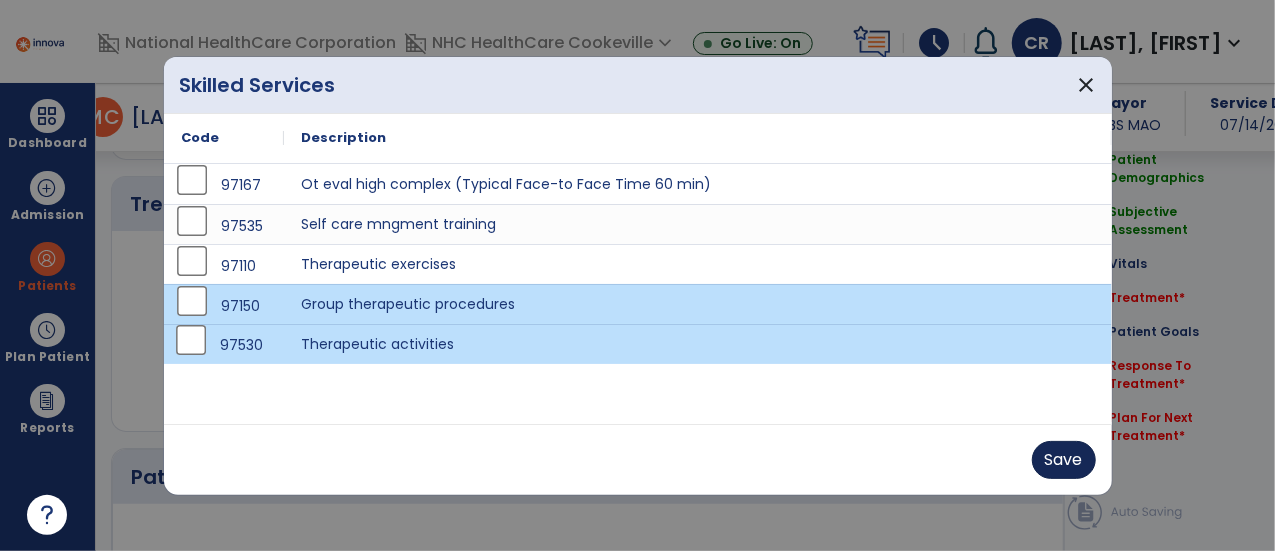 click on "Save" at bounding box center (1064, 460) 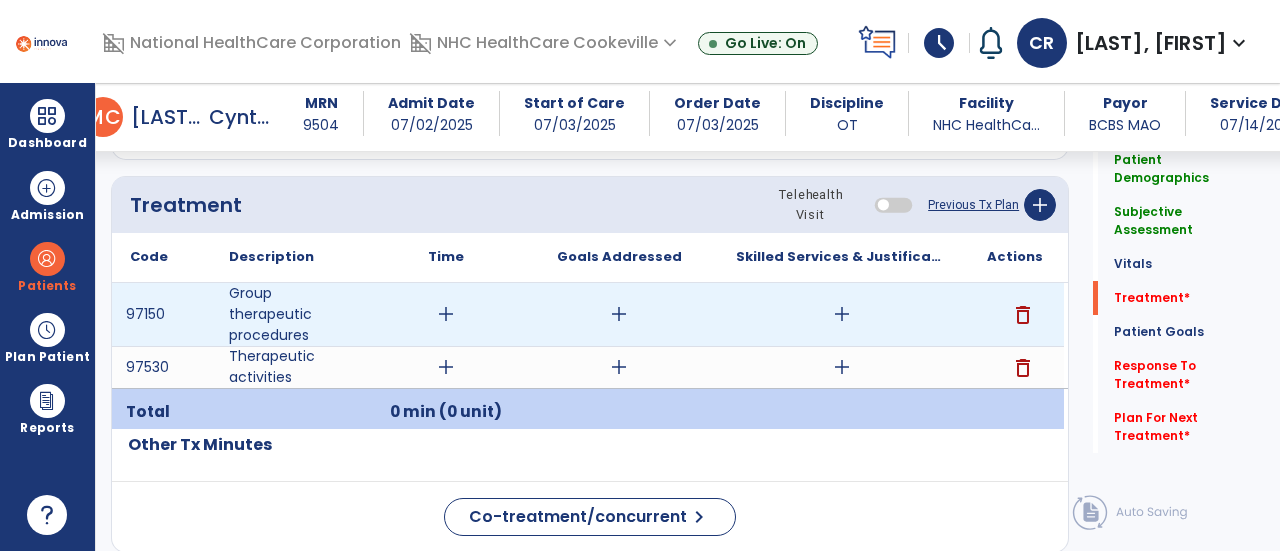 click on "delete" at bounding box center [1023, 315] 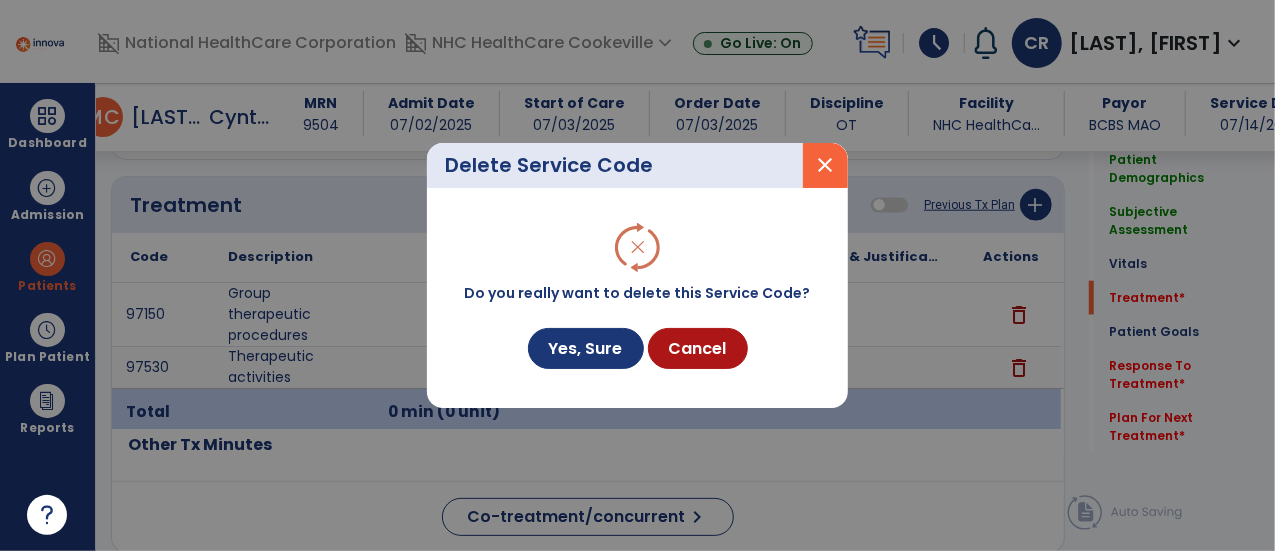 scroll, scrollTop: 1073, scrollLeft: 0, axis: vertical 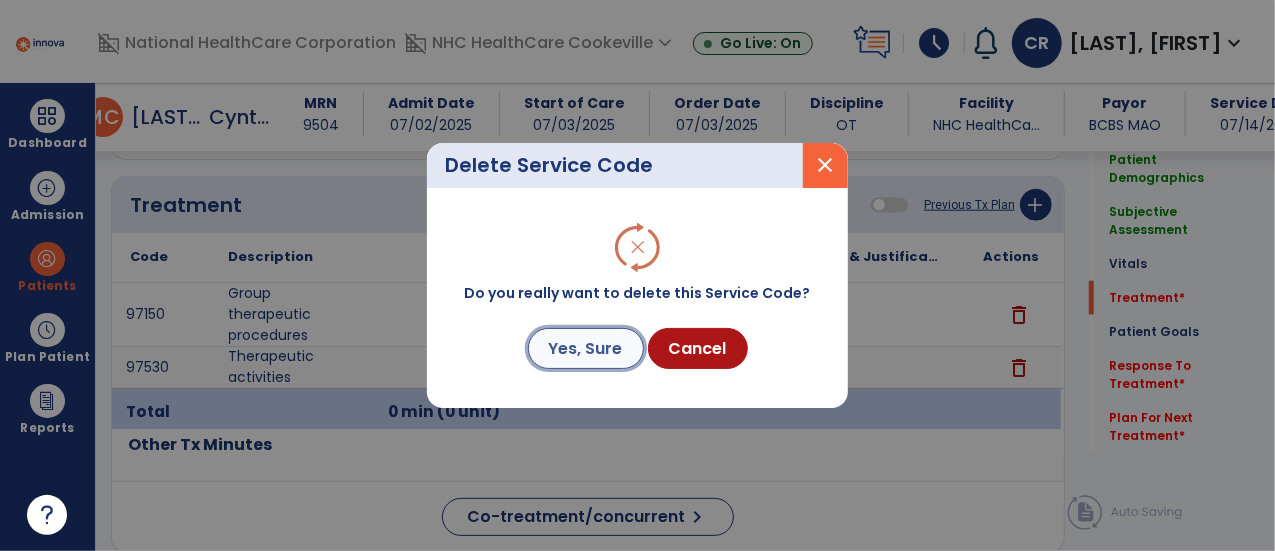 click on "Yes, Sure" at bounding box center (586, 348) 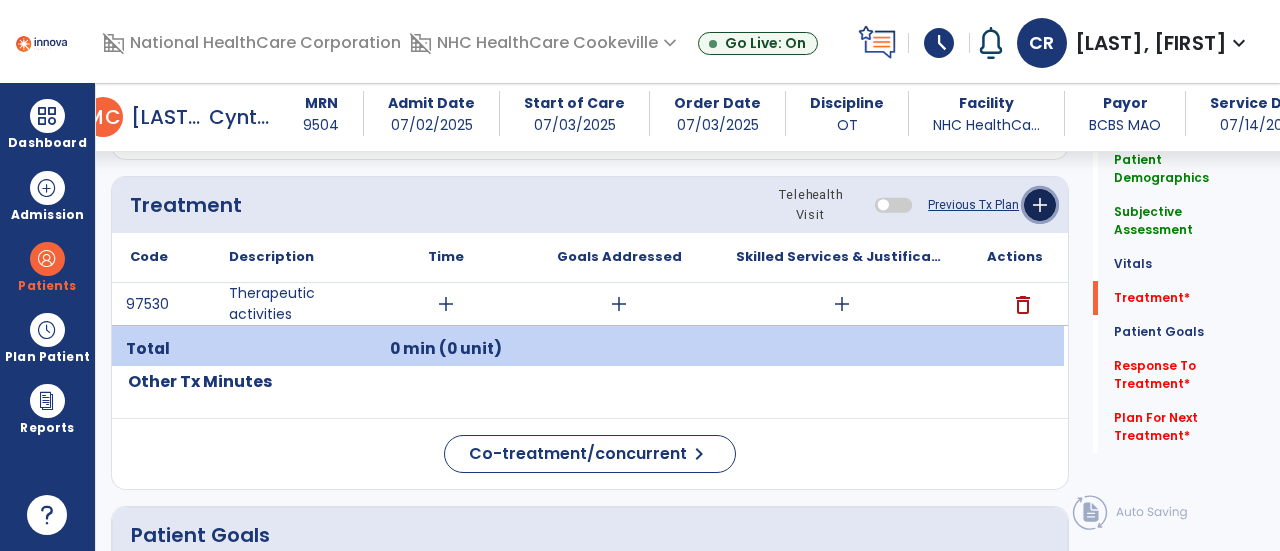 click on "add" 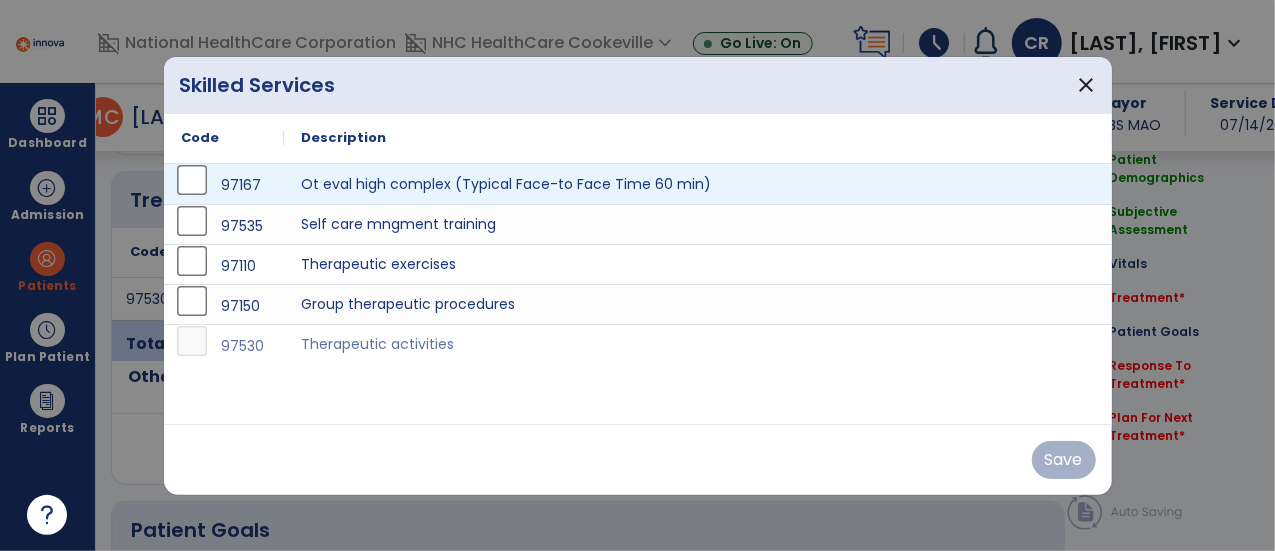 scroll, scrollTop: 1073, scrollLeft: 0, axis: vertical 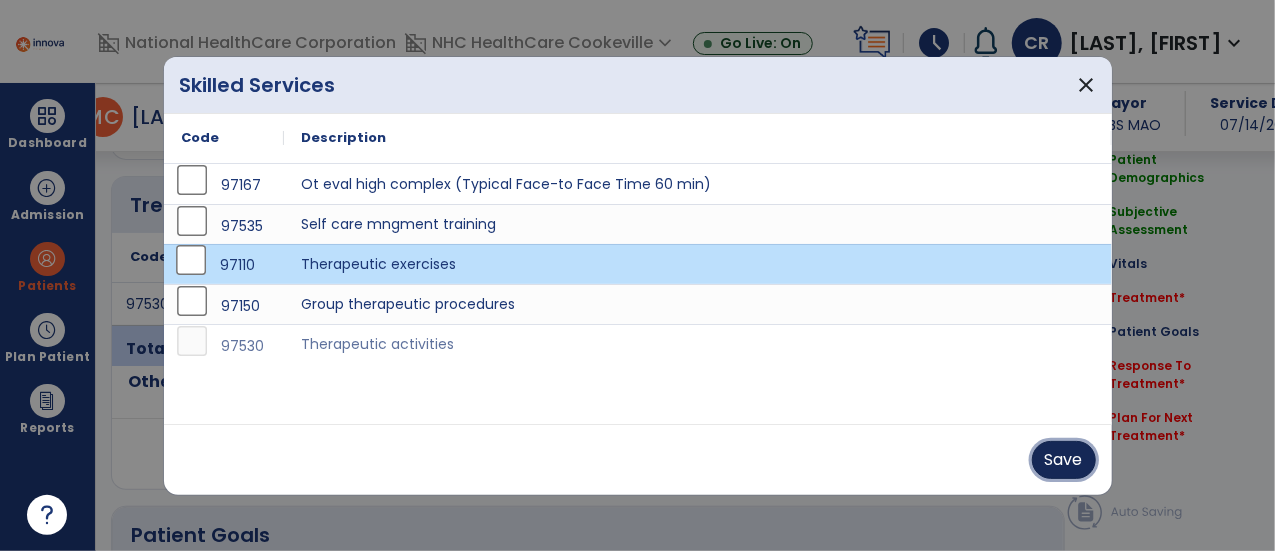 click on "Save" at bounding box center (1064, 460) 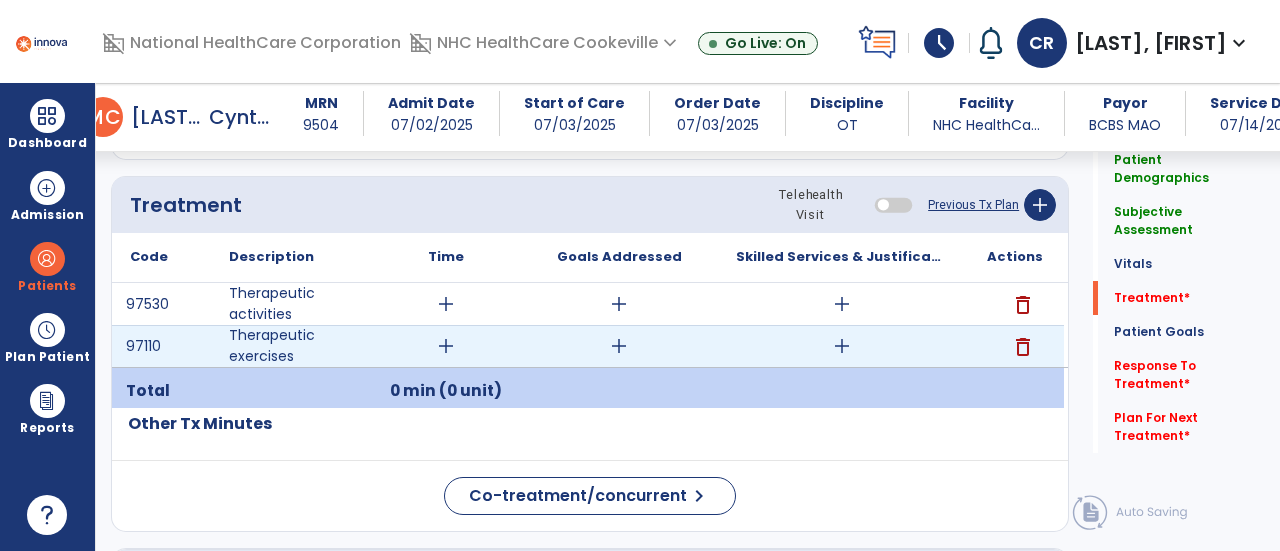 click on "add" at bounding box center (842, 346) 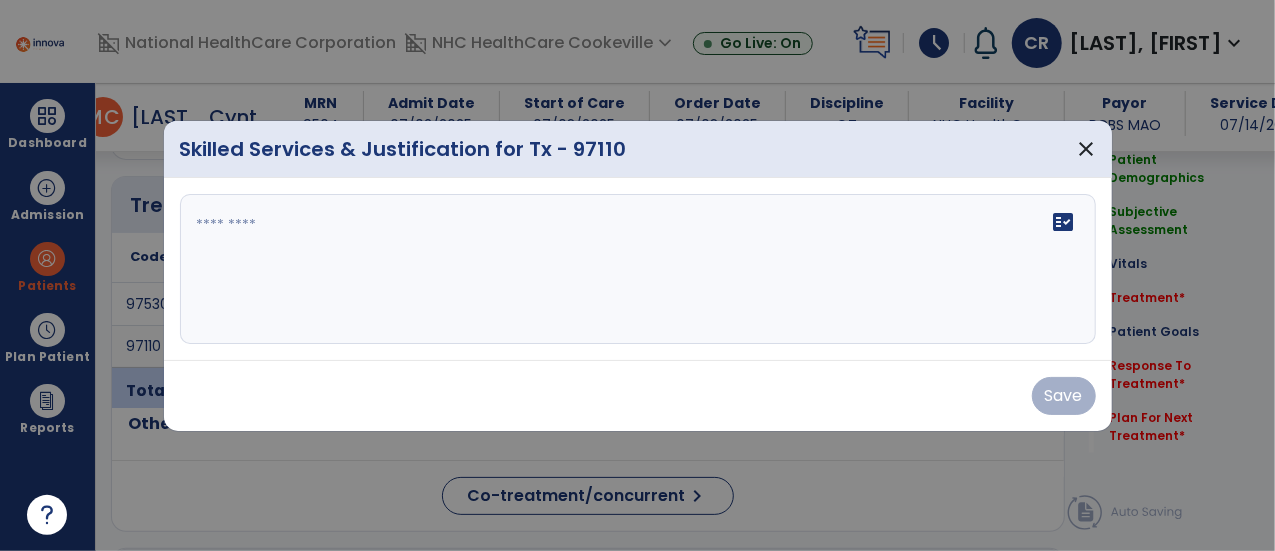 scroll, scrollTop: 1073, scrollLeft: 0, axis: vertical 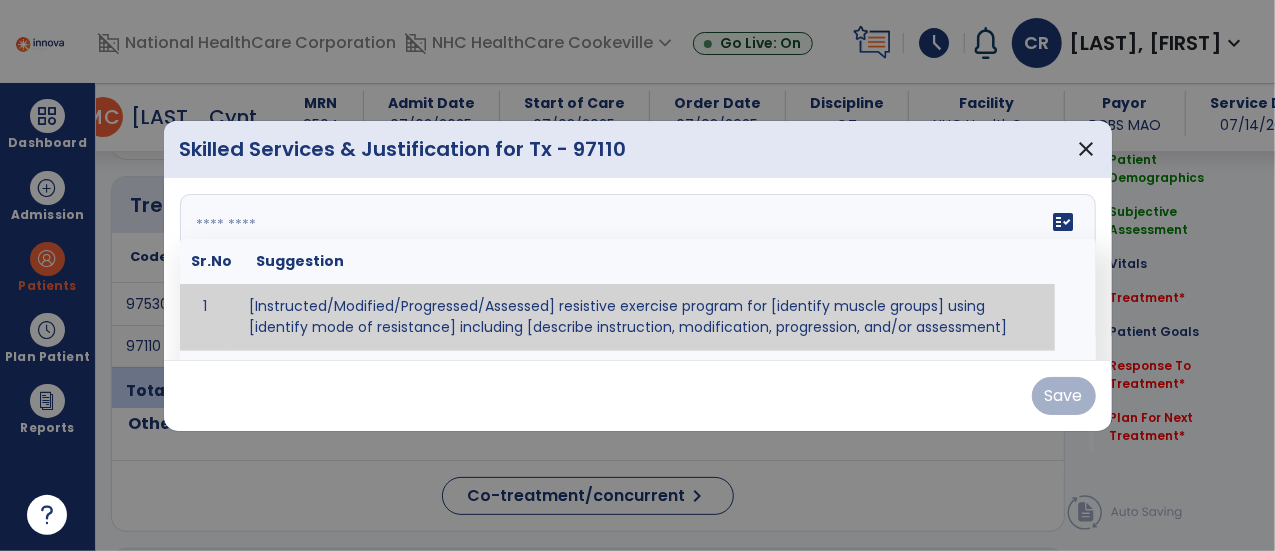 click on "fact_check  Sr.No Suggestion 1 [Instructed/Modified/Progressed/Assessed] resistive exercise program for [identify muscle groups] using [identify mode of resistance] including [describe instruction, modification, progression, and/or assessment] 2 [Instructed/Modified/Progressed/Assessed] aerobic exercise program using [identify equipment/mode] including [describe instruction, modification,progression, and/or assessment] 3 [Instructed/Modified/Progressed/Assessed] [PROM/A/AROM/AROM] program for [identify joint movements] using [contract-relax, over-pressure, inhibitory techniques, other] 4 [Assessed/Tested] aerobic capacity with administration of [aerobic capacity test]" at bounding box center (638, 269) 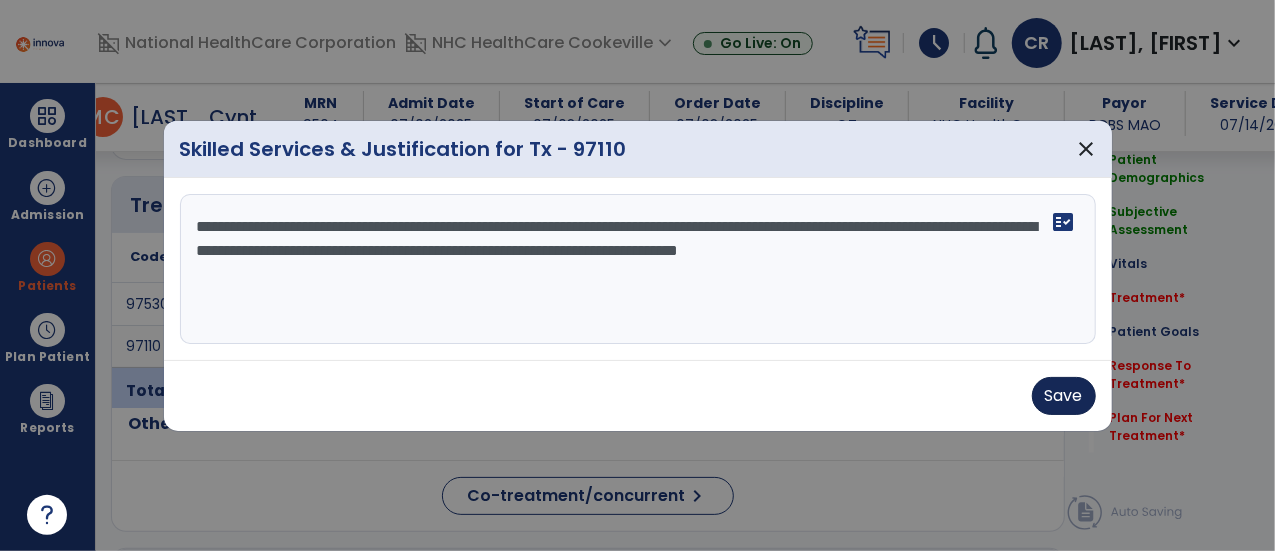 type on "**********" 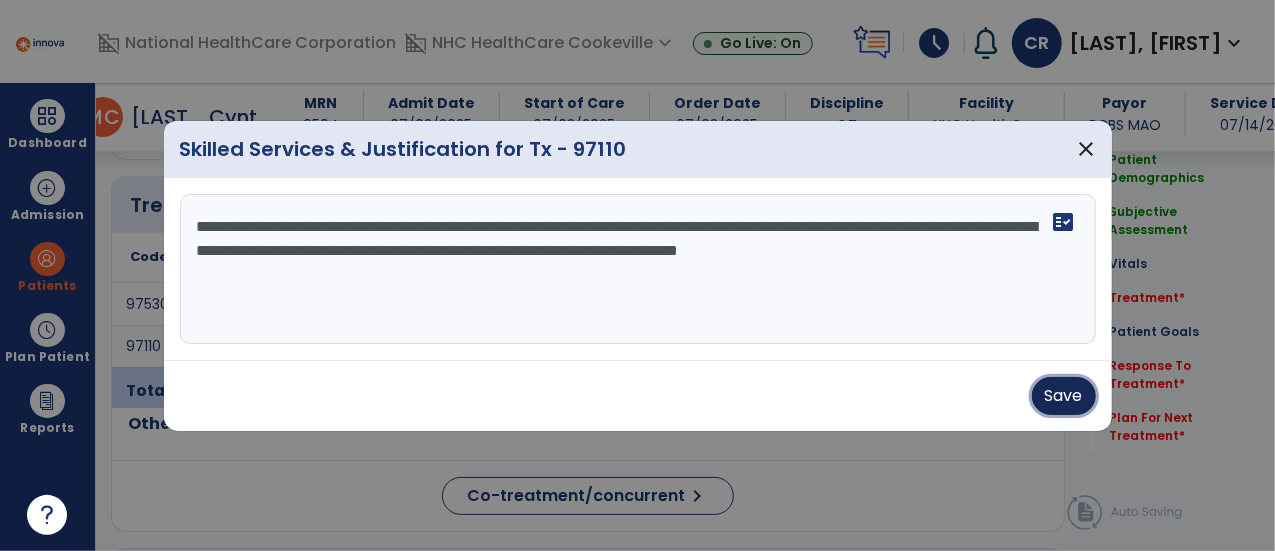 click on "Save" at bounding box center (1064, 396) 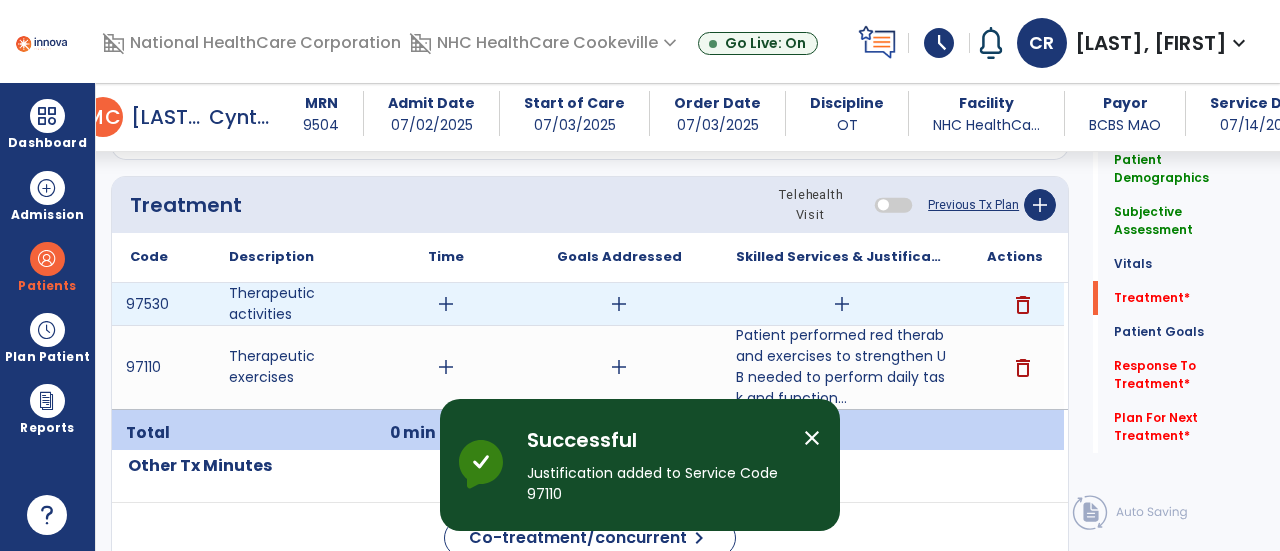 click on "add" at bounding box center (842, 304) 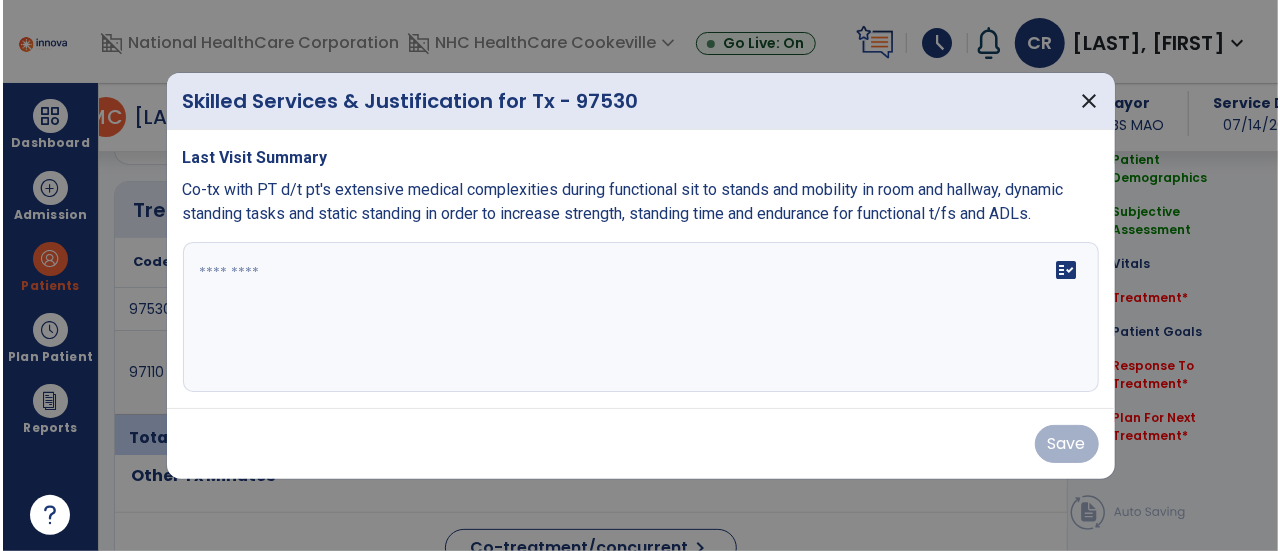 scroll, scrollTop: 1073, scrollLeft: 0, axis: vertical 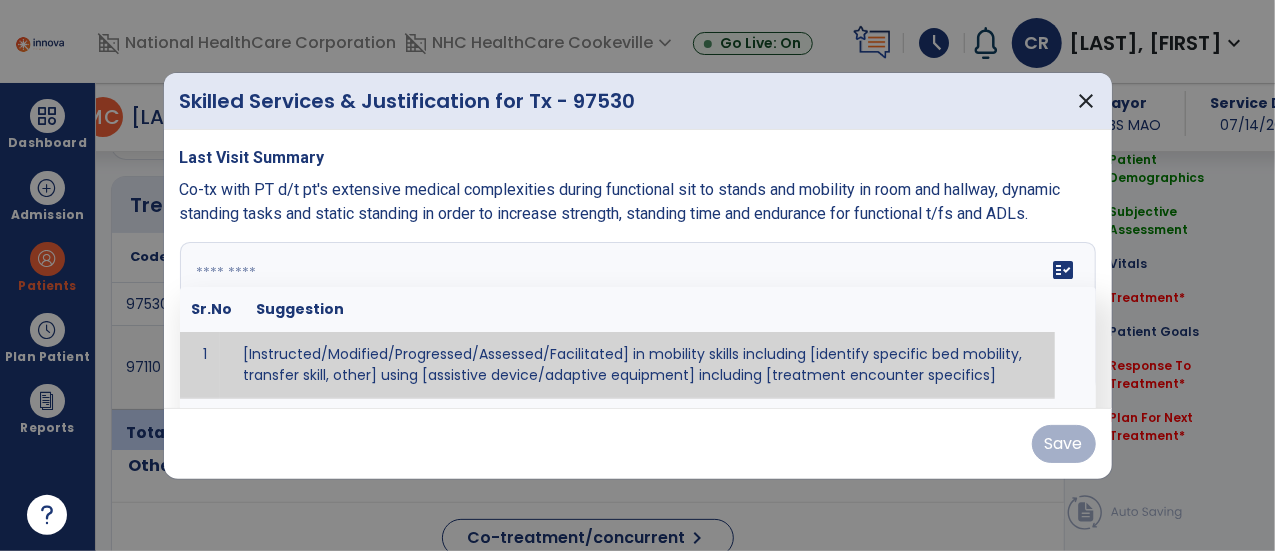 click on "fact_check  Sr.No Suggestion 1 [Instructed/Modified/Progressed/Assessed/Facilitated] in mobility skills including [identify specific bed mobility, transfer skill, other] using [assistive device/adaptive equipment] including [treatment encounter specifics]" at bounding box center (638, 317) 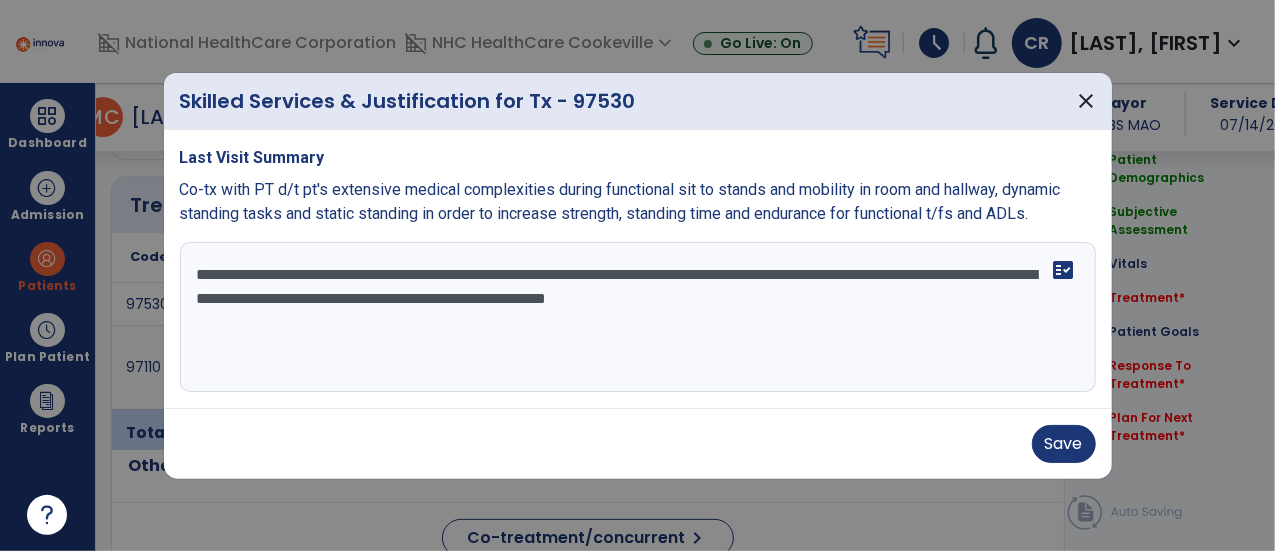 click on "**********" at bounding box center [638, 317] 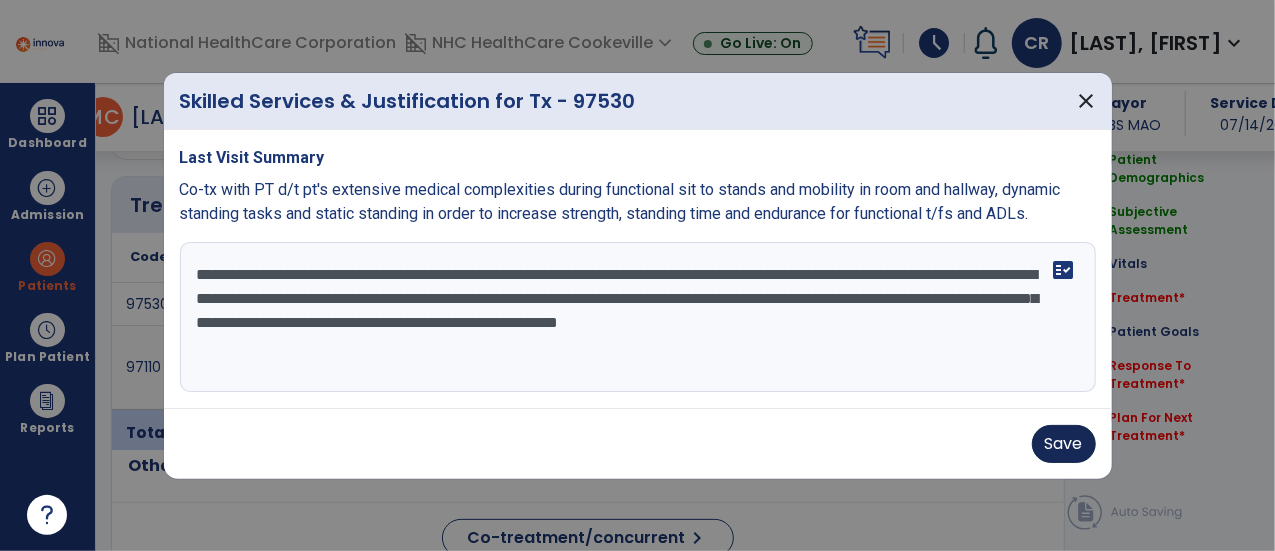 type on "**********" 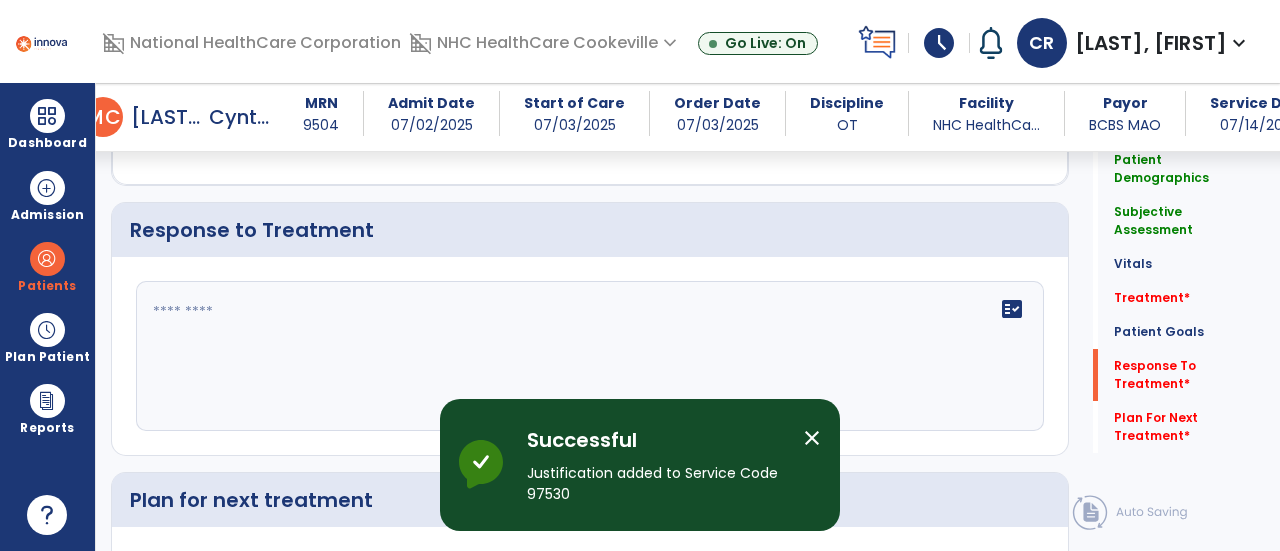 scroll, scrollTop: 2272, scrollLeft: 0, axis: vertical 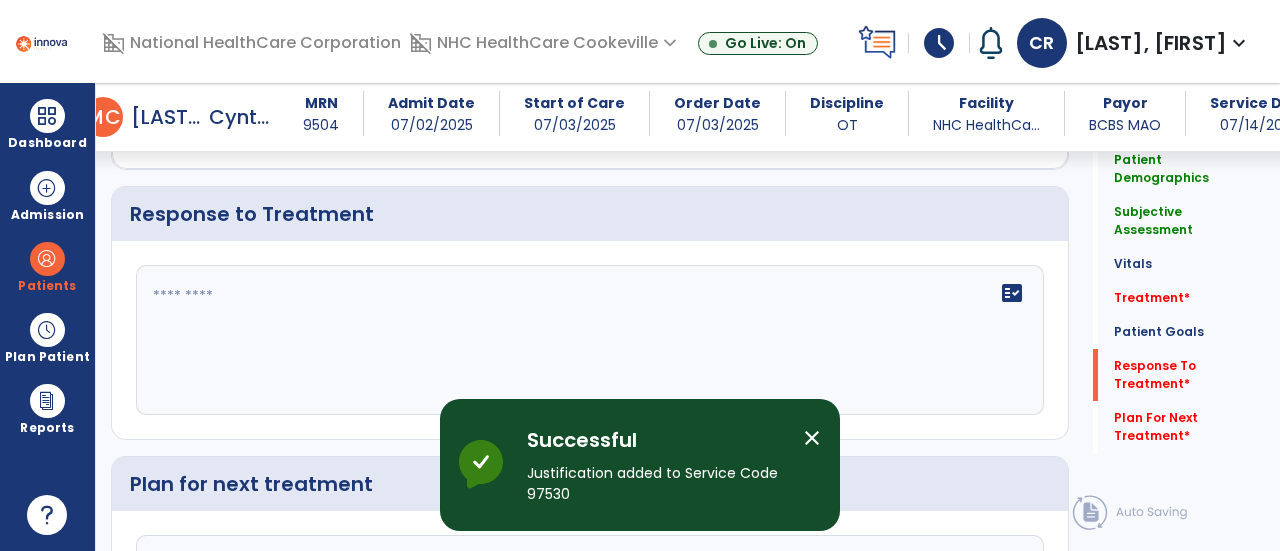 click on "fact_check" 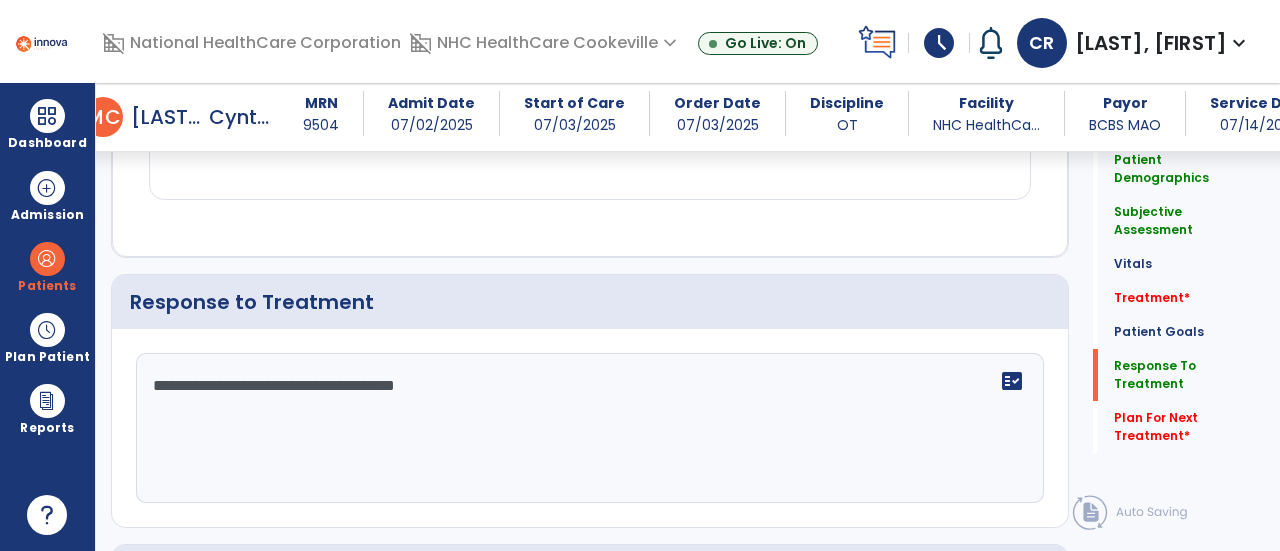 scroll, scrollTop: 2272, scrollLeft: 0, axis: vertical 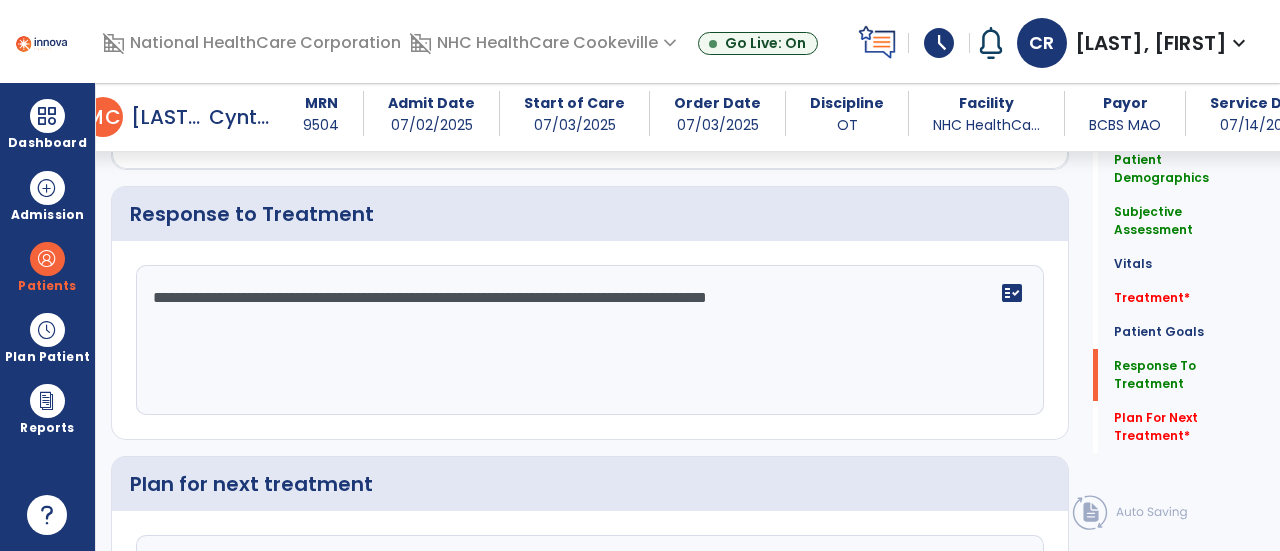 type on "**********" 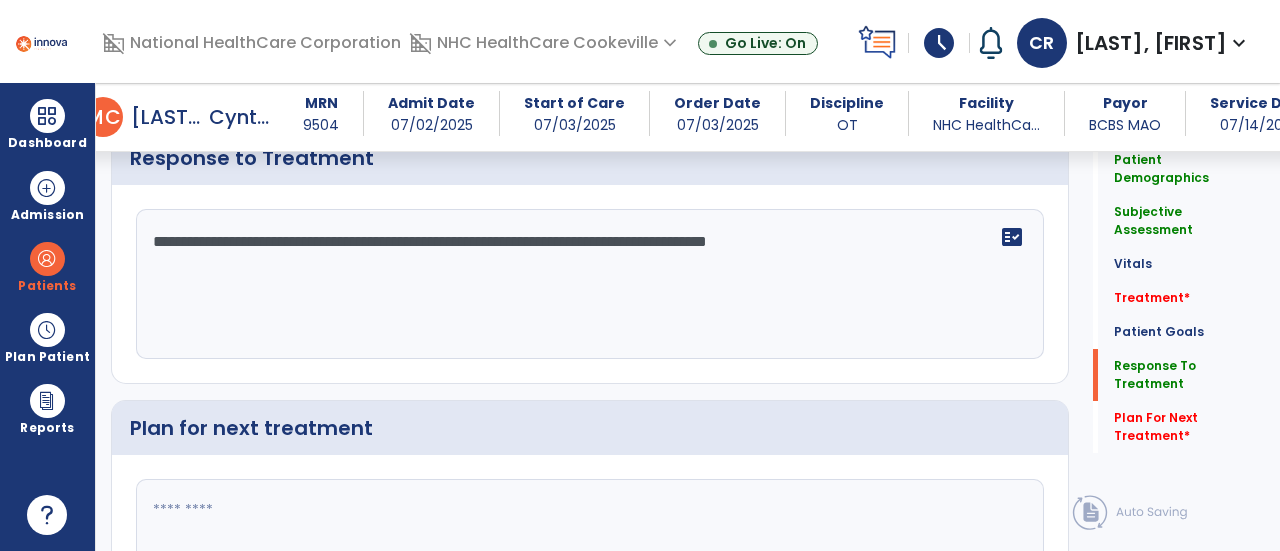 scroll, scrollTop: 2334, scrollLeft: 0, axis: vertical 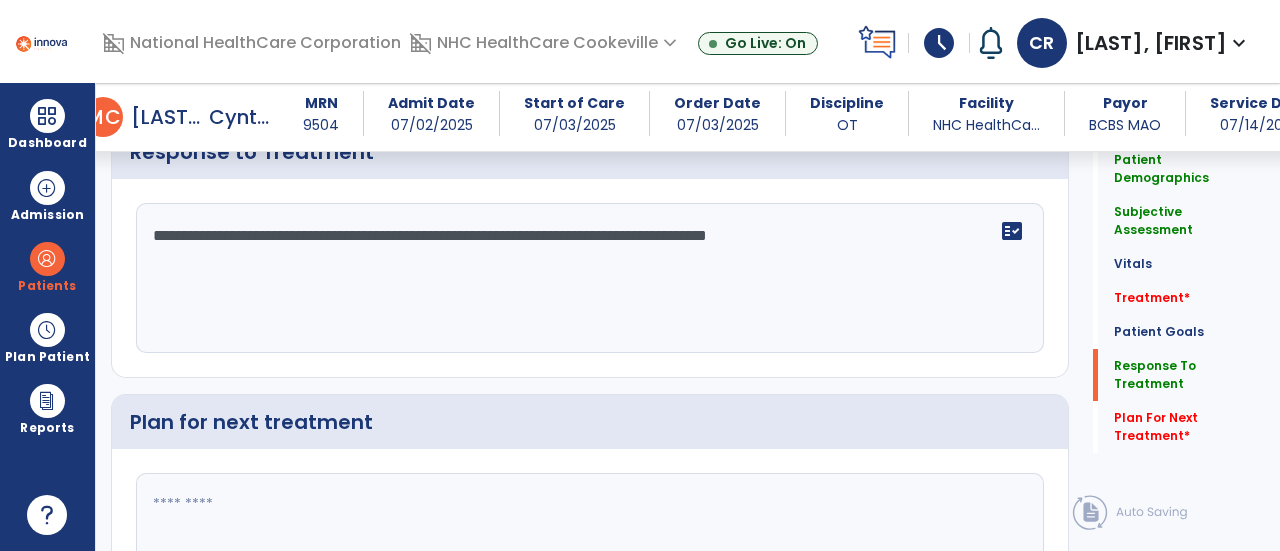 click 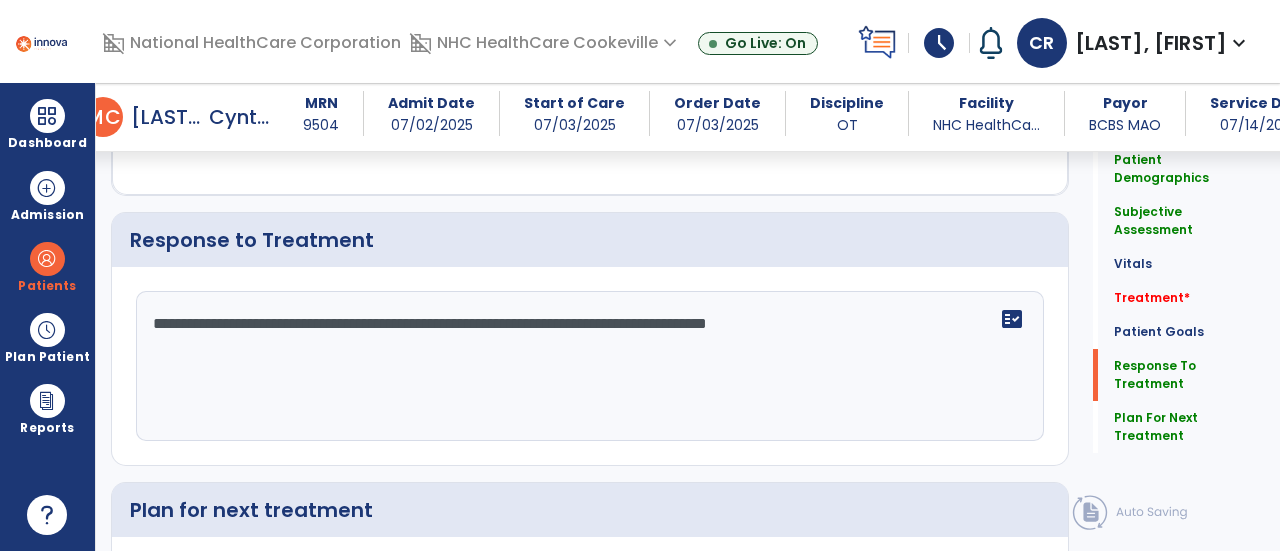 scroll, scrollTop: 2334, scrollLeft: 0, axis: vertical 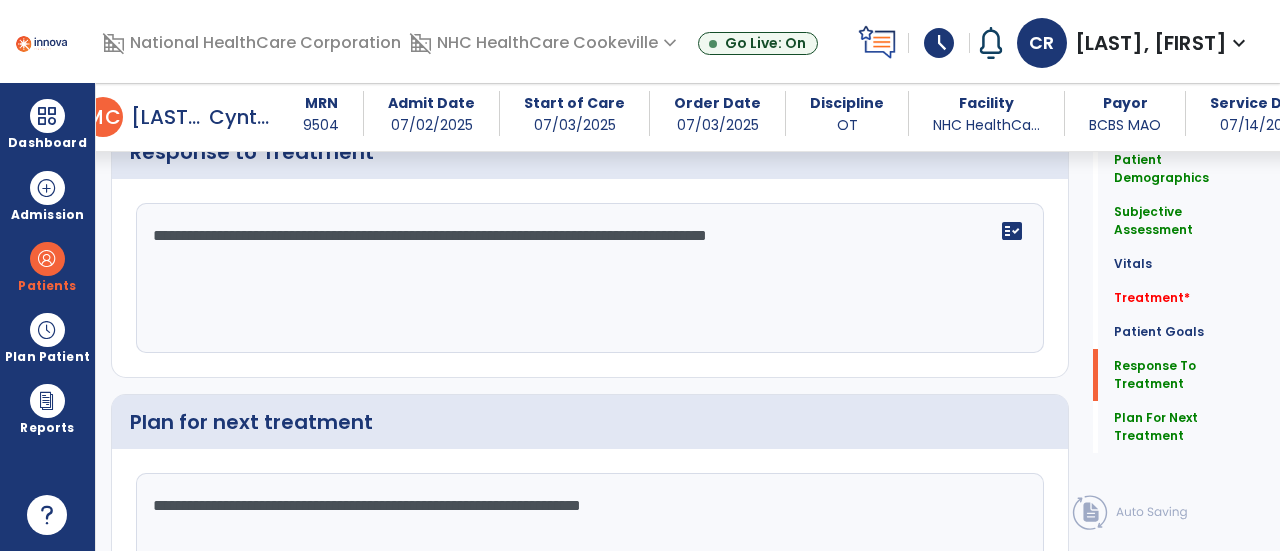 click on "**********" 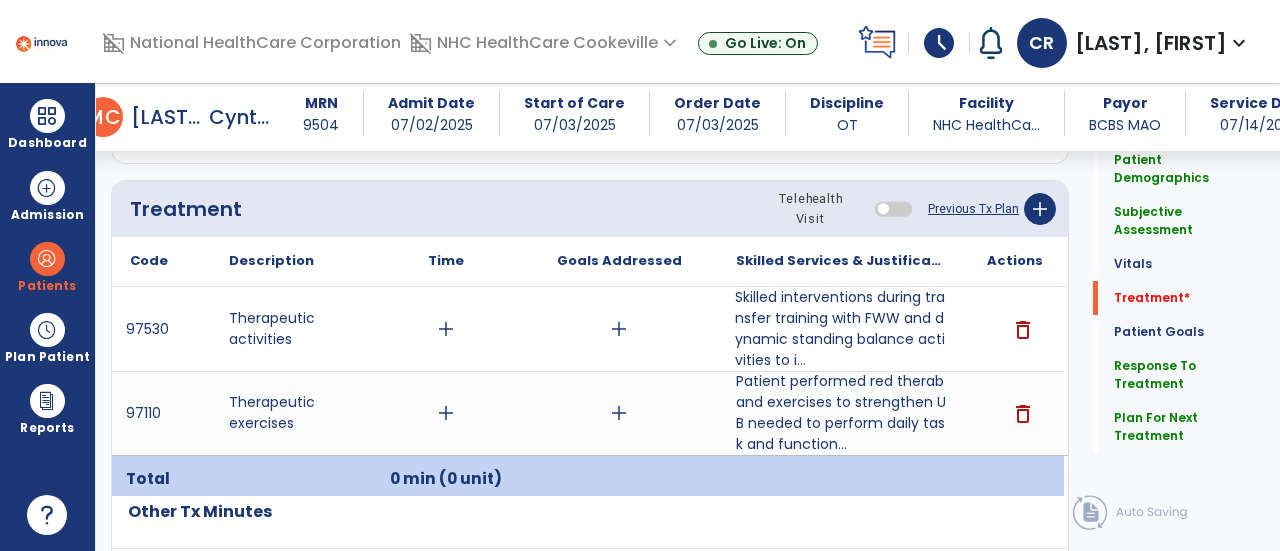 scroll, scrollTop: 1045, scrollLeft: 0, axis: vertical 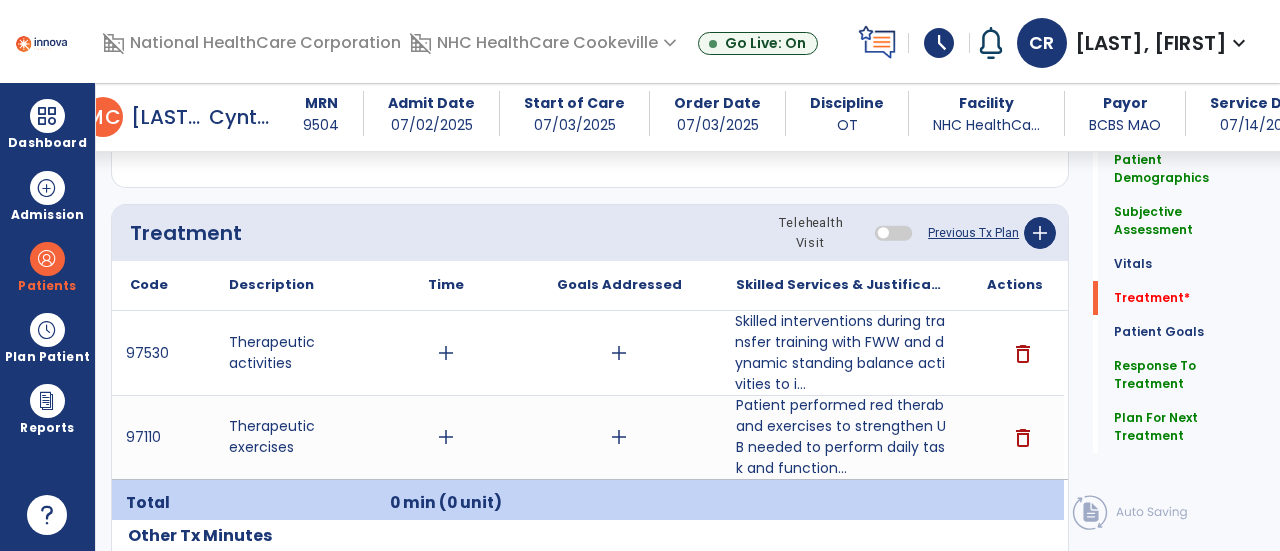 type on "**********" 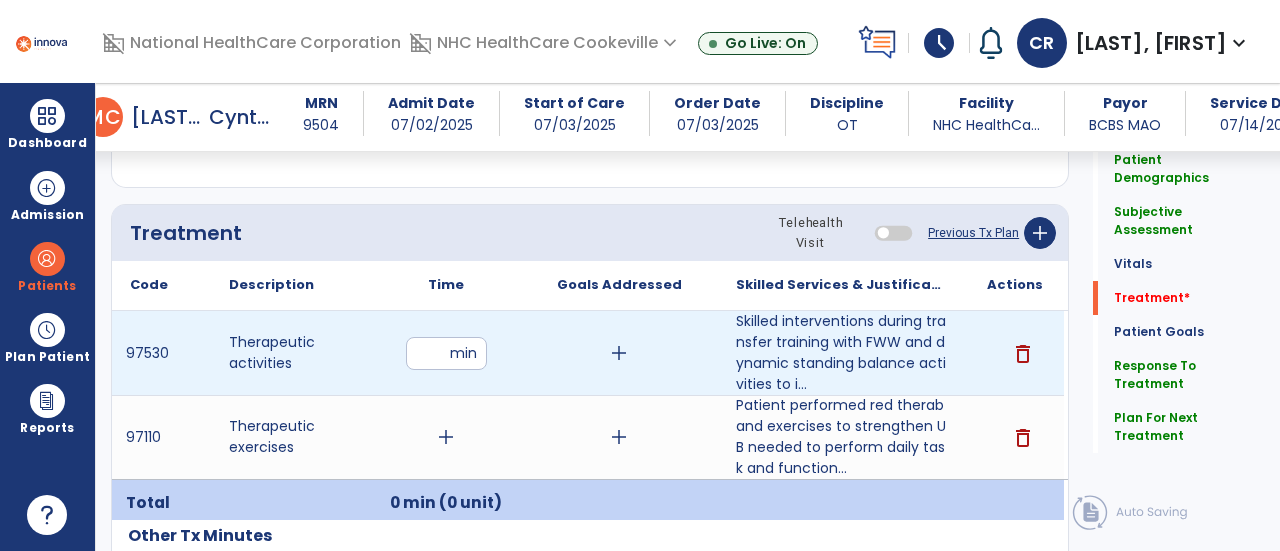 type on "**" 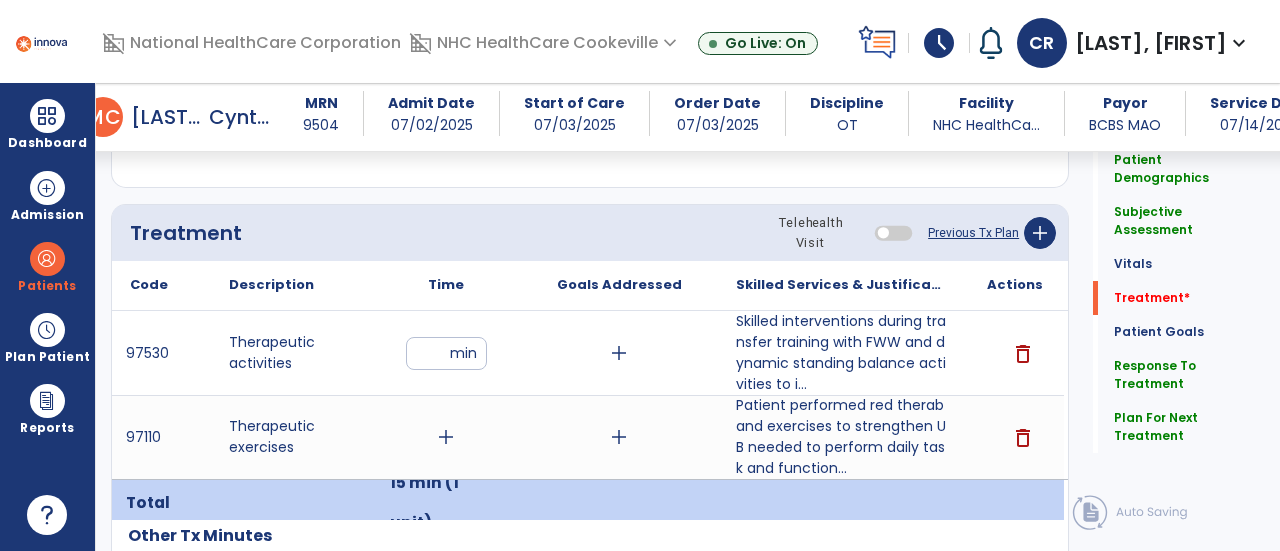 click on "add" at bounding box center (446, 437) 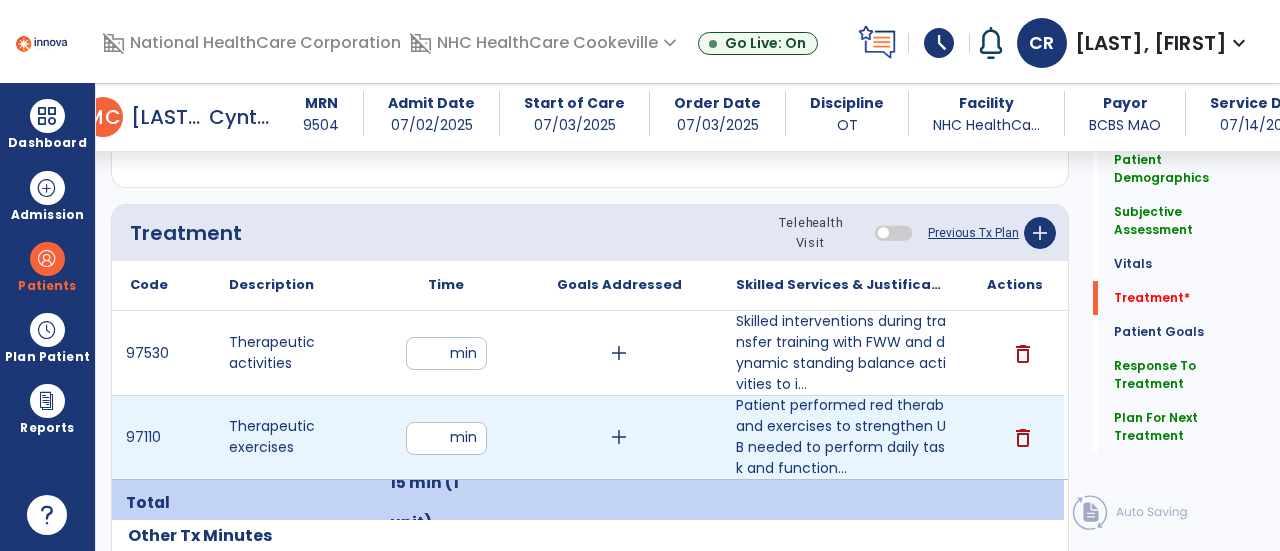 type on "**" 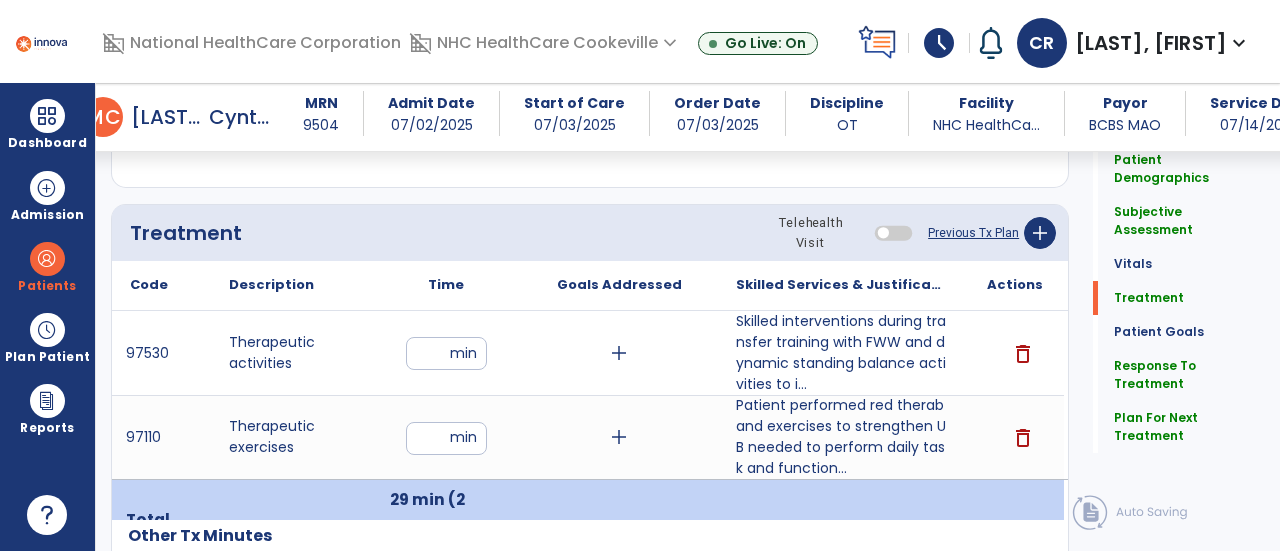 click on "Other Tx Minutes" 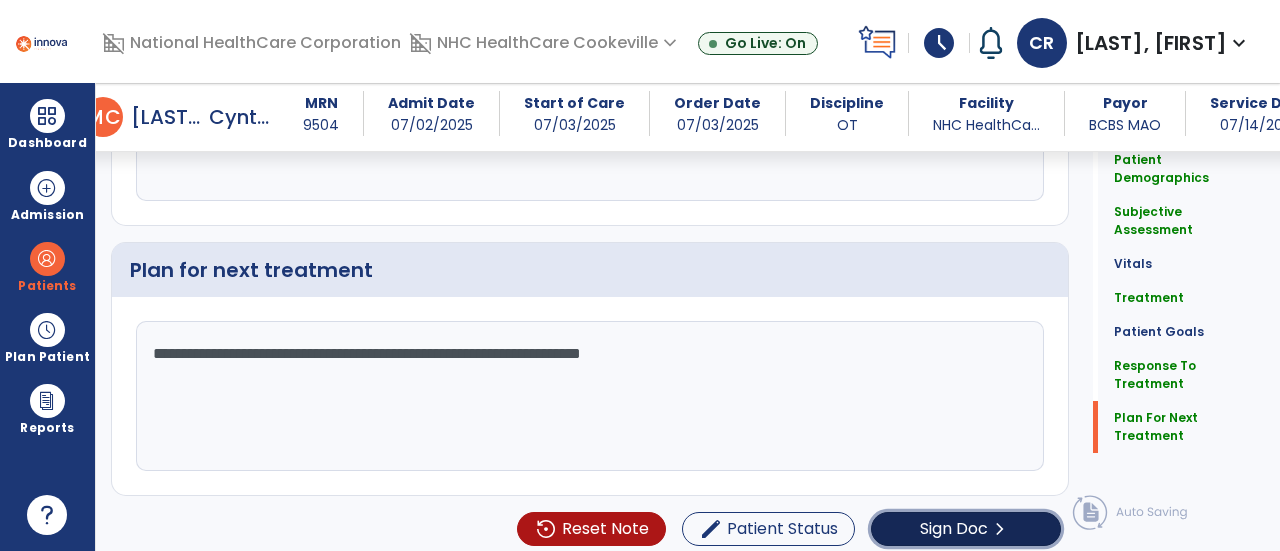 click on "Sign Doc" 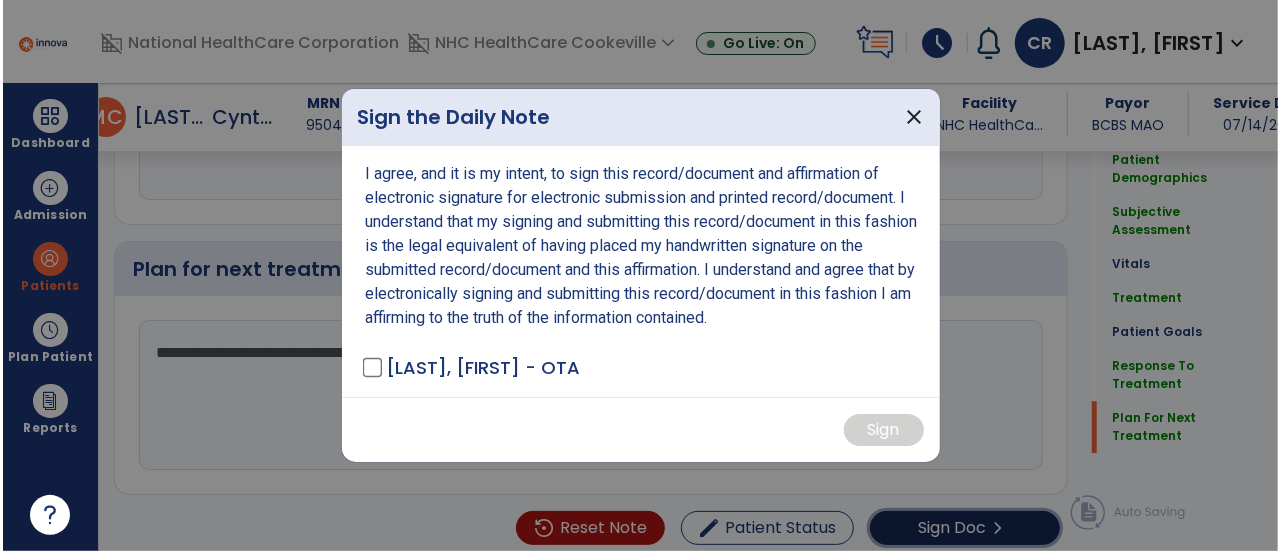 scroll, scrollTop: 2486, scrollLeft: 0, axis: vertical 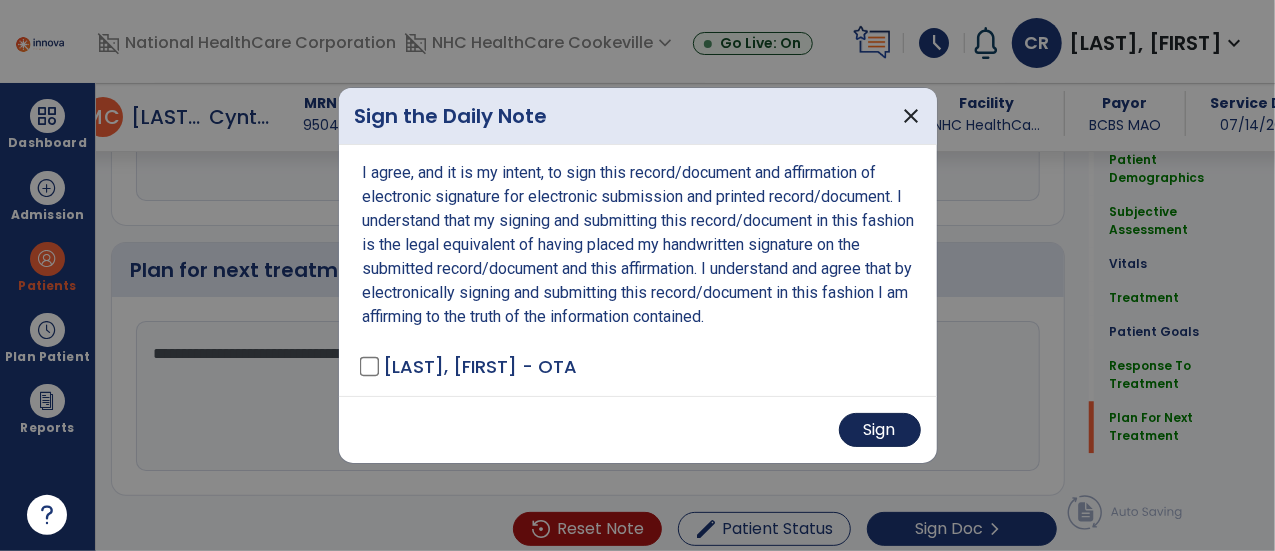 click on "Sign" at bounding box center [880, 430] 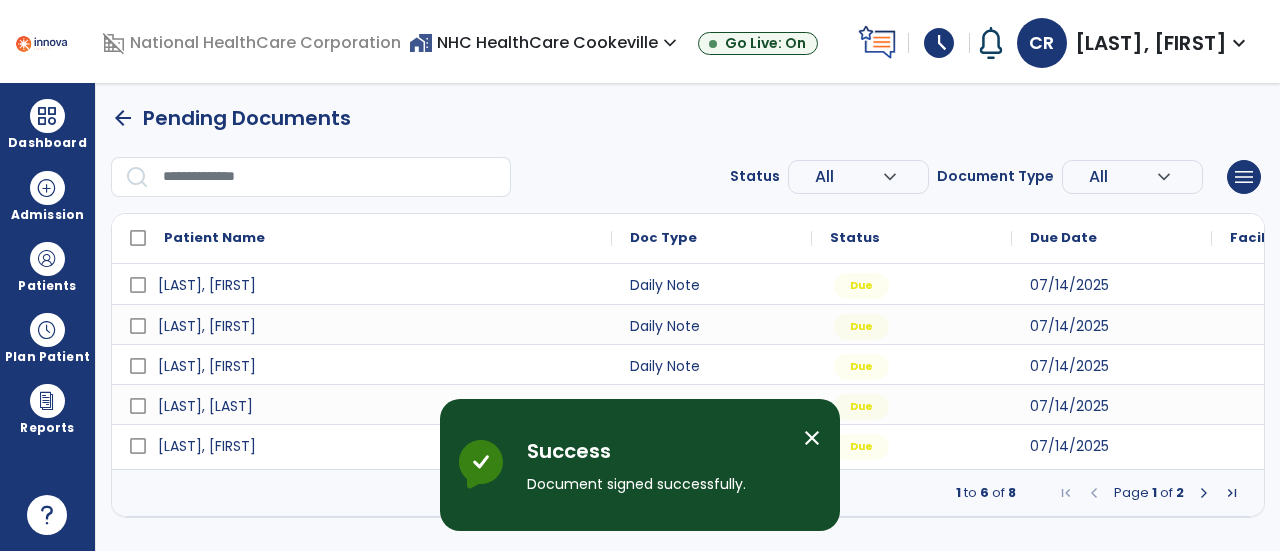 scroll, scrollTop: 0, scrollLeft: 0, axis: both 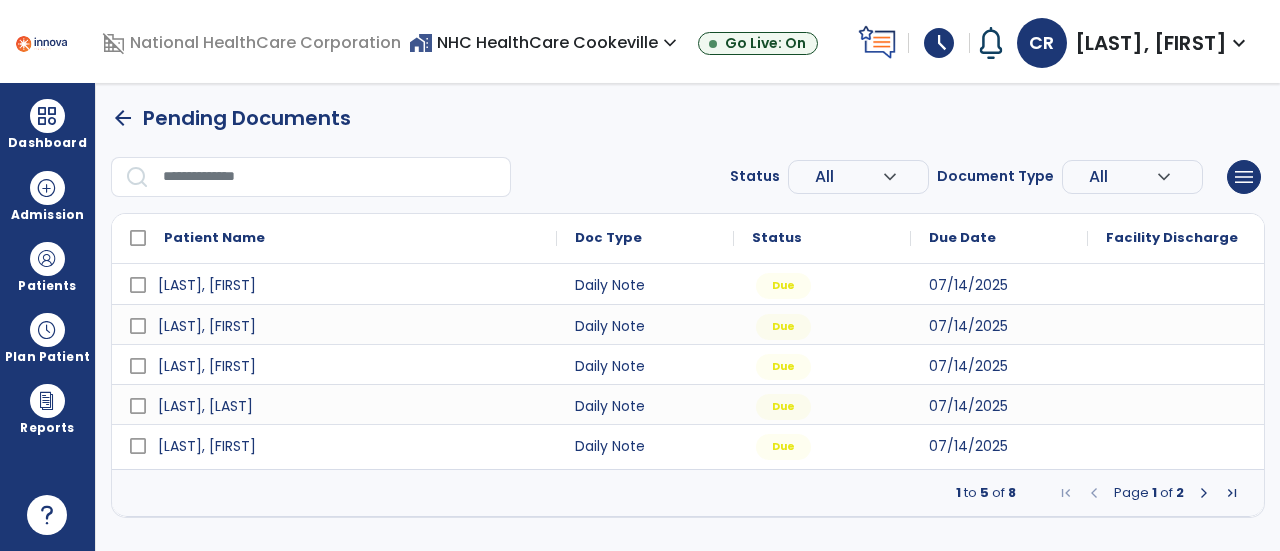 click on "arrow_back   Pending Documents  Status All  expand_more  ALL Due Past Due Incomplete Document Type All  expand_more  ALL Daily Note Progress Note Evaluation Discharge Note Recertification  menu   Export List   Print List
Patient Name
Doc Type
Status 1" at bounding box center [688, 310] 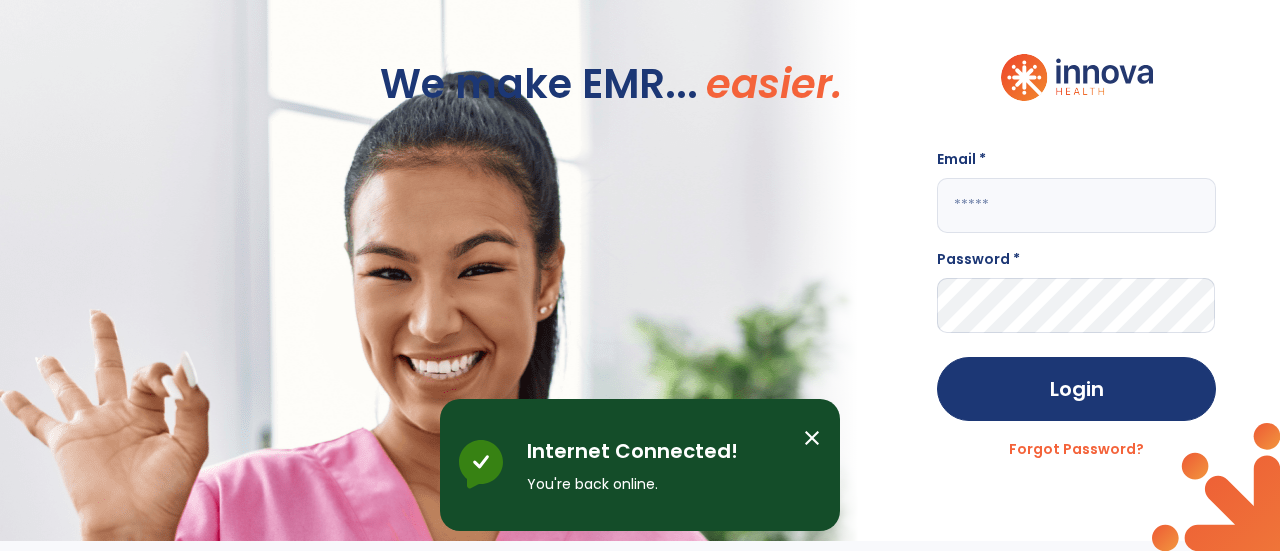 click 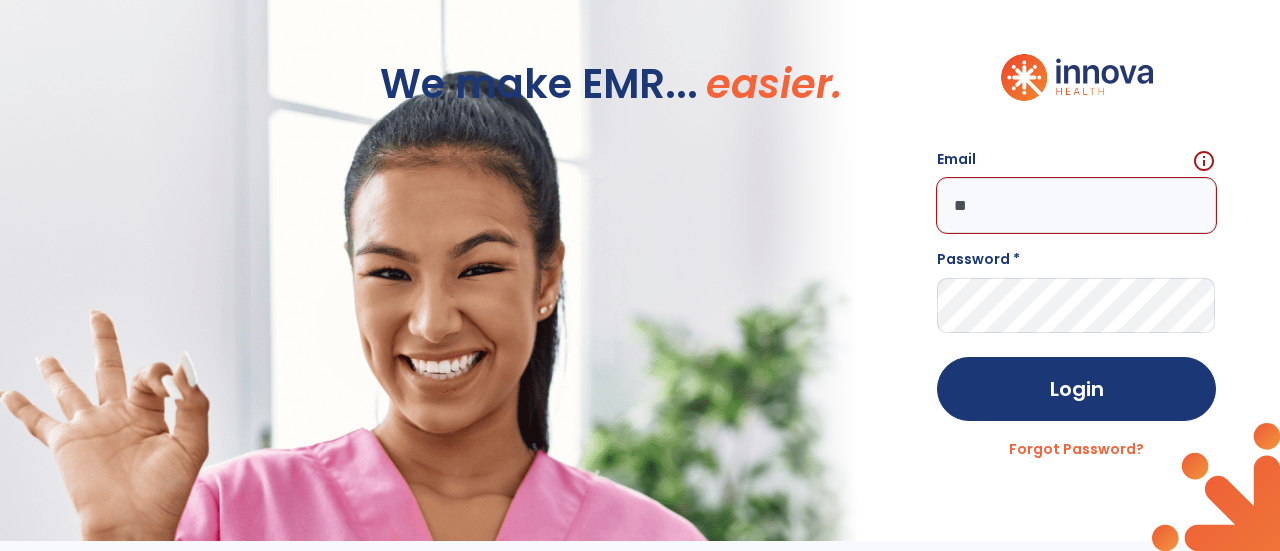 type on "*" 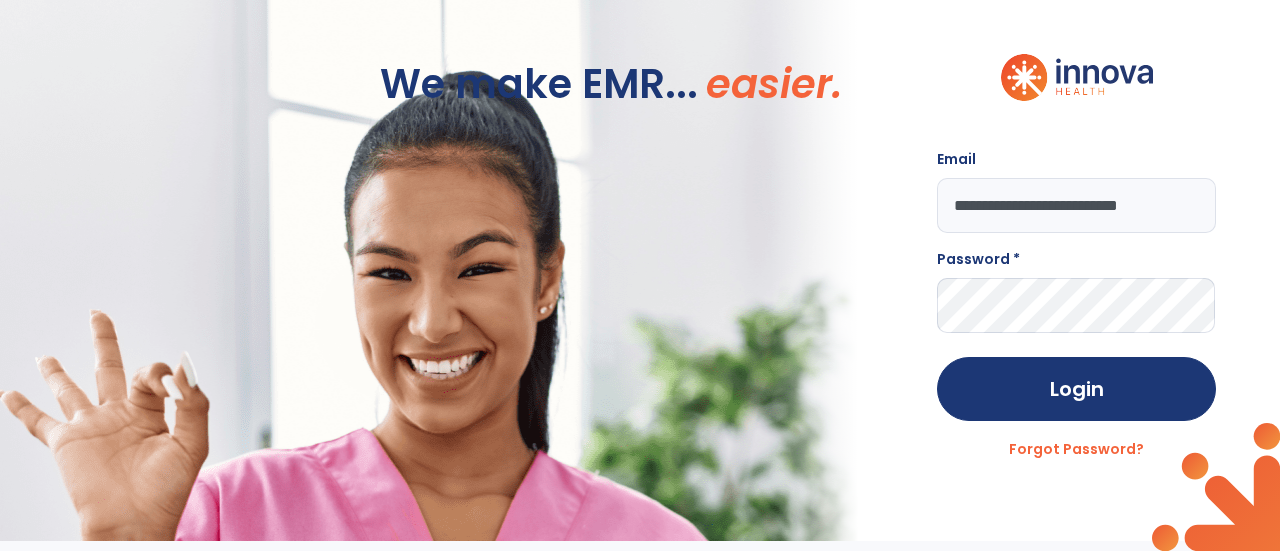 type on "**********" 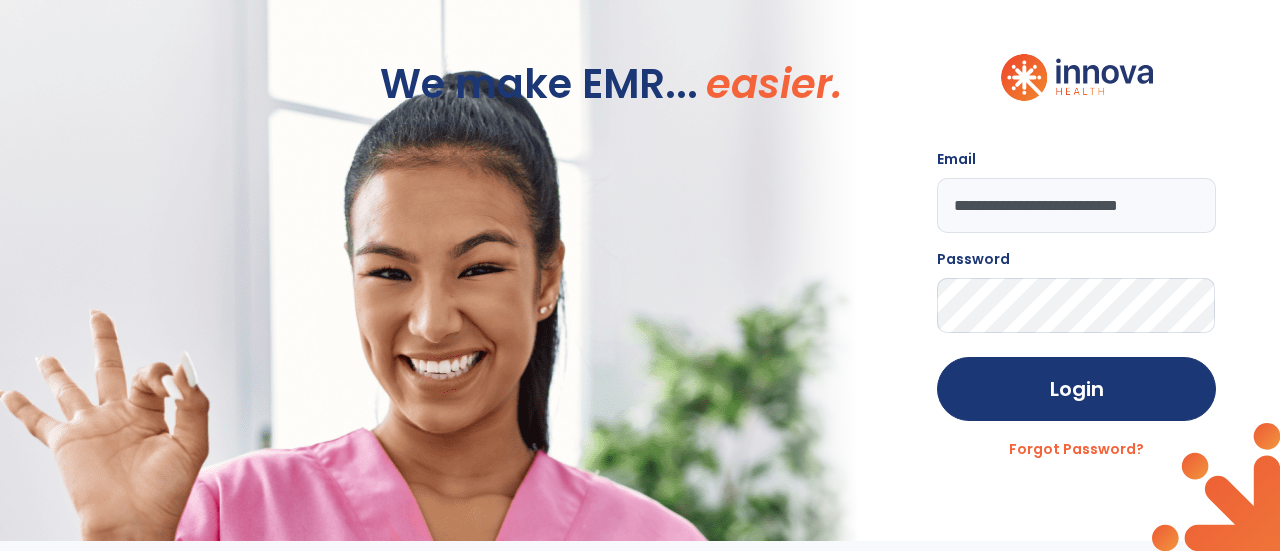 click on "Login" 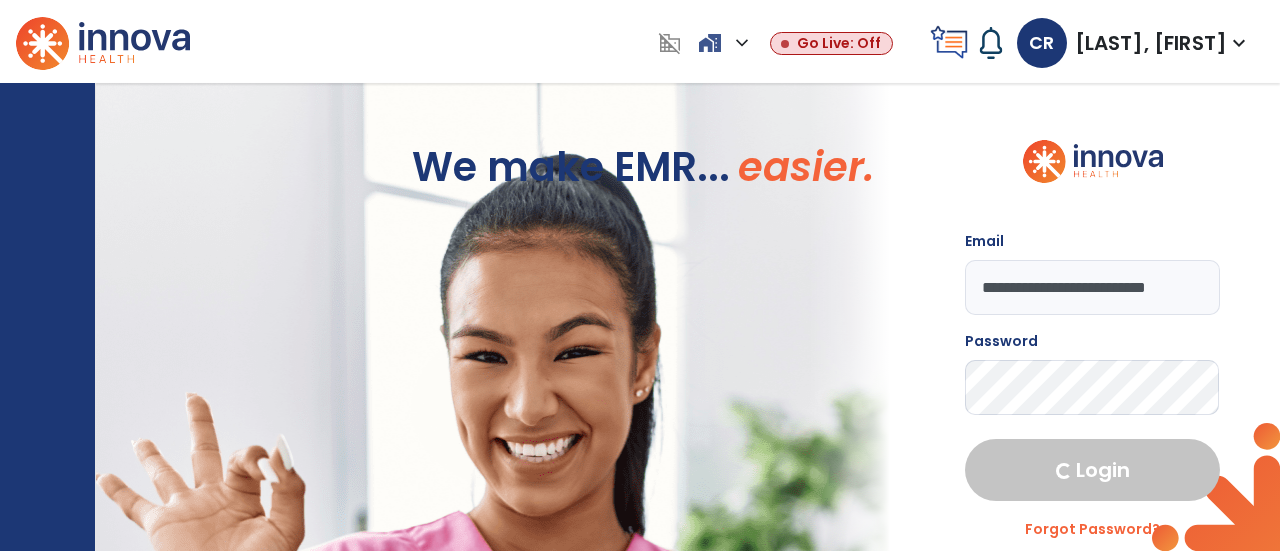select on "****" 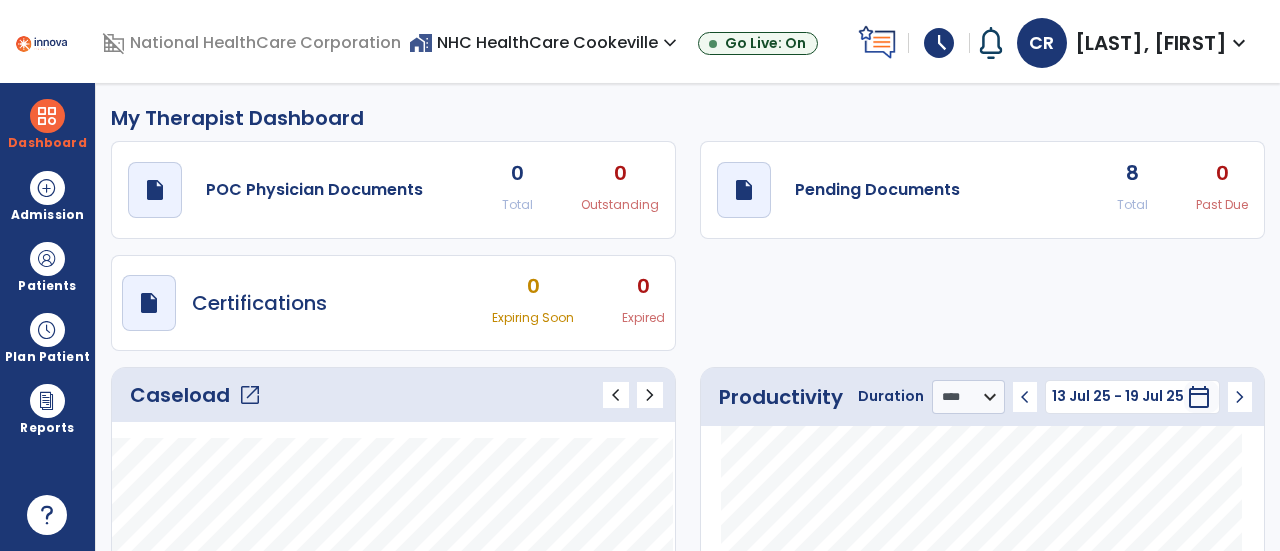 click on "Total" 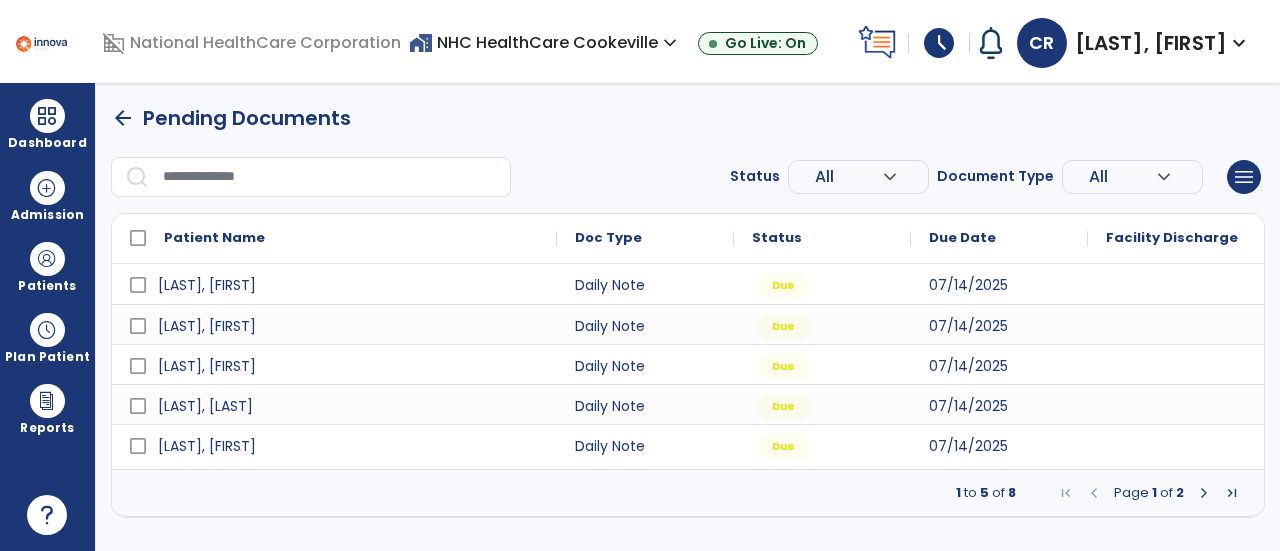 click at bounding box center (1204, 493) 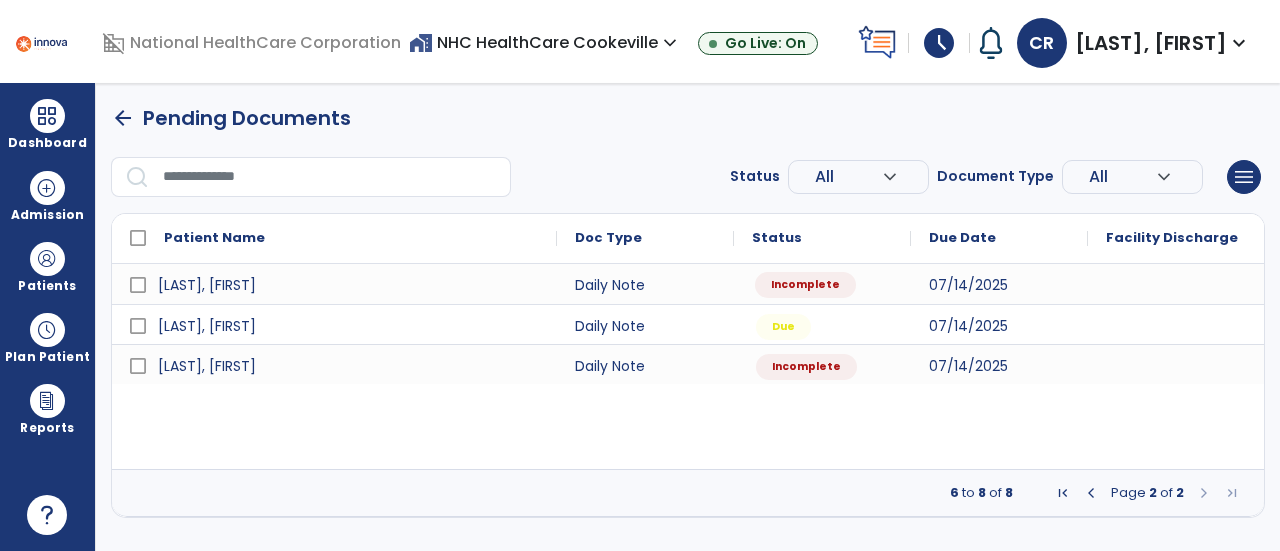 click on "Incomplete" at bounding box center (822, 284) 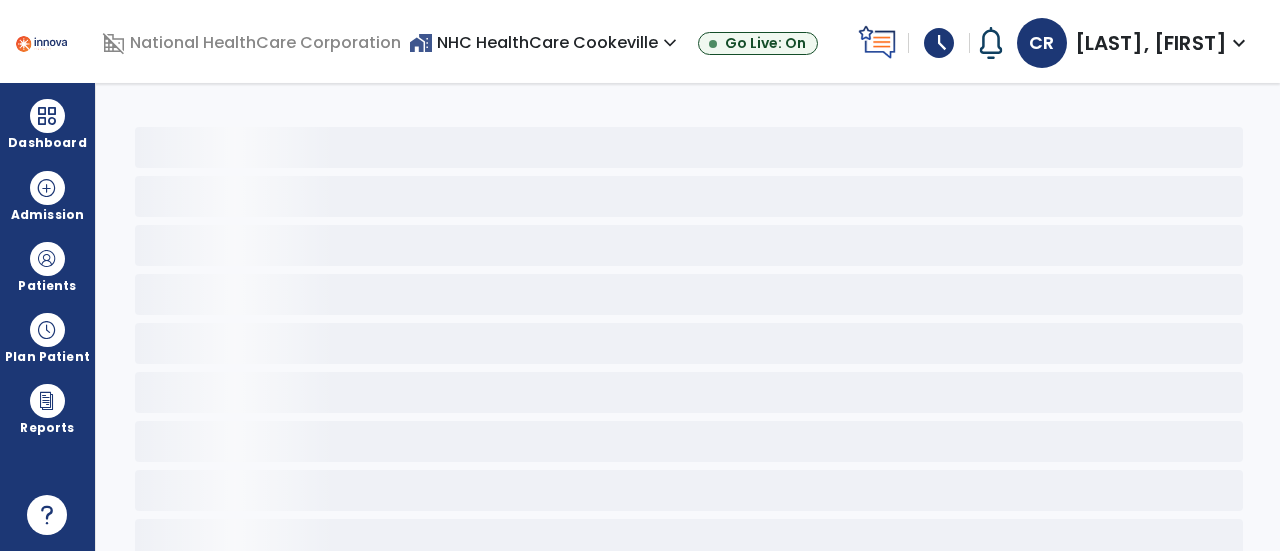 select on "*" 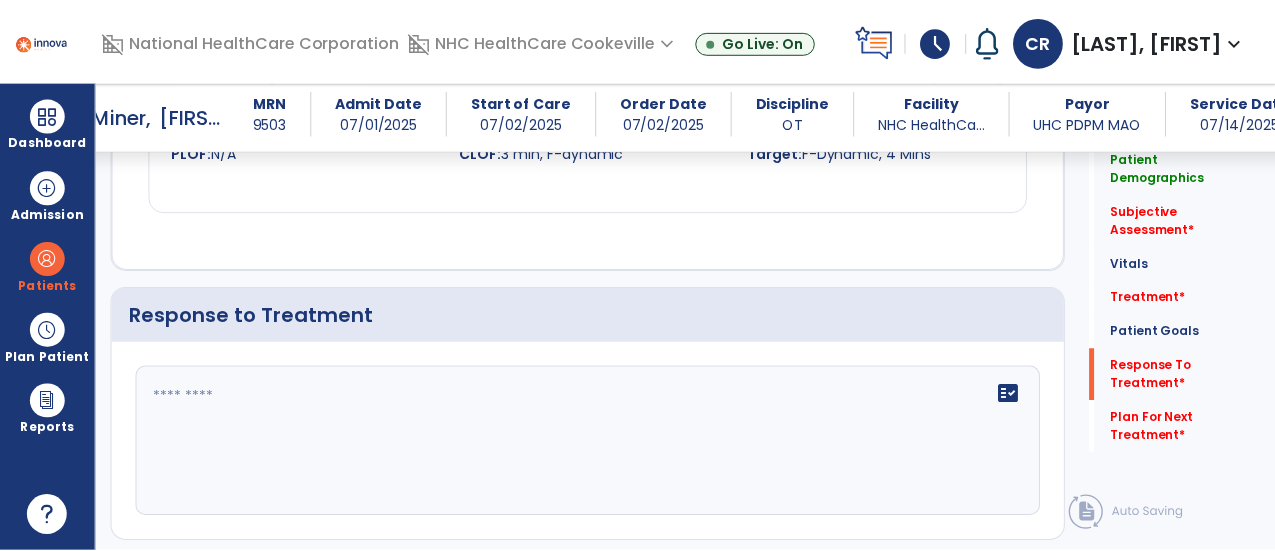 scroll, scrollTop: 2282, scrollLeft: 0, axis: vertical 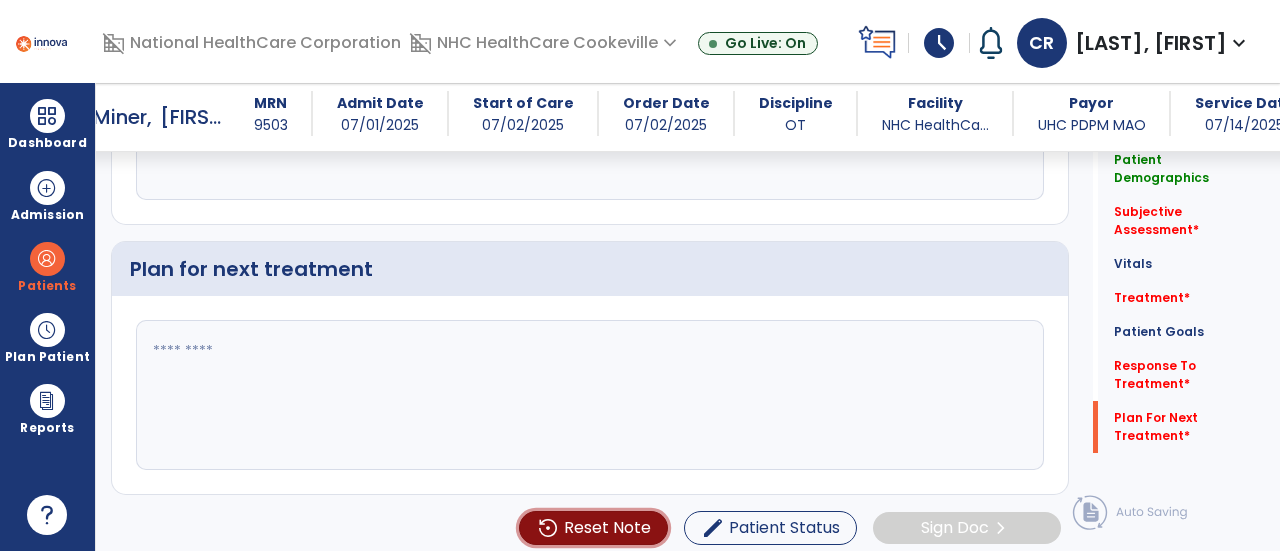 click on "Reset Note" 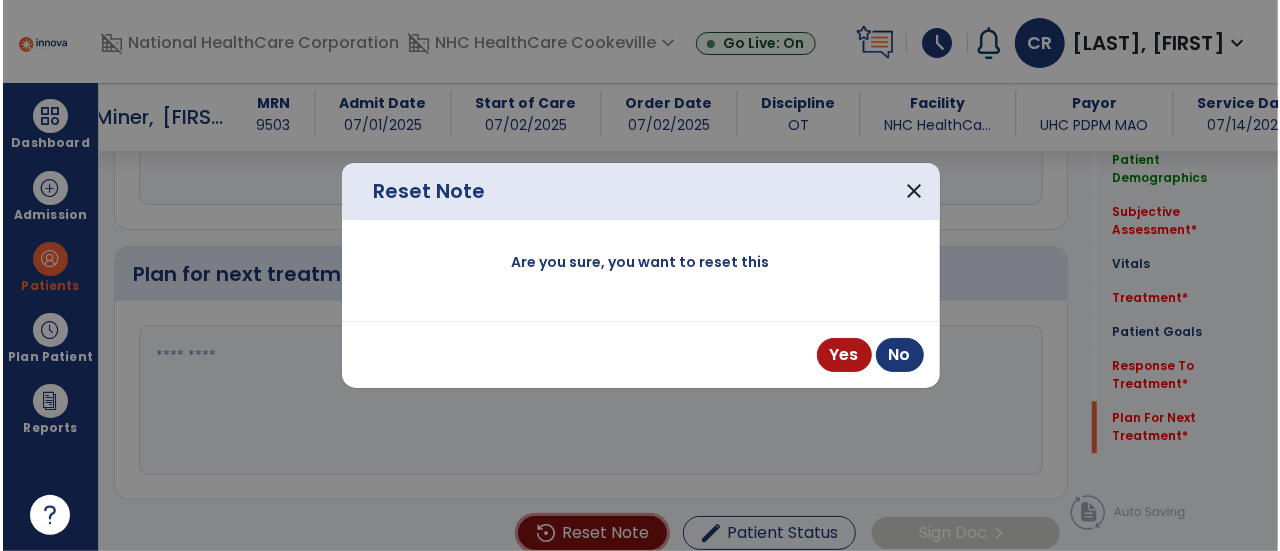 scroll, scrollTop: 2282, scrollLeft: 0, axis: vertical 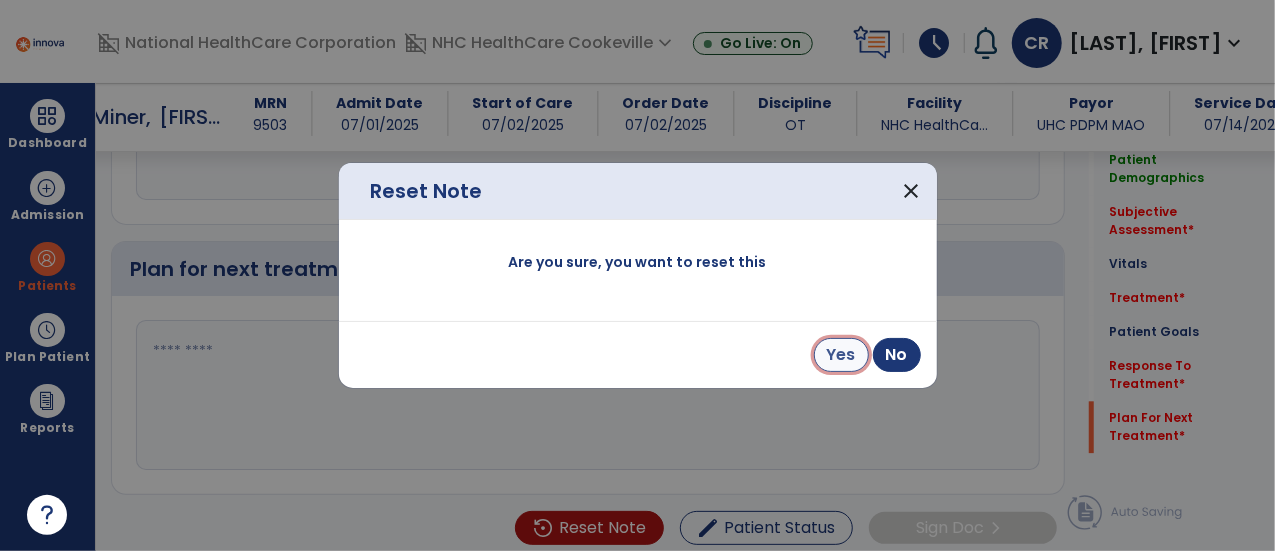 click on "Yes" at bounding box center (841, 355) 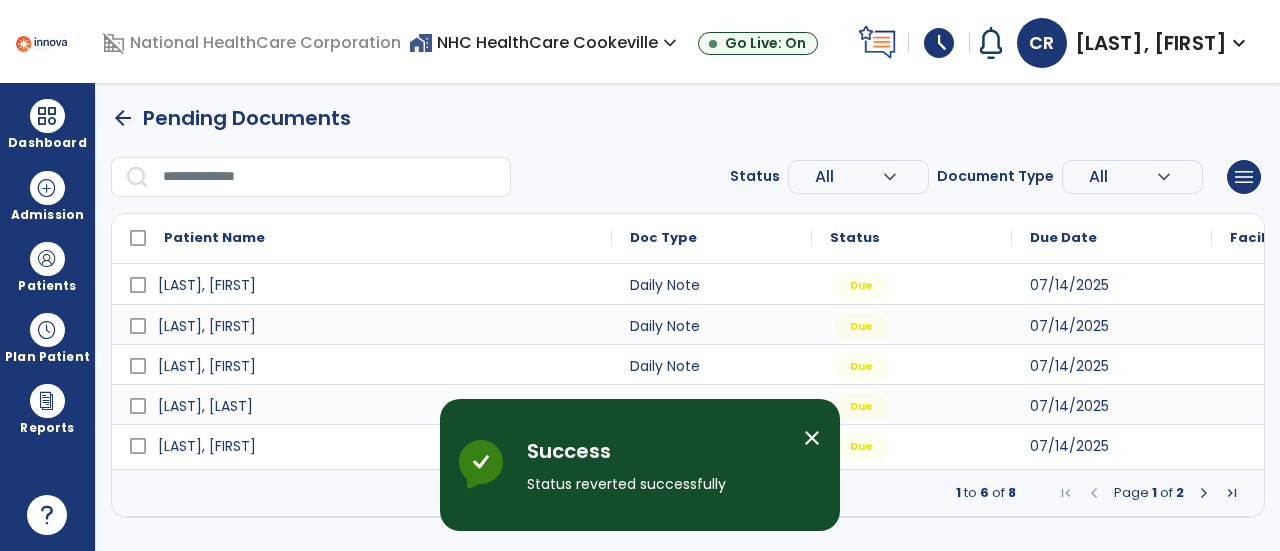 scroll, scrollTop: 0, scrollLeft: 0, axis: both 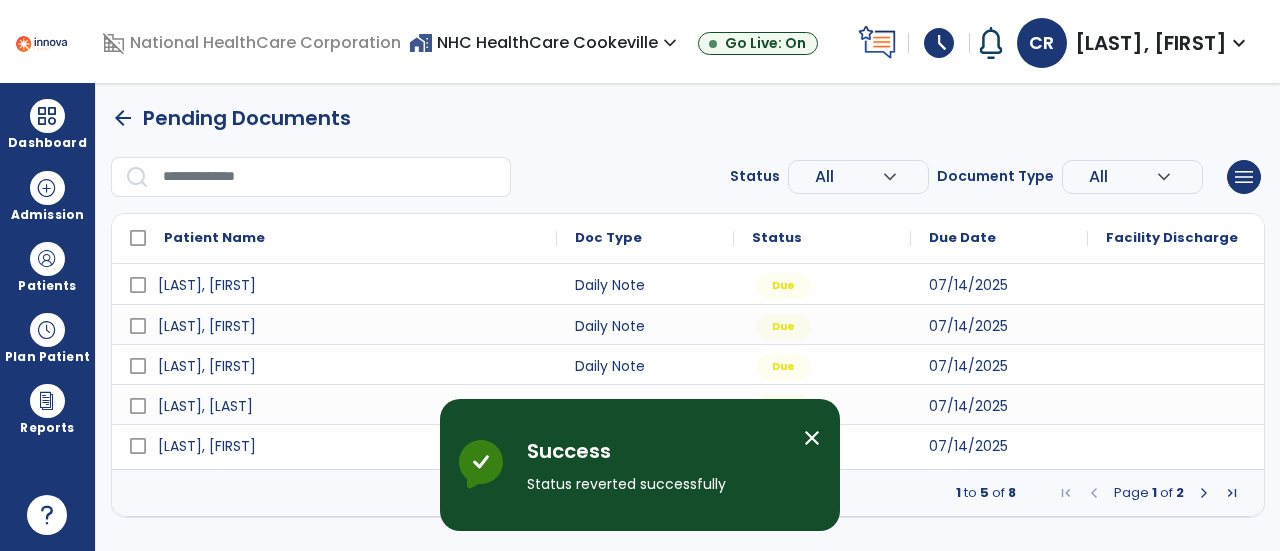 click at bounding box center (1204, 493) 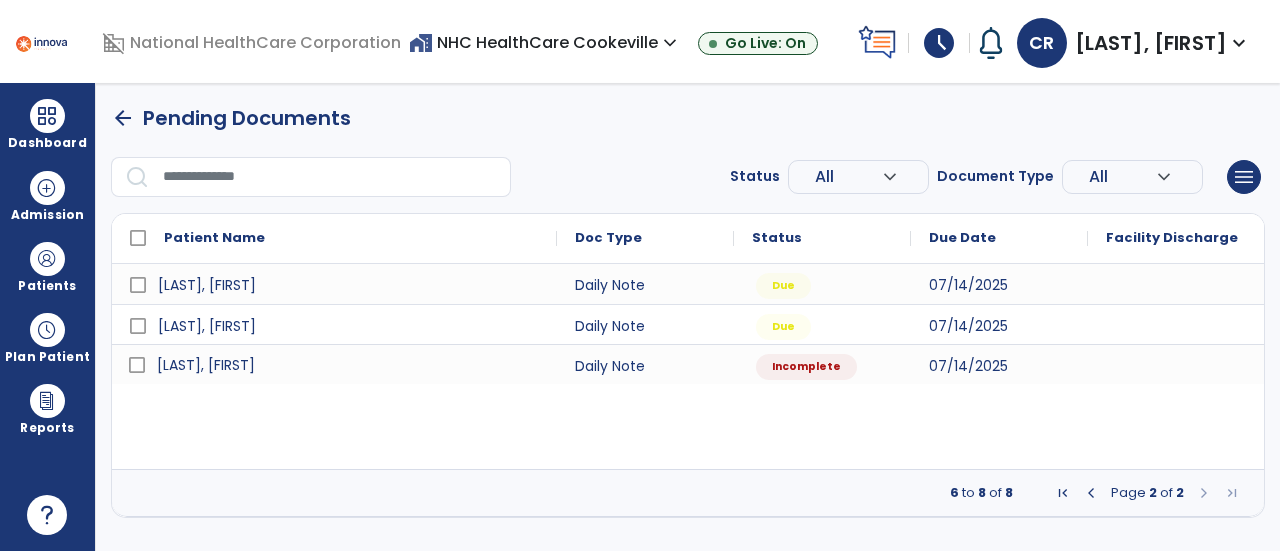 click on "[LAST], [FIRST]" at bounding box center [206, 365] 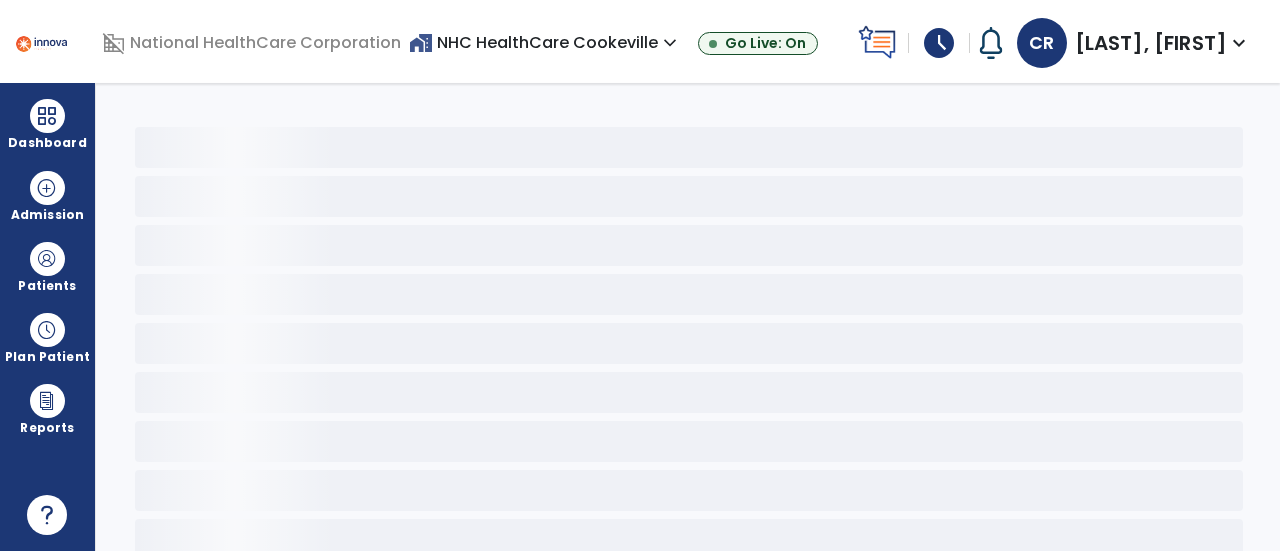 select on "*" 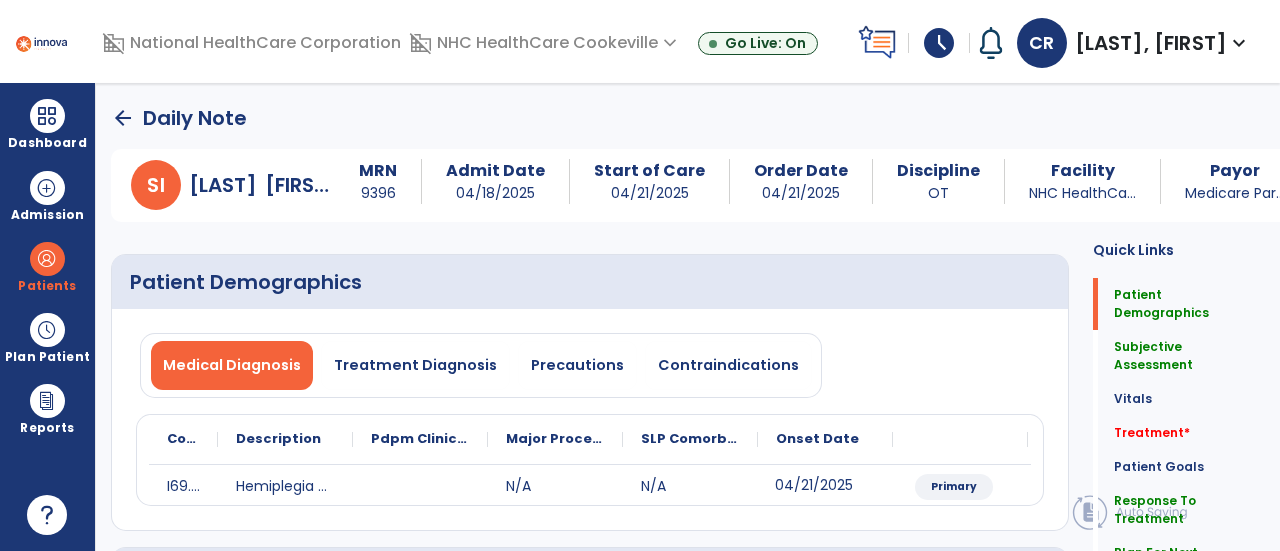 click on "04/21/2025" 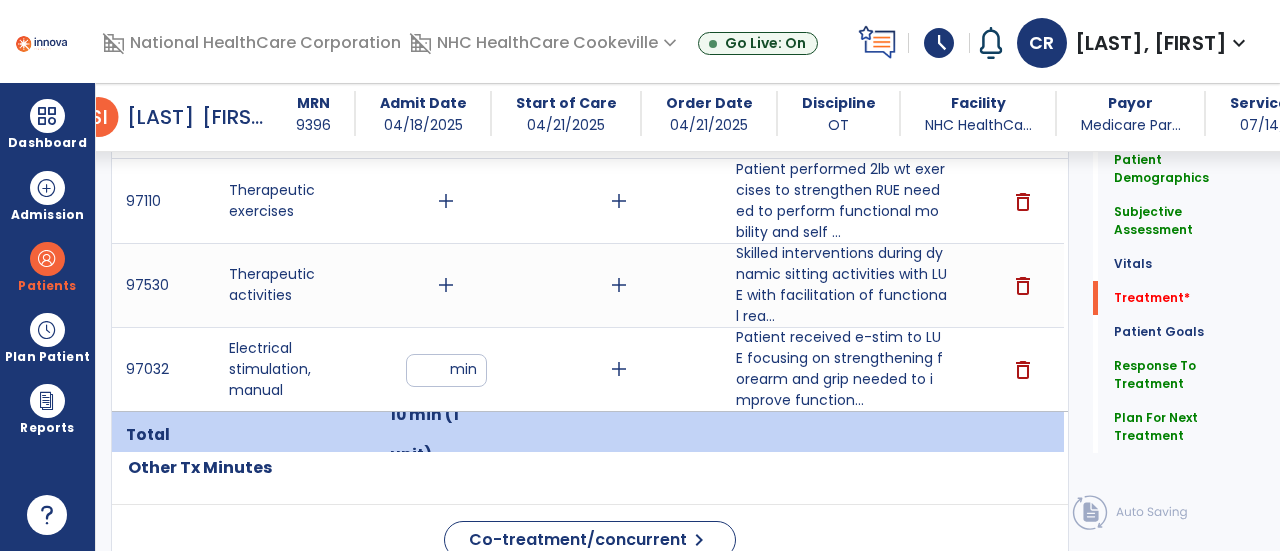 scroll, scrollTop: 1198, scrollLeft: 0, axis: vertical 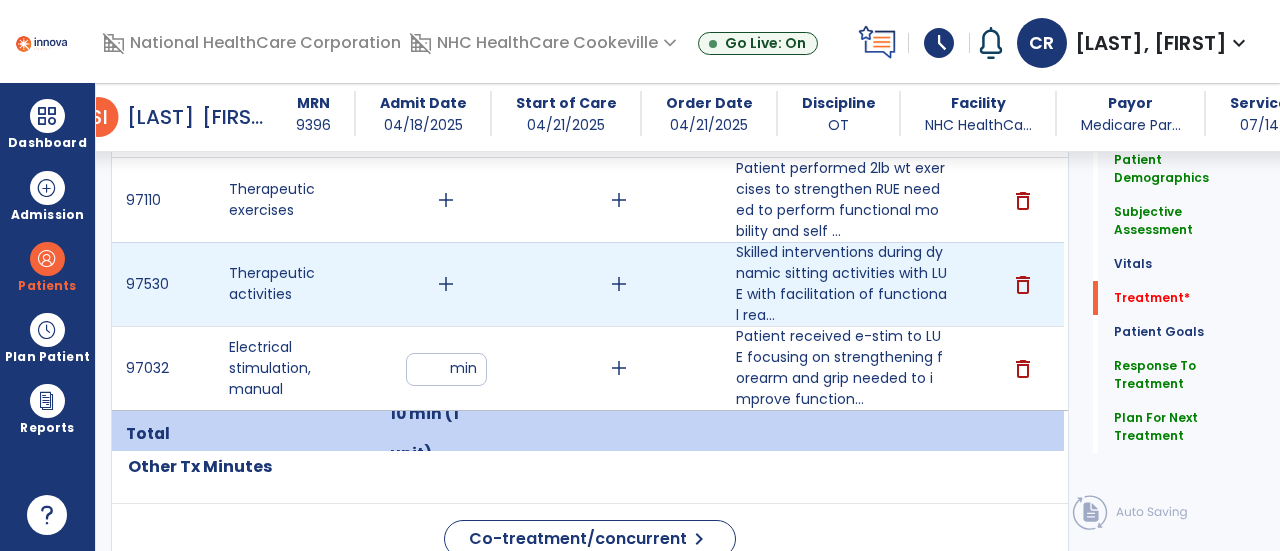 click on "add" at bounding box center (446, 284) 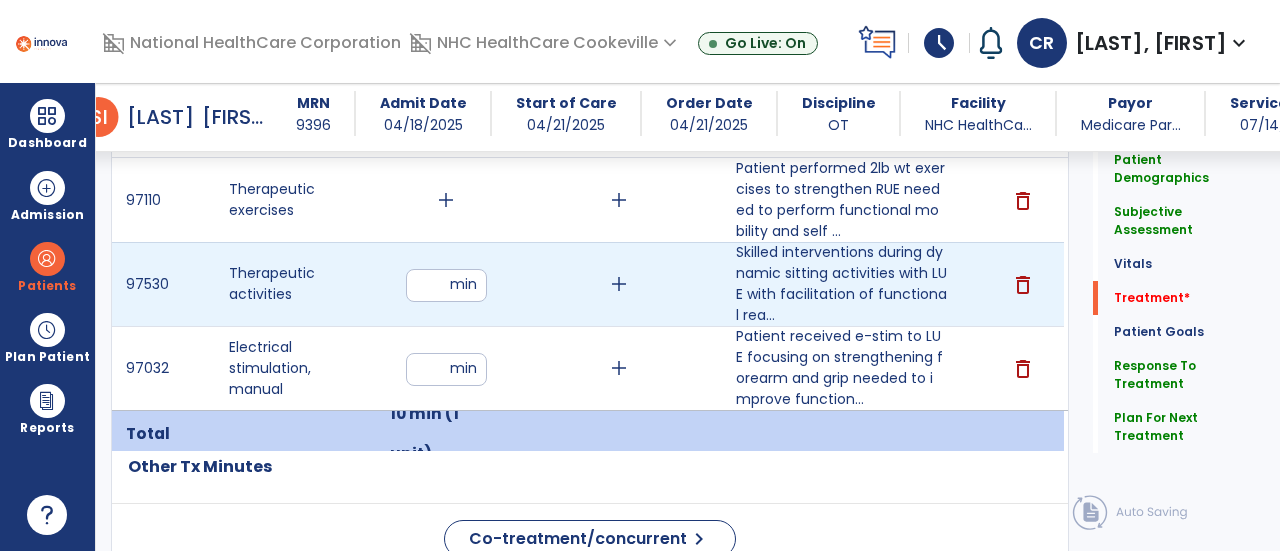 type on "**" 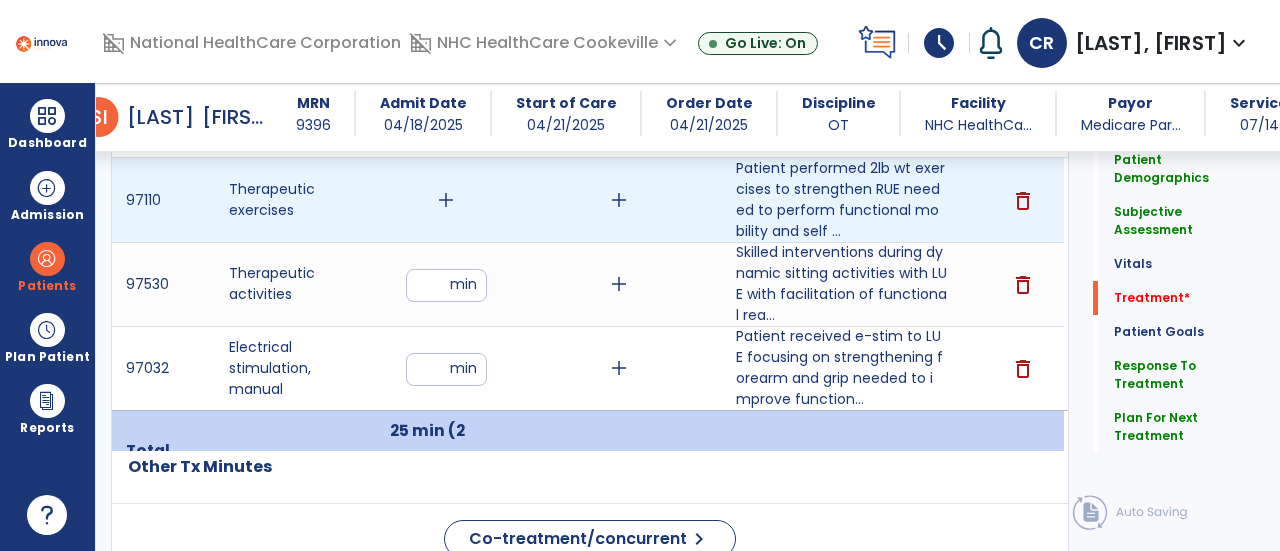 click on "add" at bounding box center (446, 200) 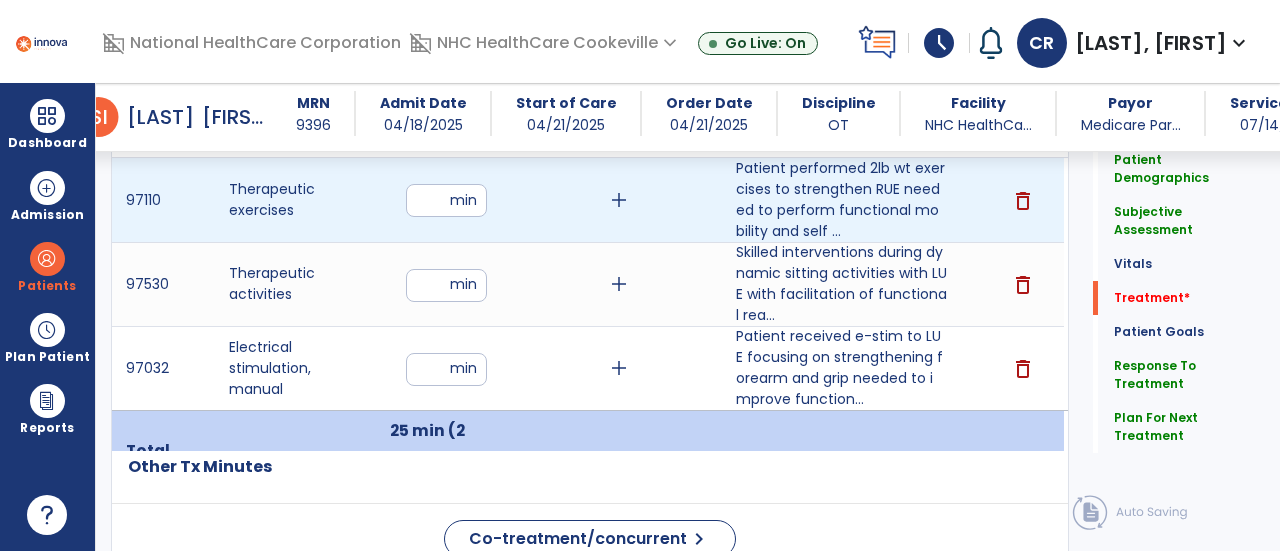 type on "**" 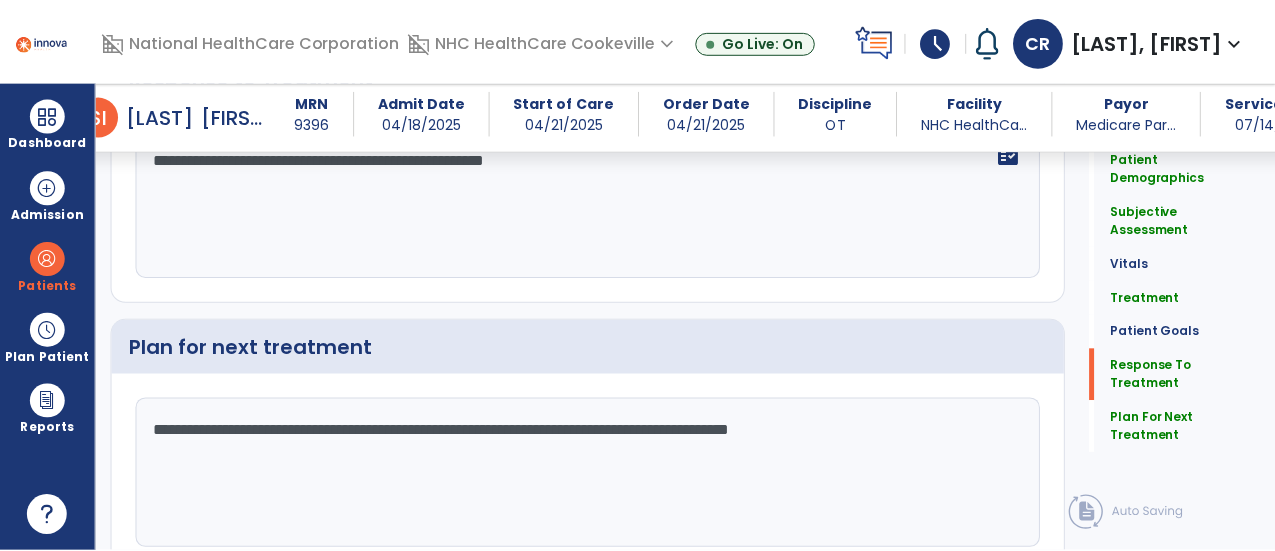 scroll, scrollTop: 2797, scrollLeft: 0, axis: vertical 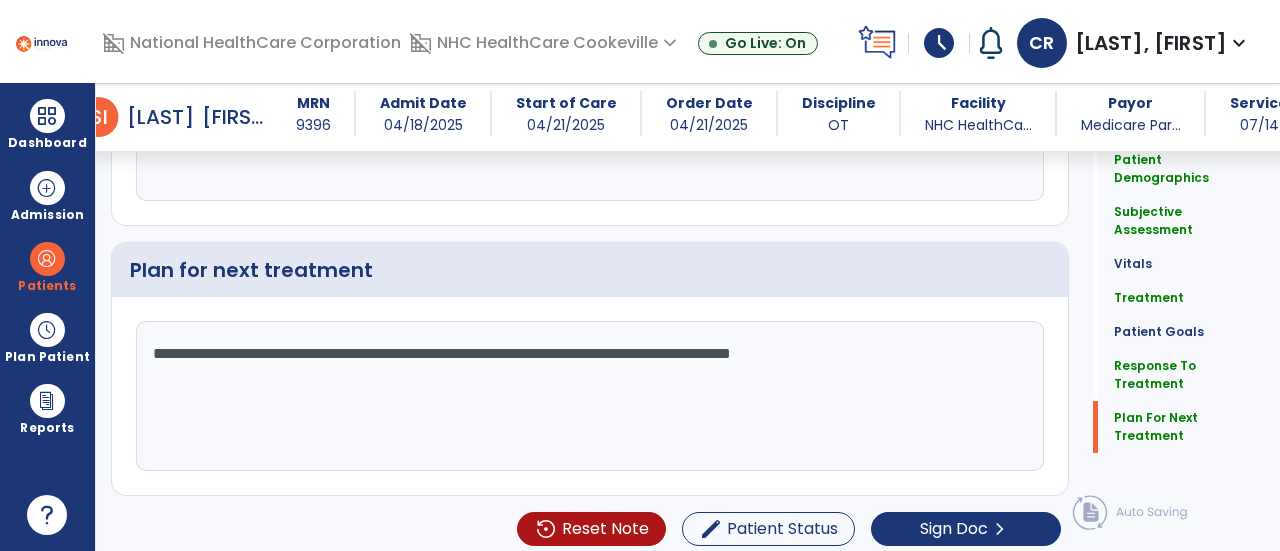 click on "**********" 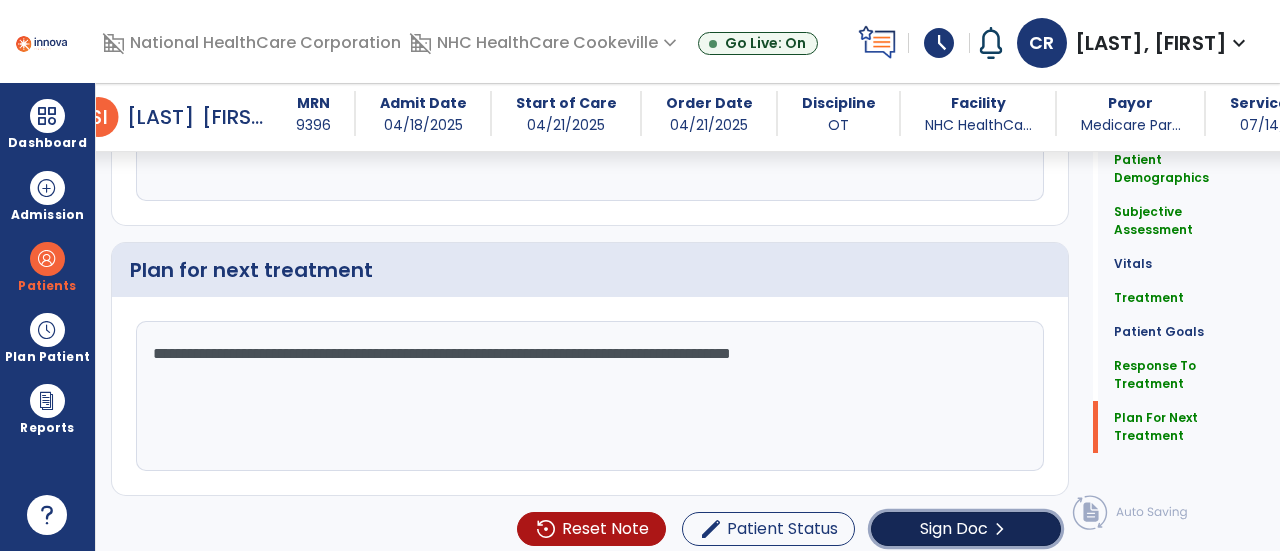 click on "Sign Doc  chevron_right" 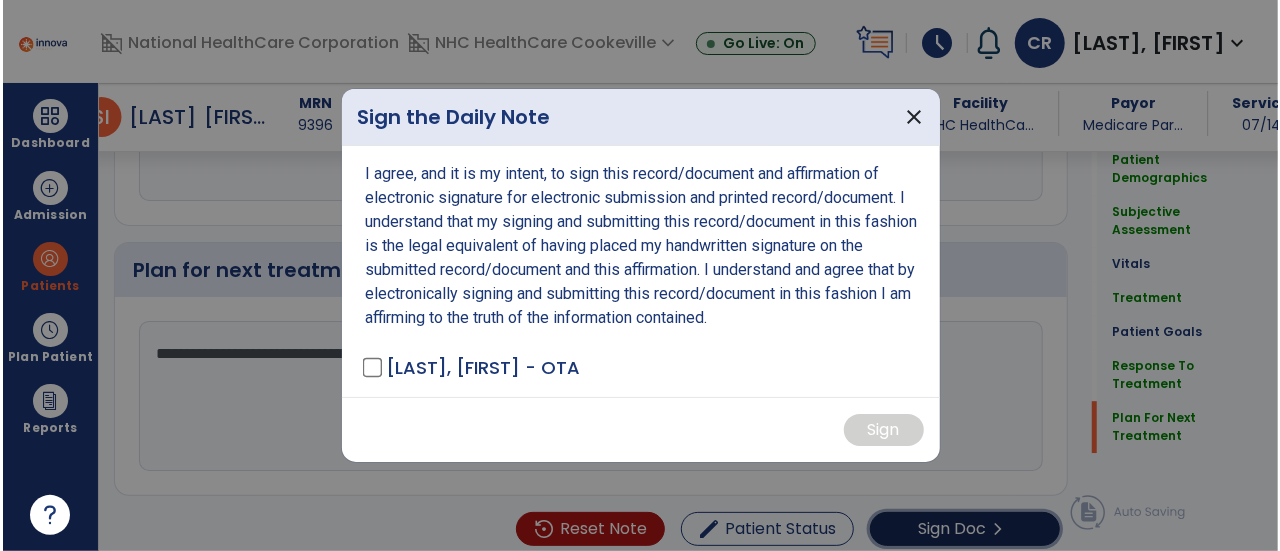 scroll, scrollTop: 2797, scrollLeft: 0, axis: vertical 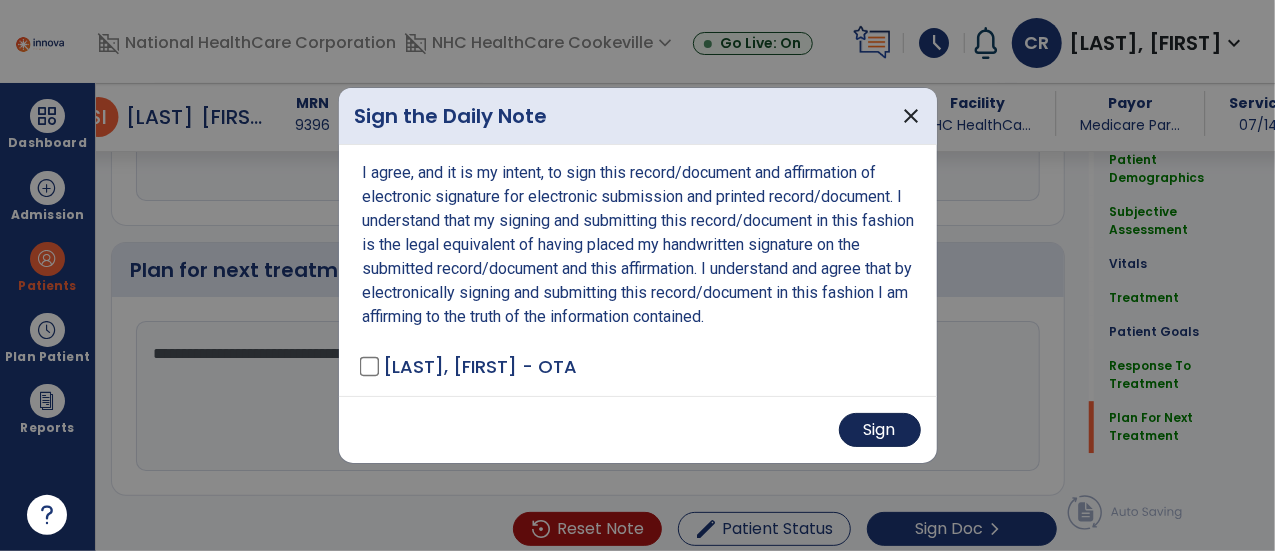 click on "Sign" at bounding box center (880, 430) 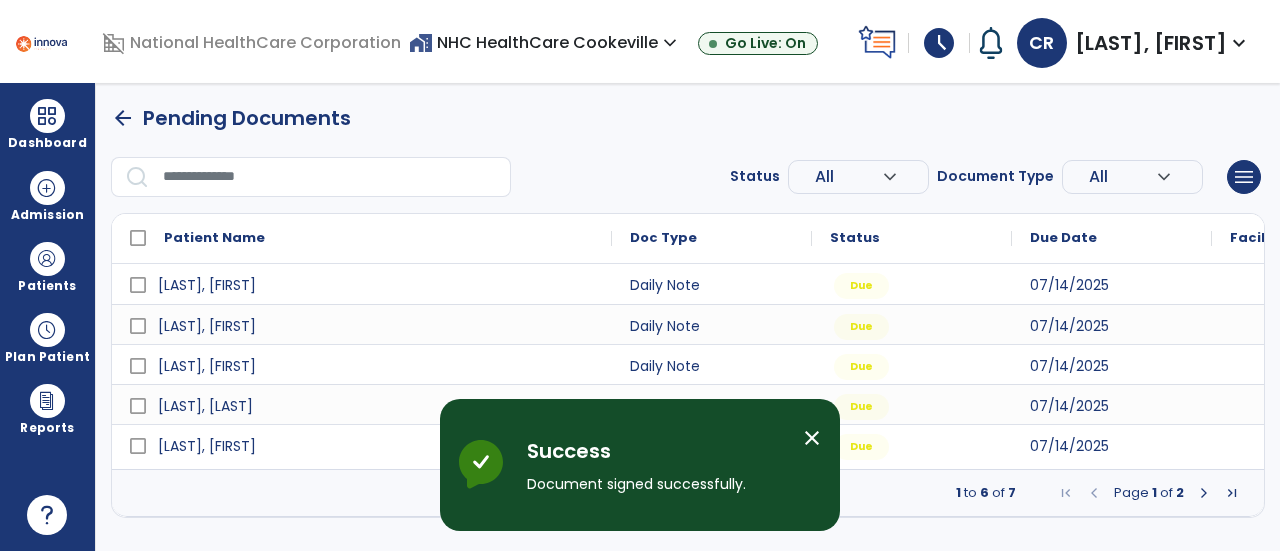 scroll, scrollTop: 0, scrollLeft: 0, axis: both 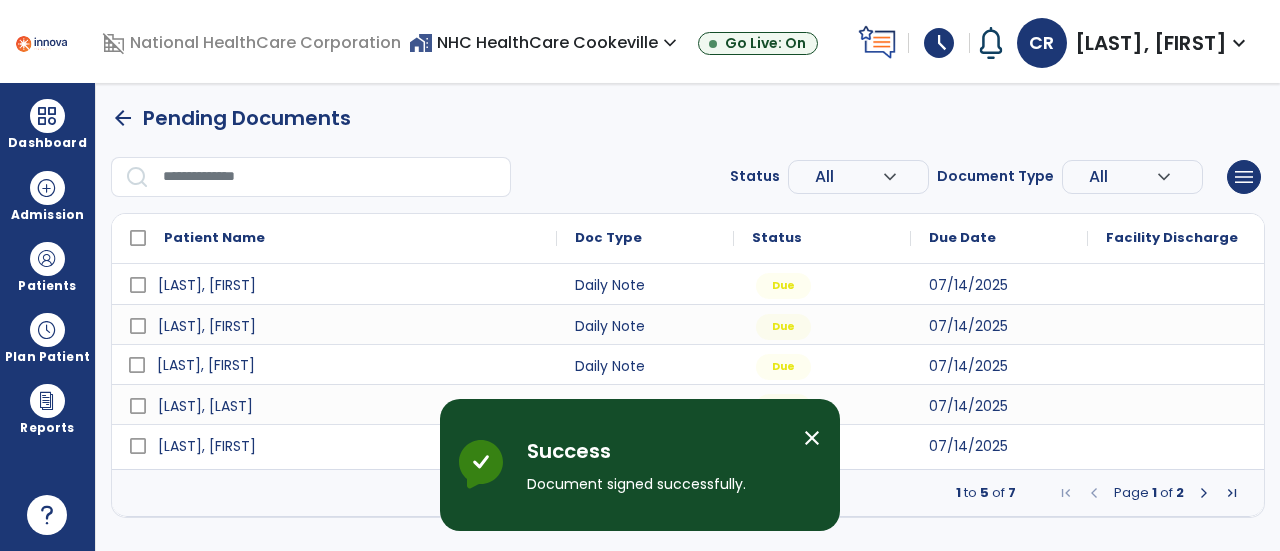 click on "[LAST], [FIRST]" at bounding box center [206, 365] 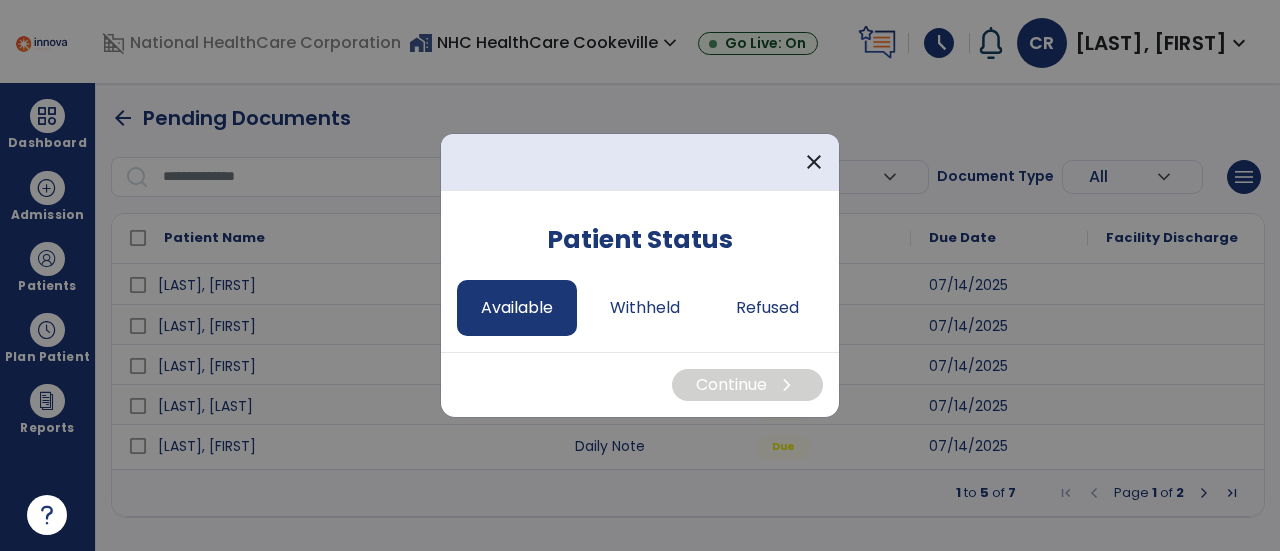click on "Available" at bounding box center (517, 308) 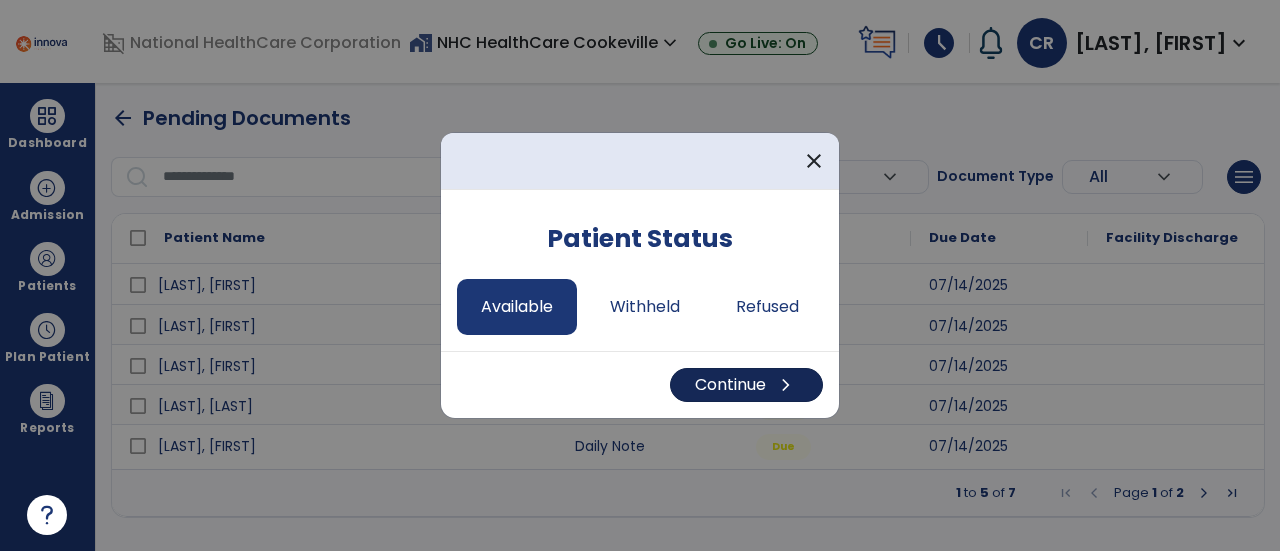 click on "Continue   chevron_right" at bounding box center [746, 385] 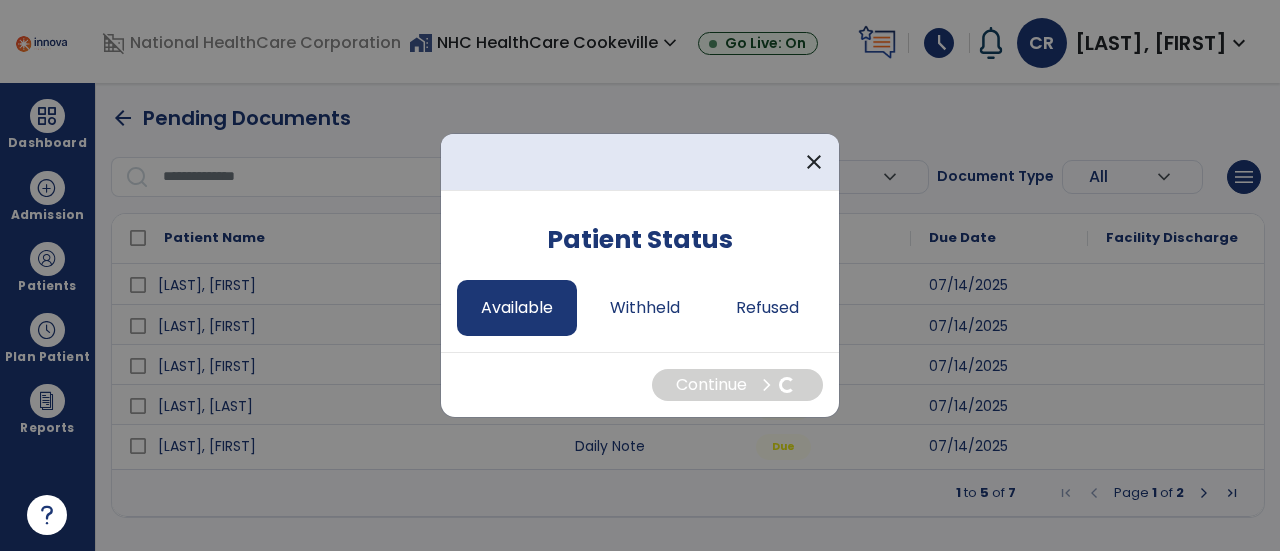 select on "*" 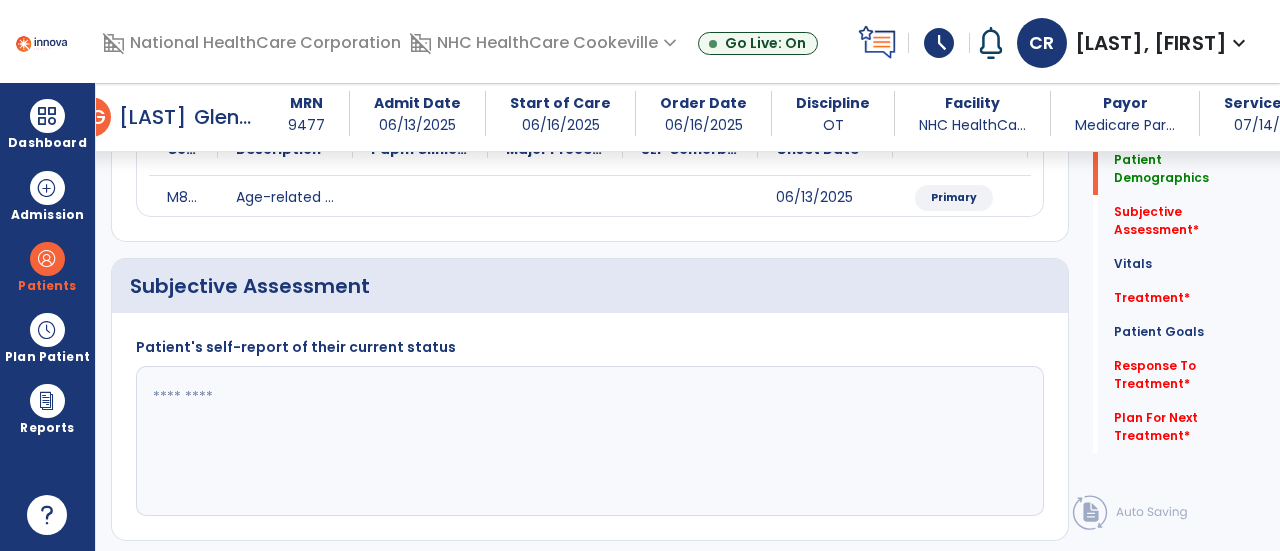 scroll, scrollTop: 301, scrollLeft: 0, axis: vertical 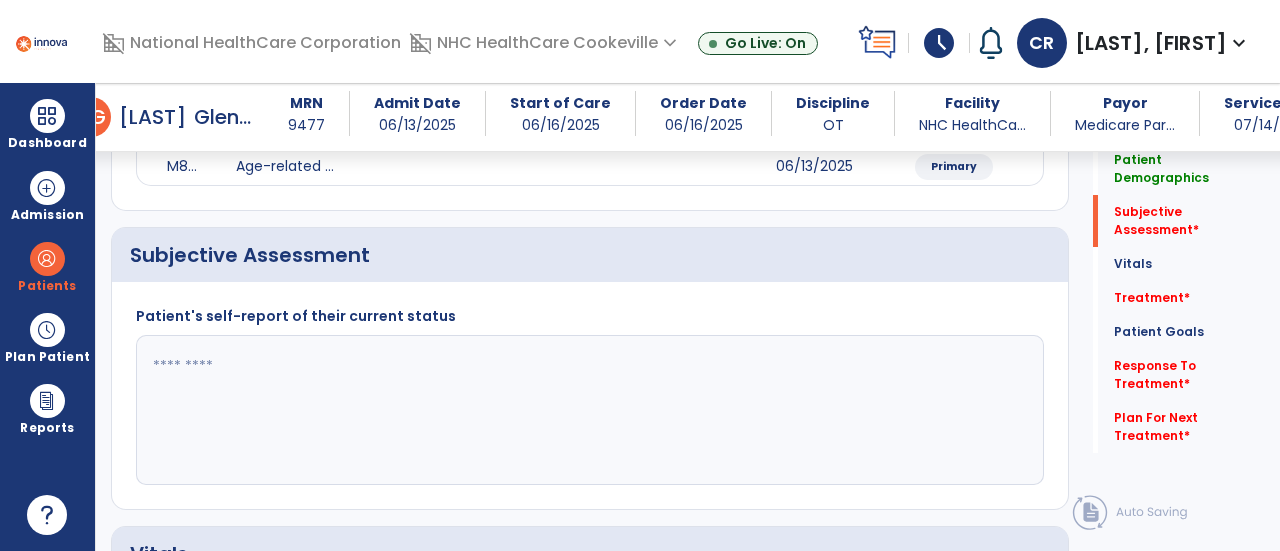 click 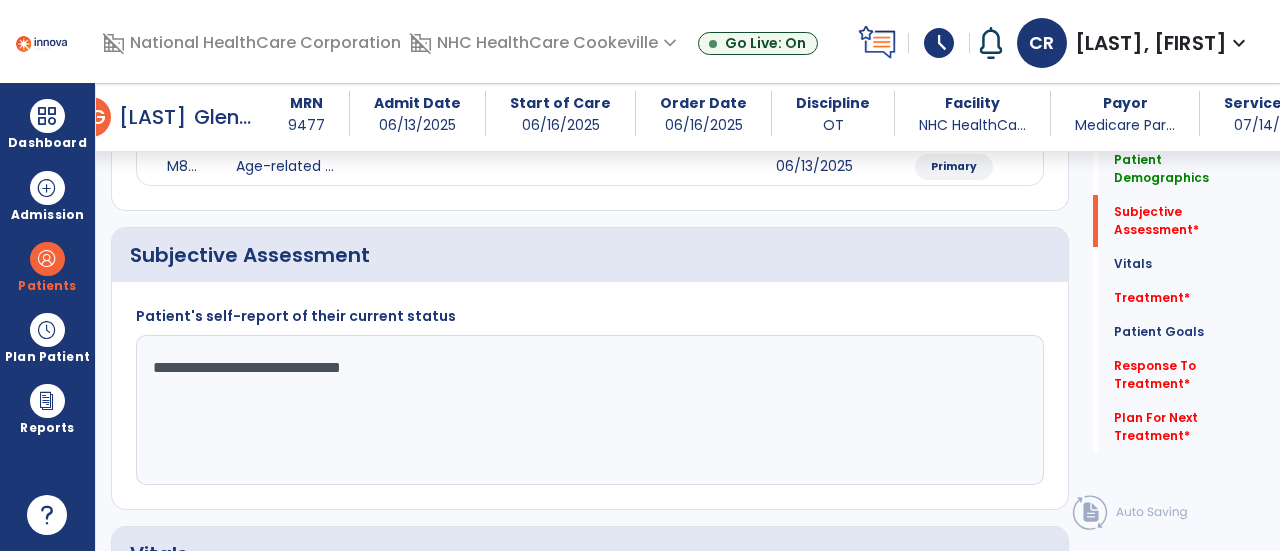 type on "**********" 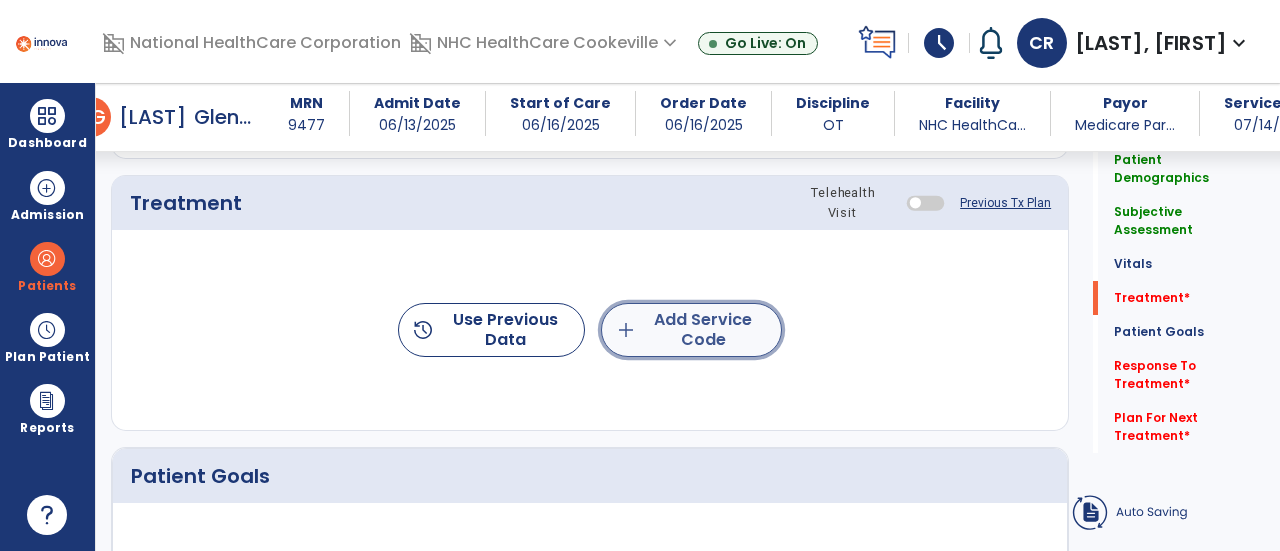 click on "add  Add Service Code" 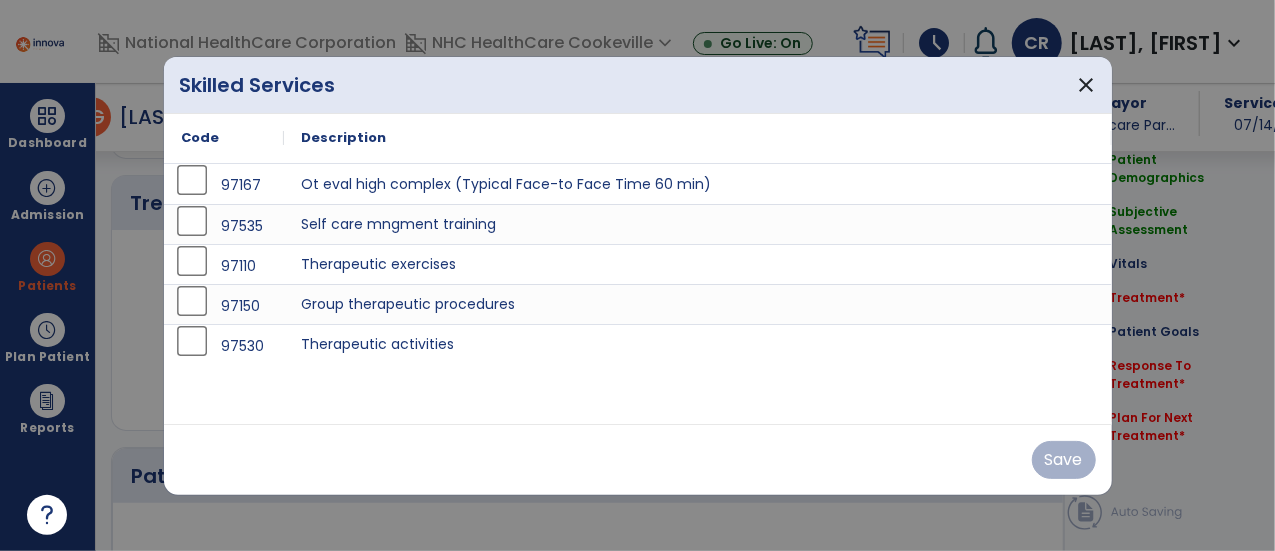 scroll, scrollTop: 1074, scrollLeft: 0, axis: vertical 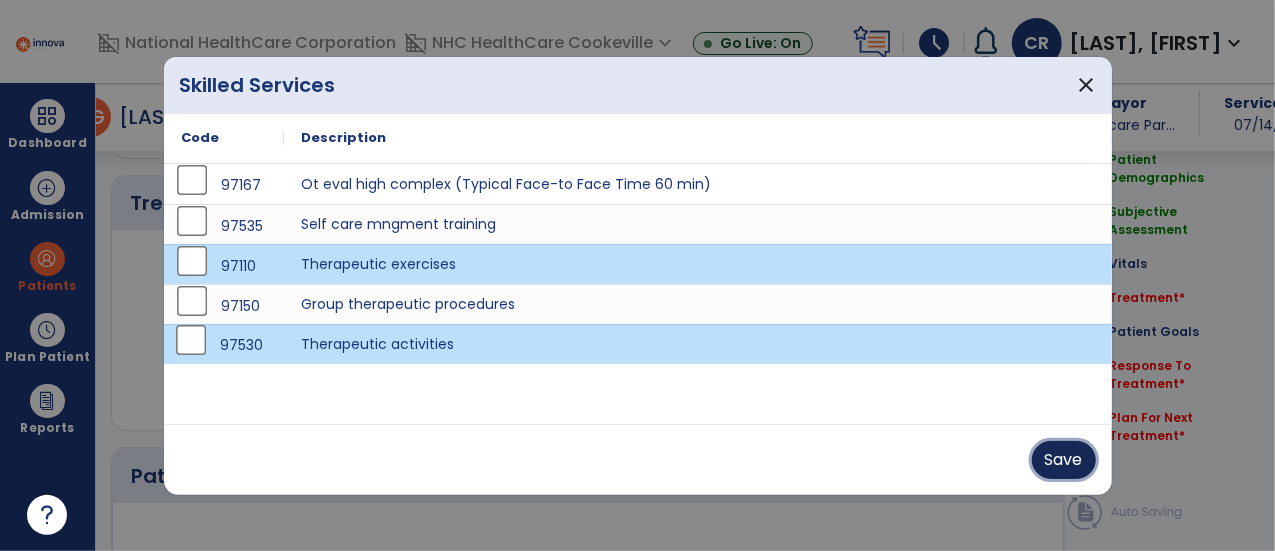 click on "Save" at bounding box center [1064, 460] 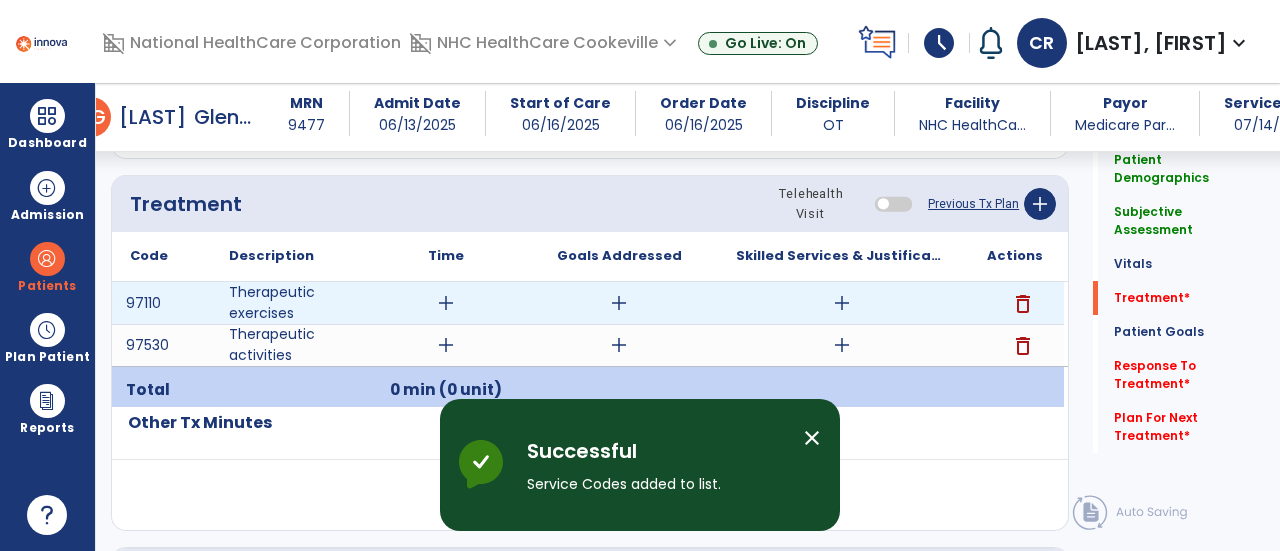 click on "add" at bounding box center (842, 303) 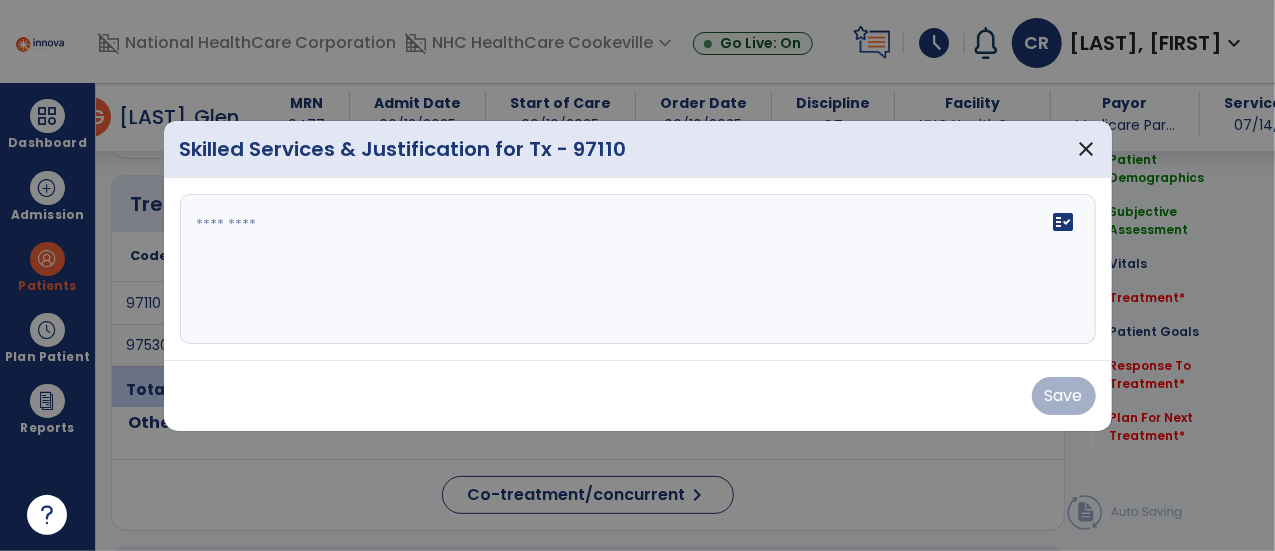 scroll, scrollTop: 1074, scrollLeft: 0, axis: vertical 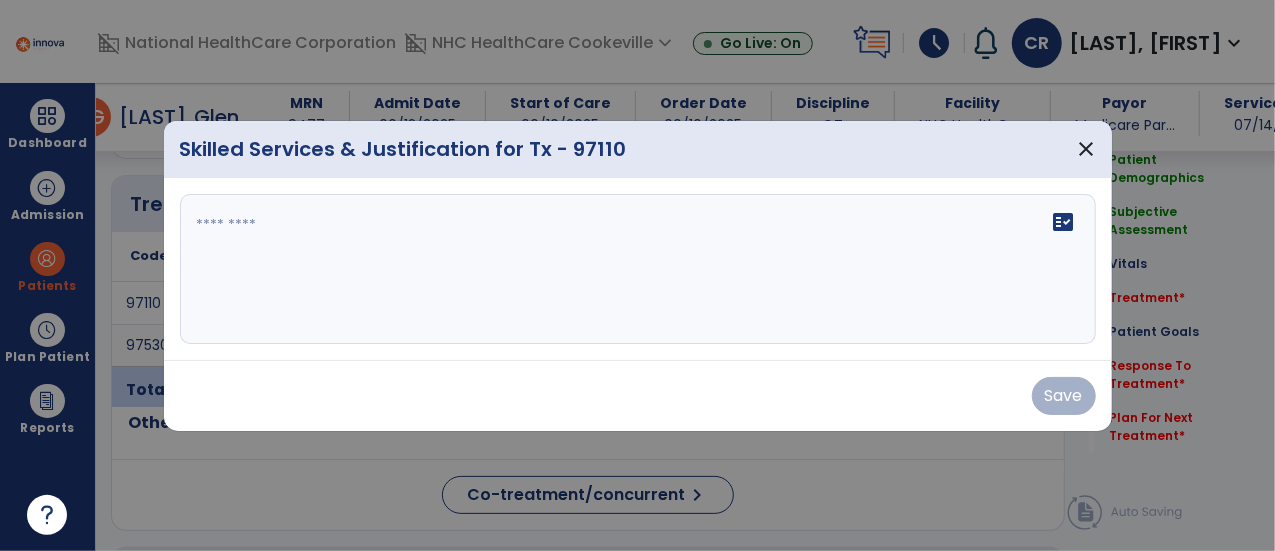 click on "fact_check" at bounding box center (638, 269) 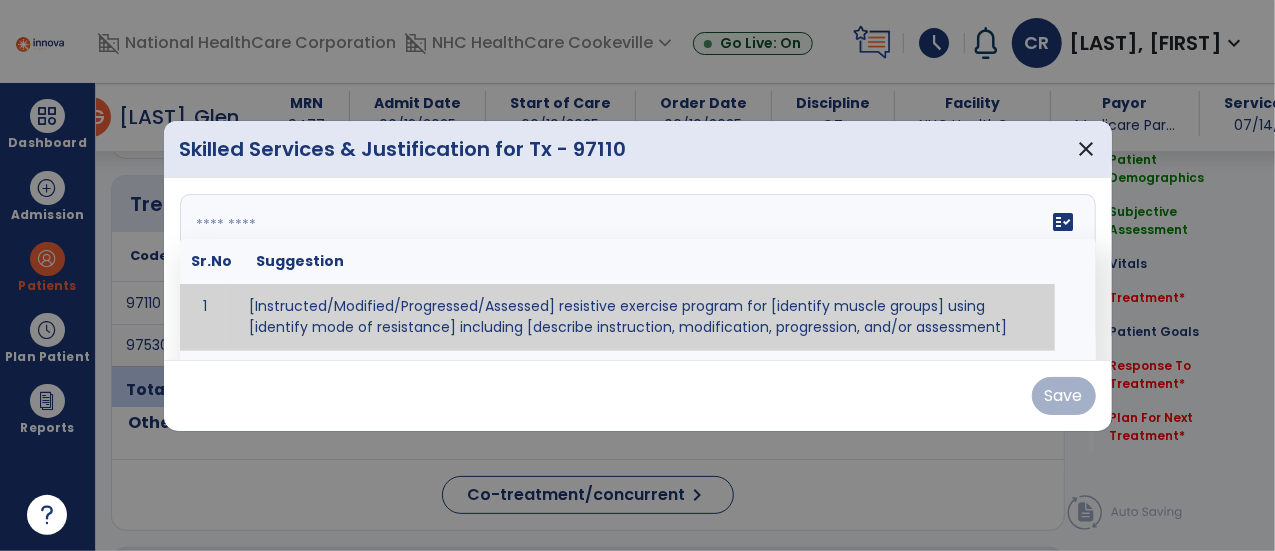 paste on "**********" 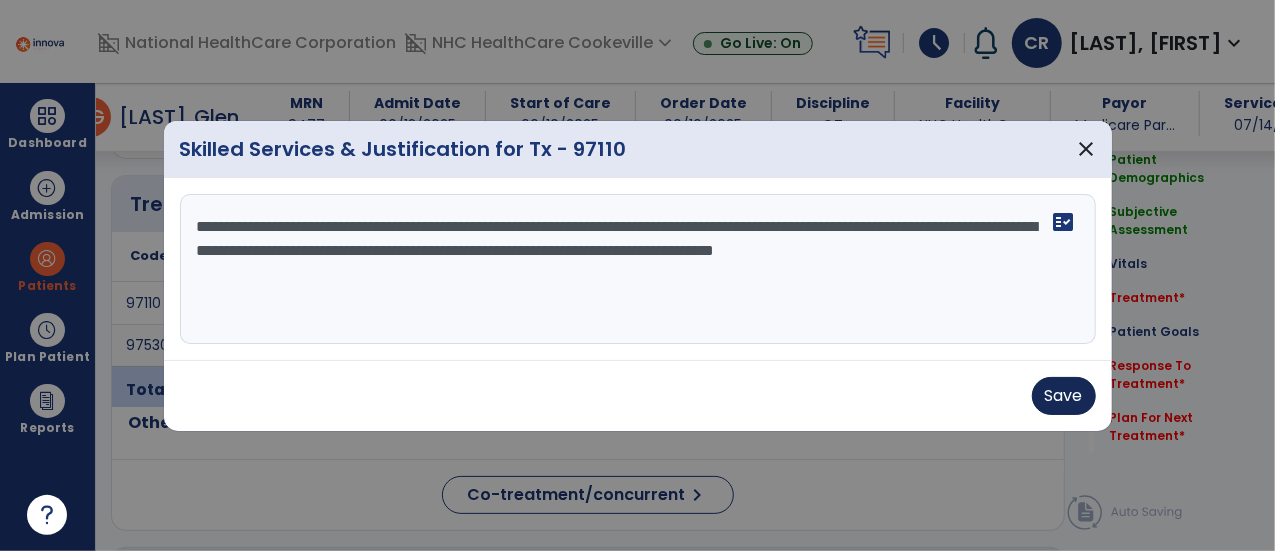 type on "**********" 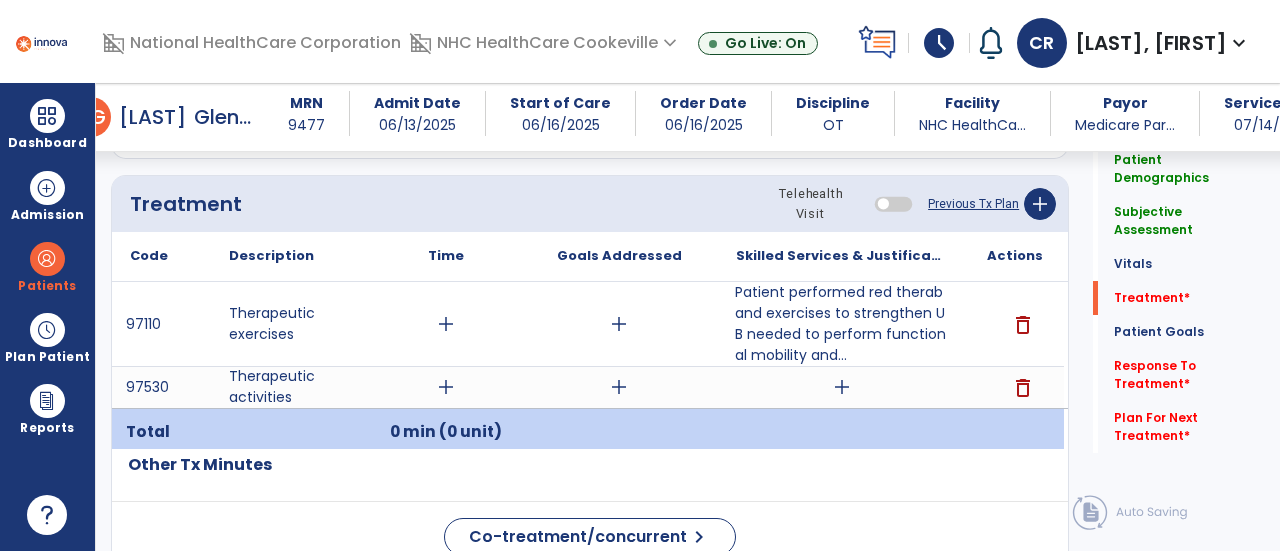 click on "add" at bounding box center [842, 387] 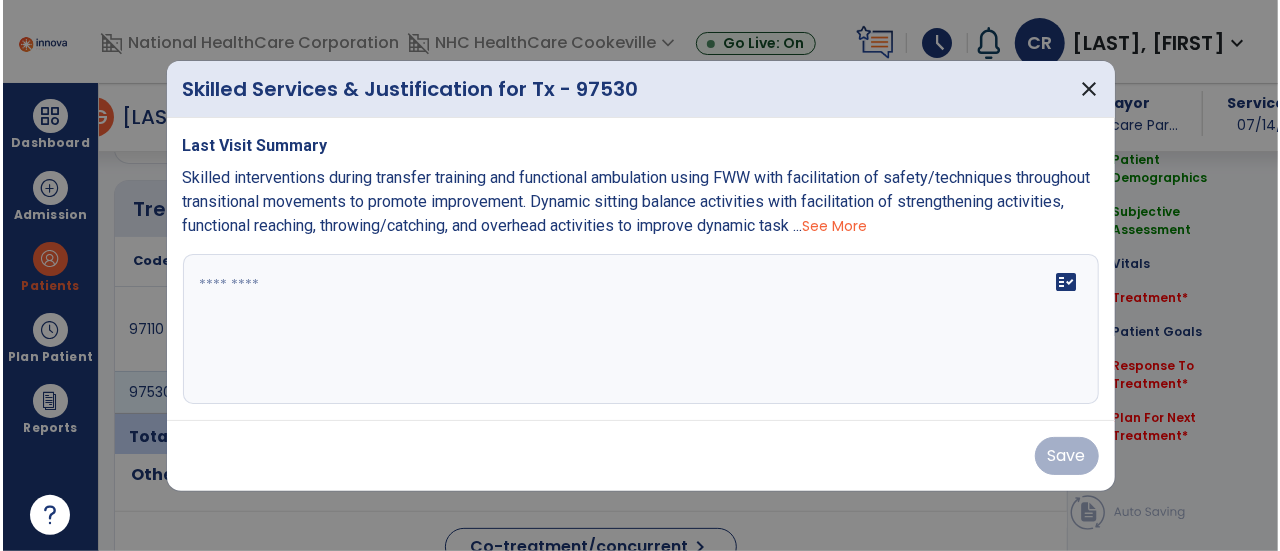 scroll, scrollTop: 1074, scrollLeft: 0, axis: vertical 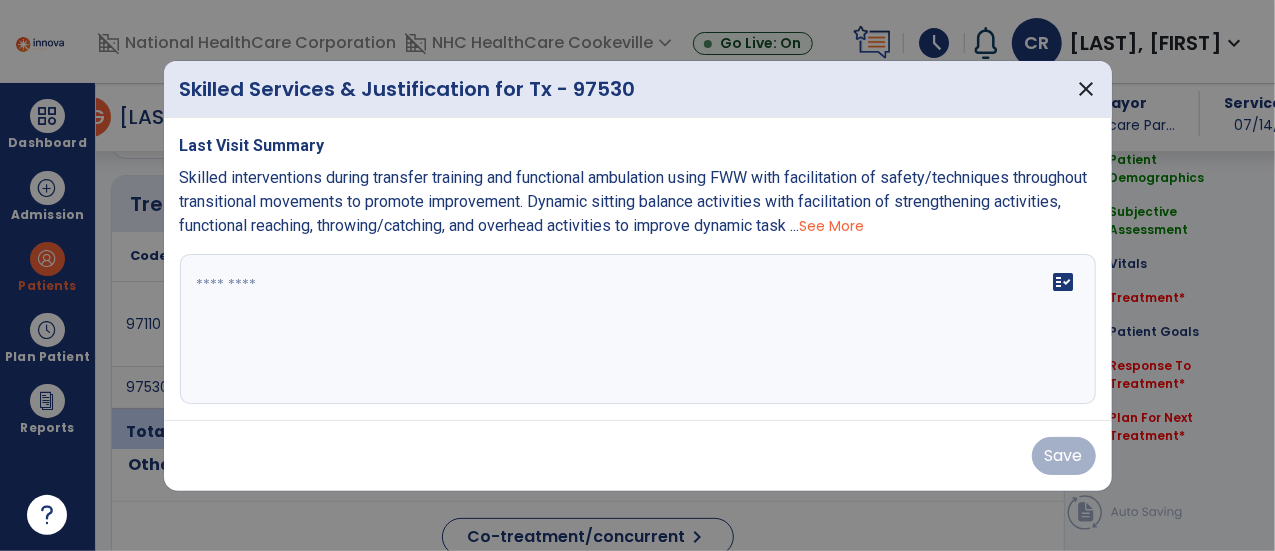click on "fact_check" at bounding box center [638, 329] 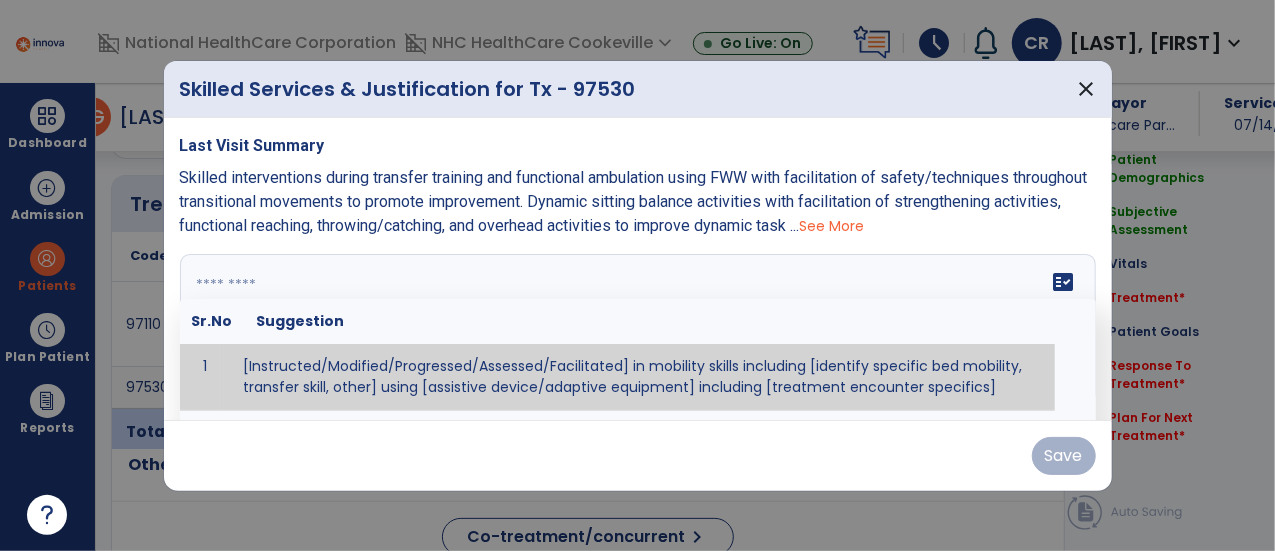 paste on "**********" 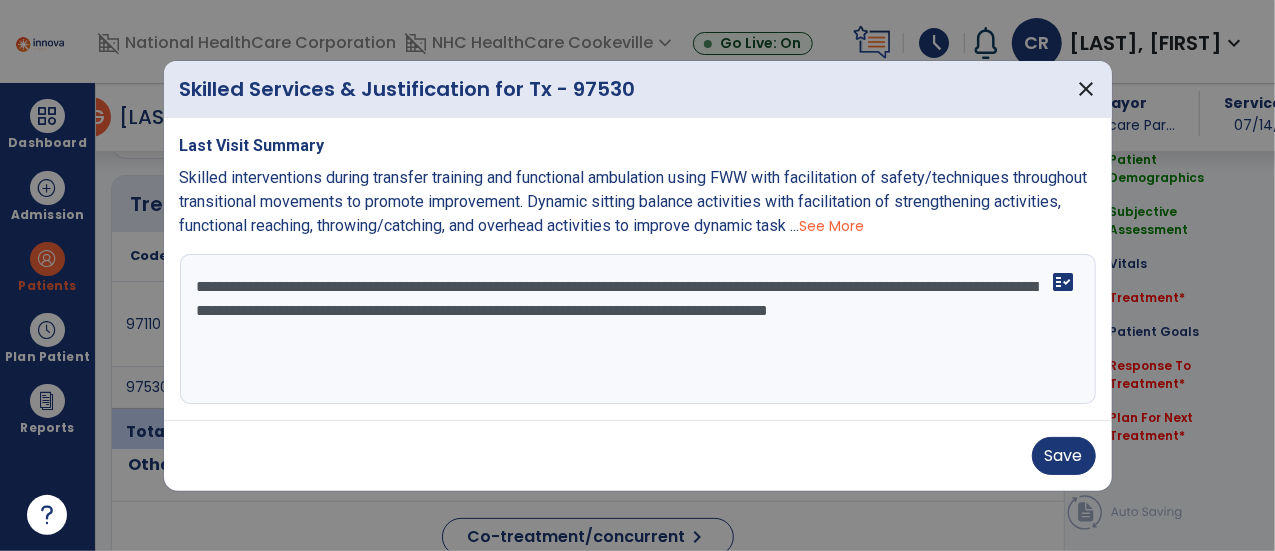 click on "**********" at bounding box center [638, 329] 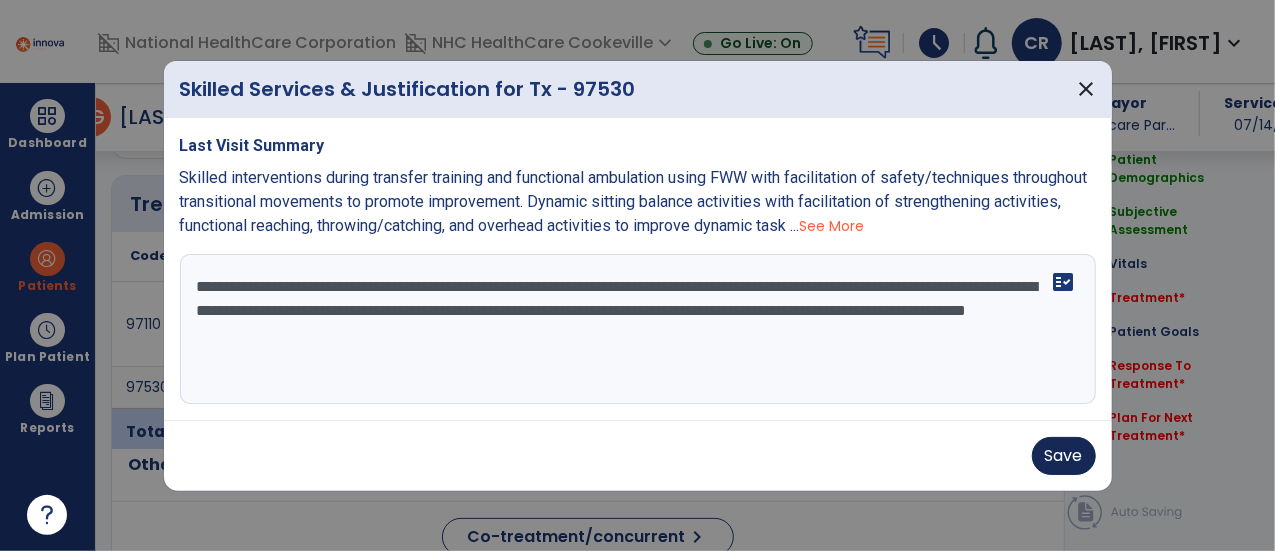 type on "**********" 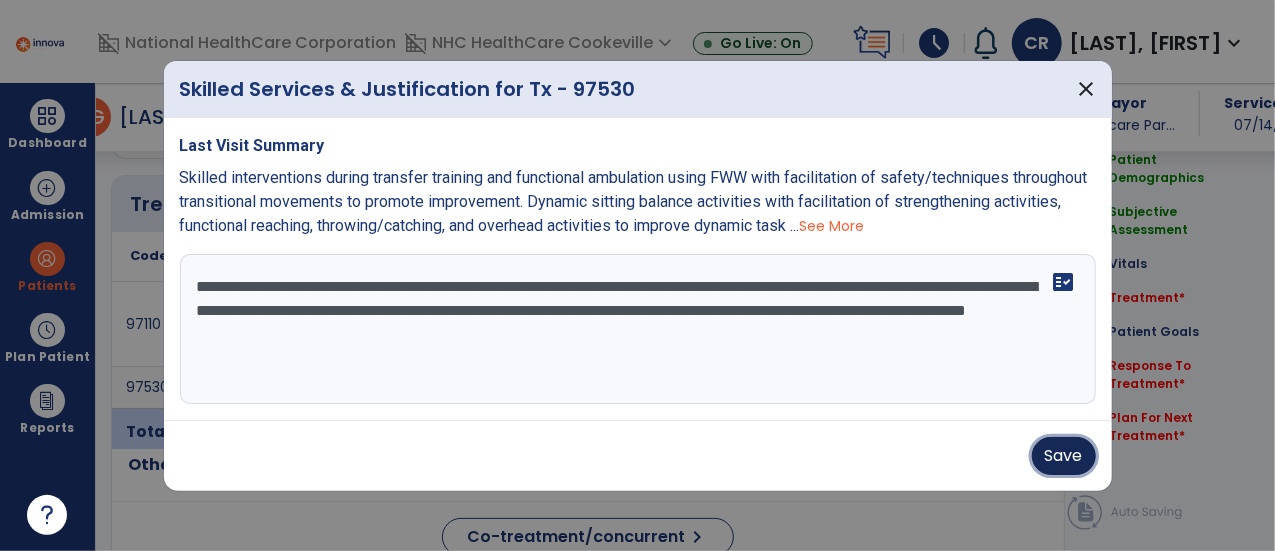 click on "Save" at bounding box center (1064, 456) 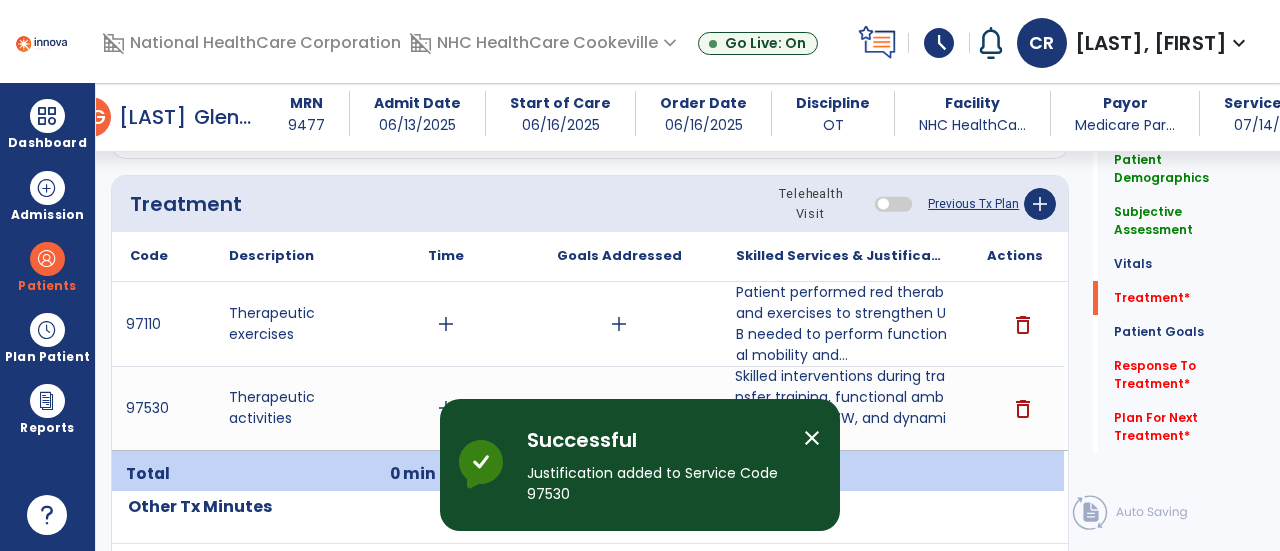 click at bounding box center (841, 474) 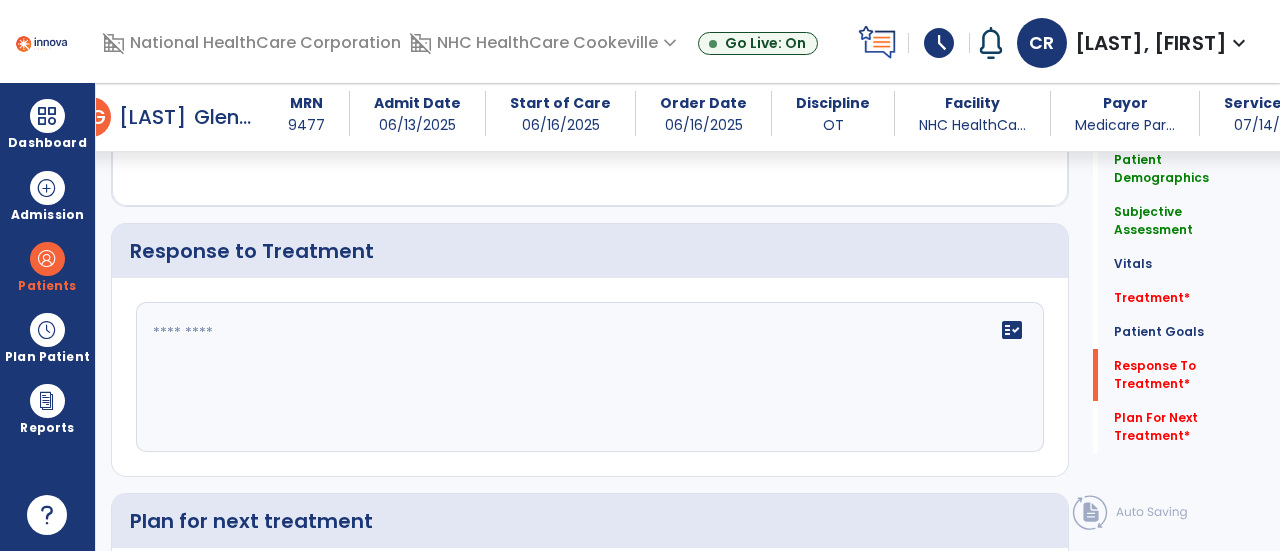 scroll, scrollTop: 2374, scrollLeft: 0, axis: vertical 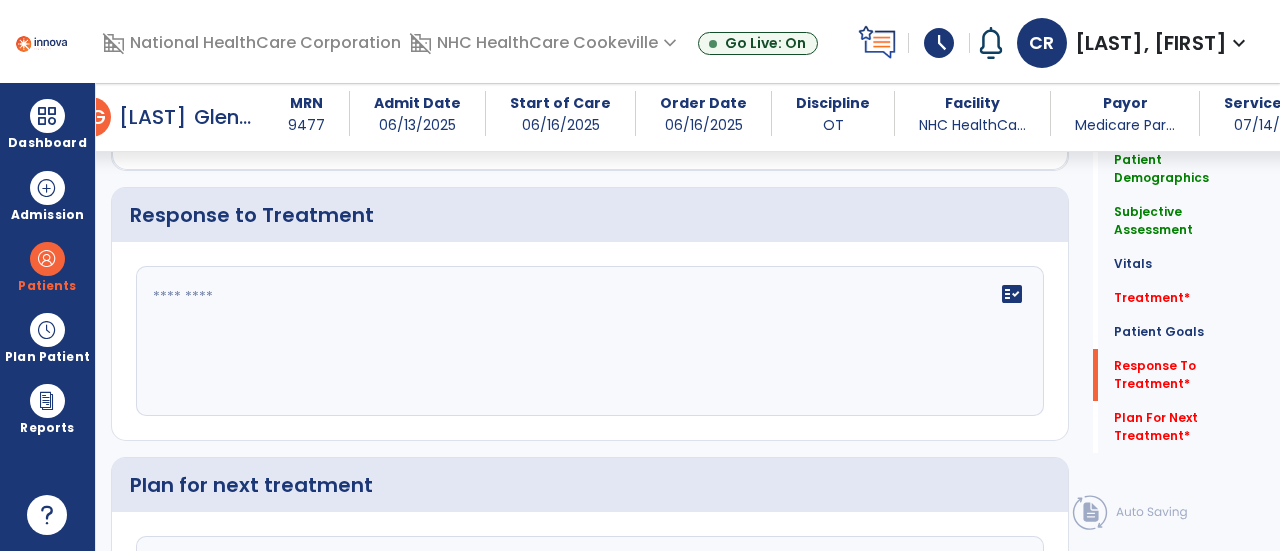 click on "fact_check" 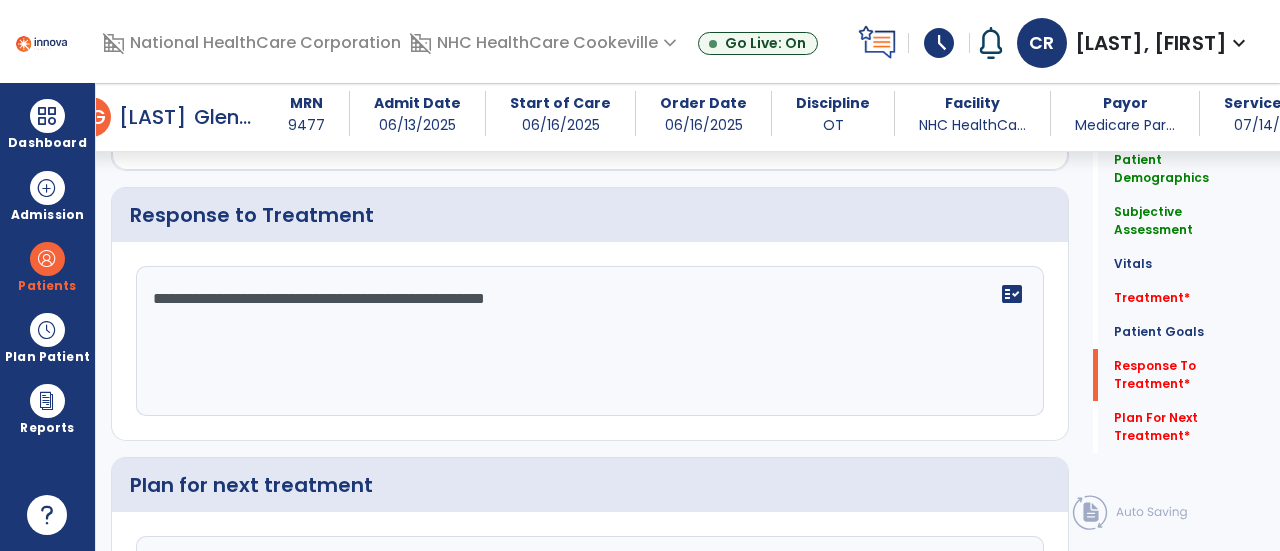 type on "**********" 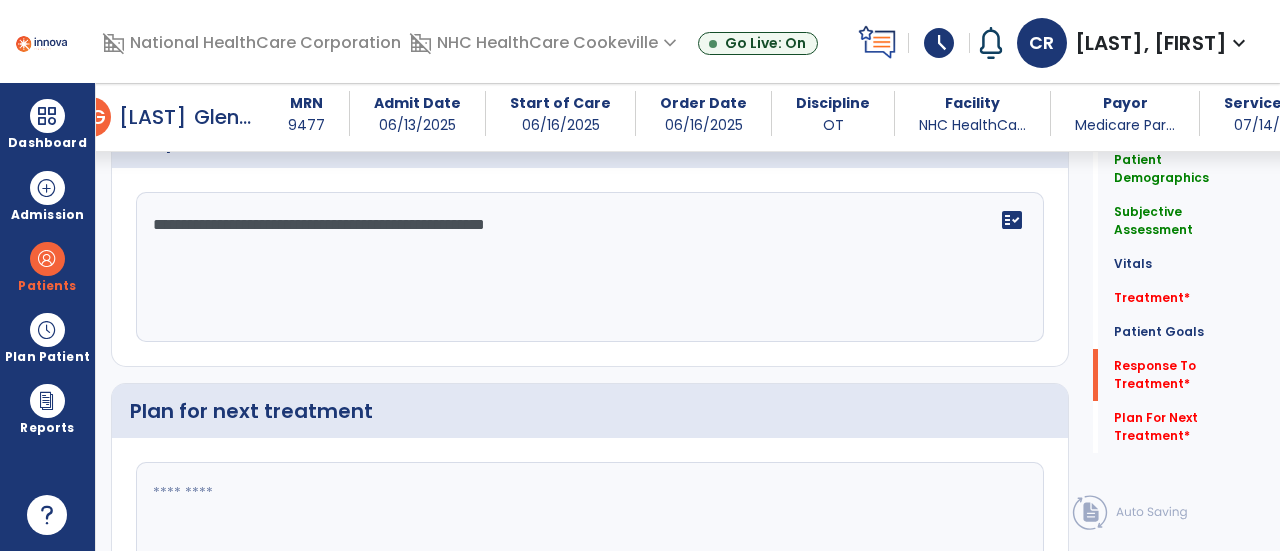 click 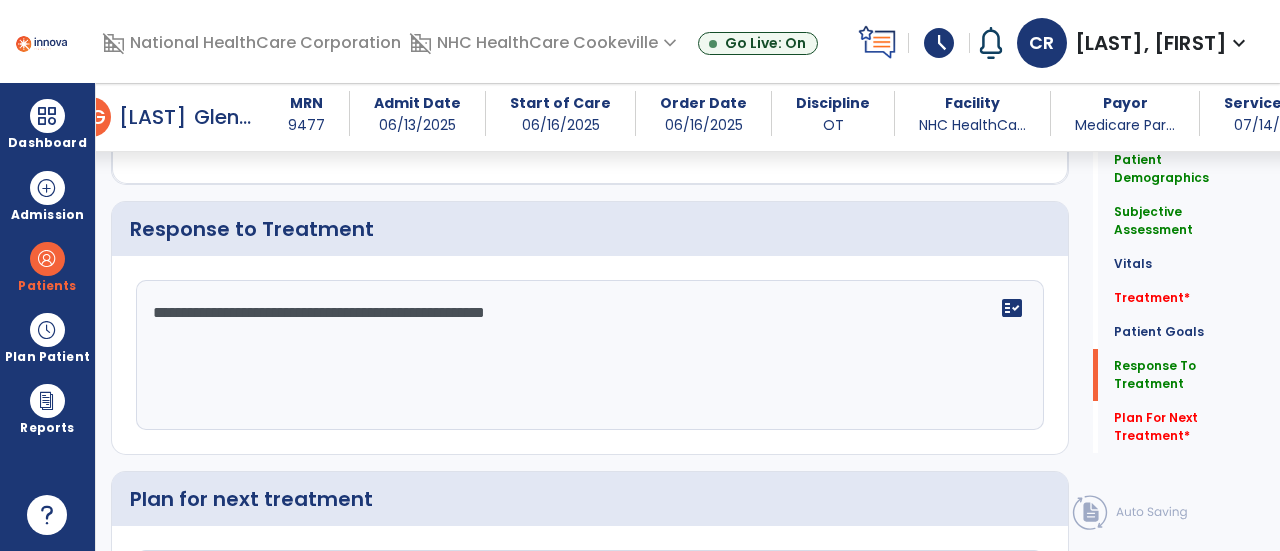 scroll, scrollTop: 2448, scrollLeft: 0, axis: vertical 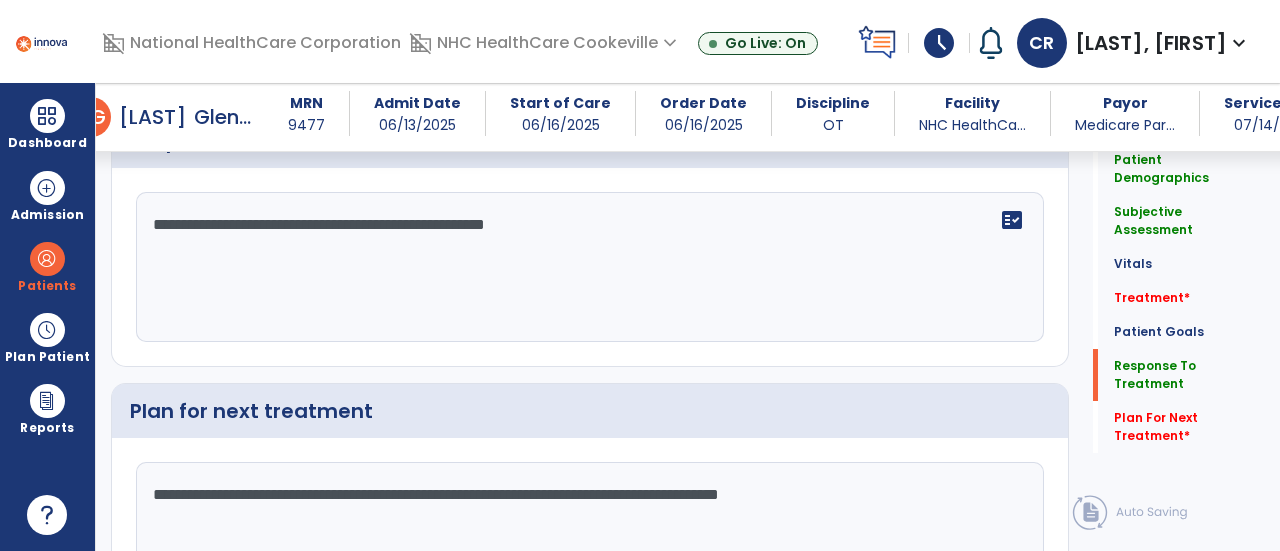 type on "**********" 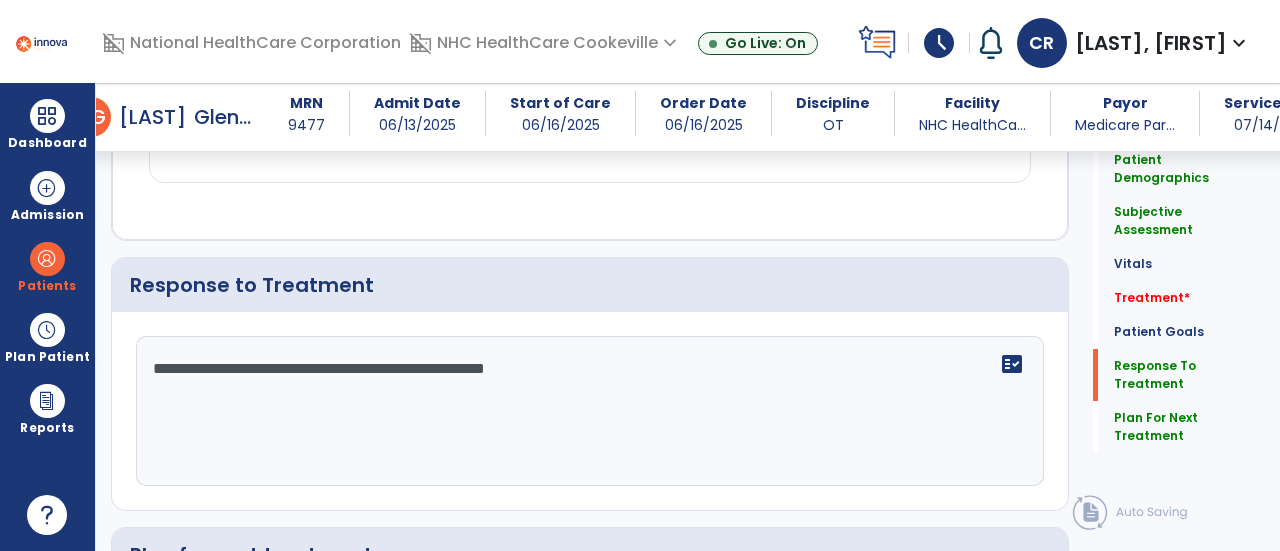 scroll, scrollTop: 2304, scrollLeft: 0, axis: vertical 